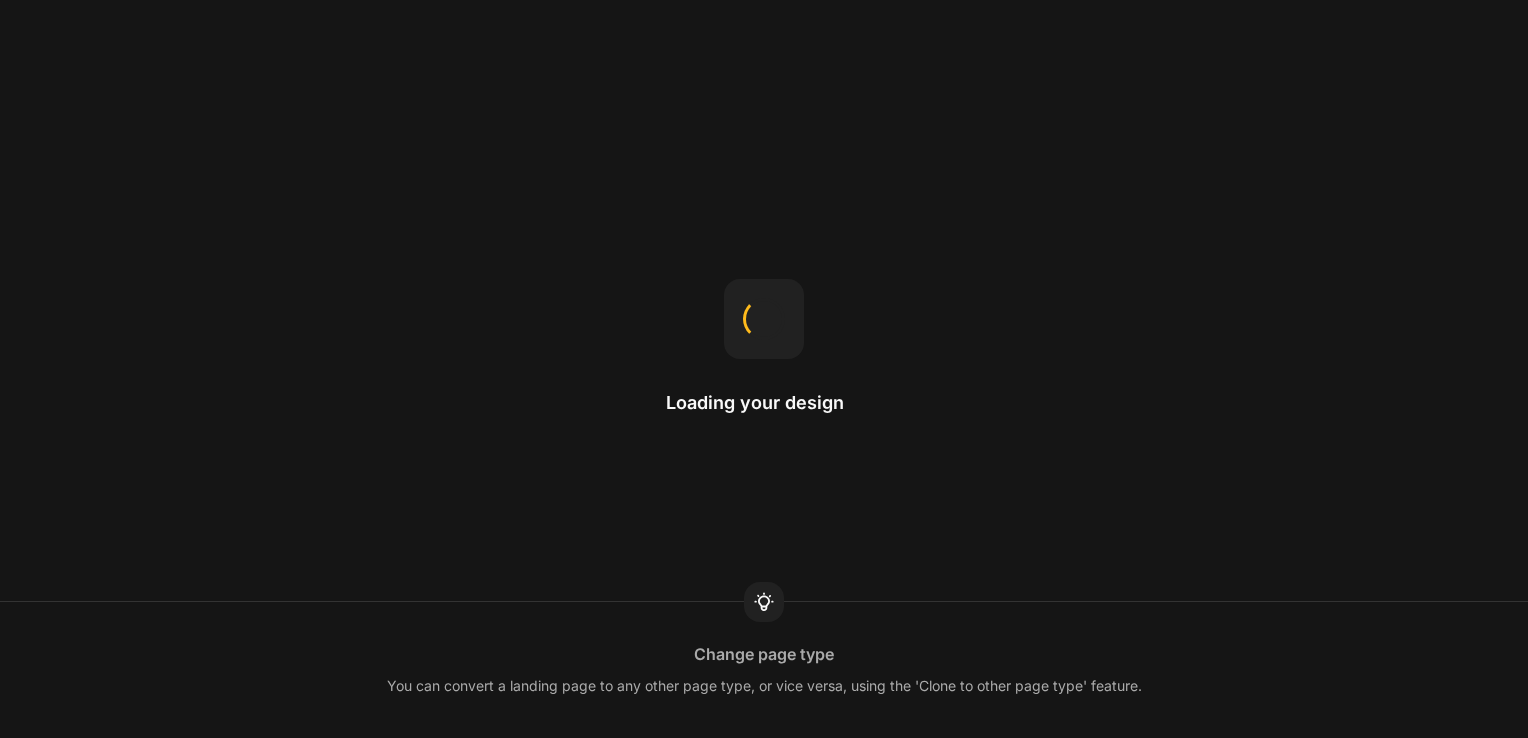 scroll, scrollTop: 0, scrollLeft: 0, axis: both 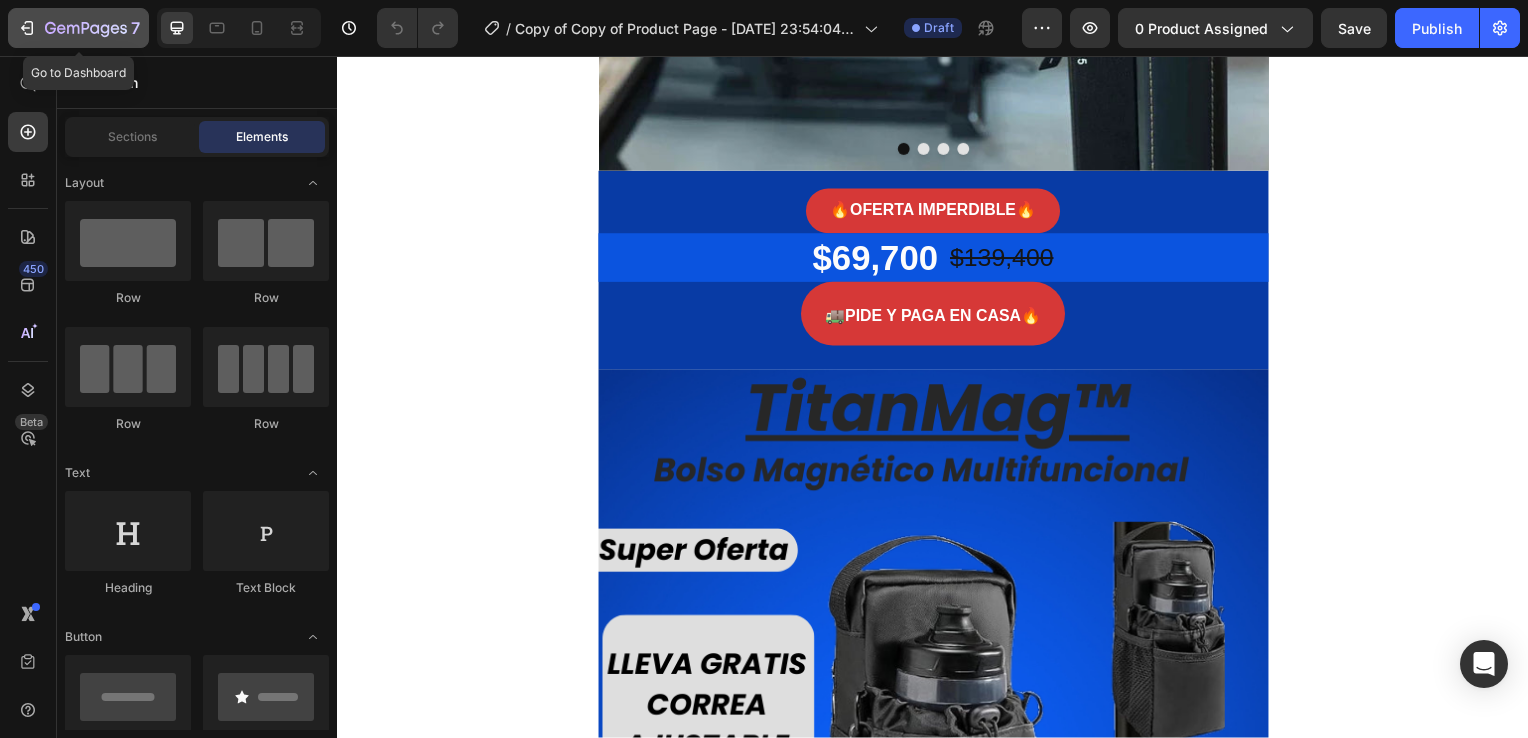 click 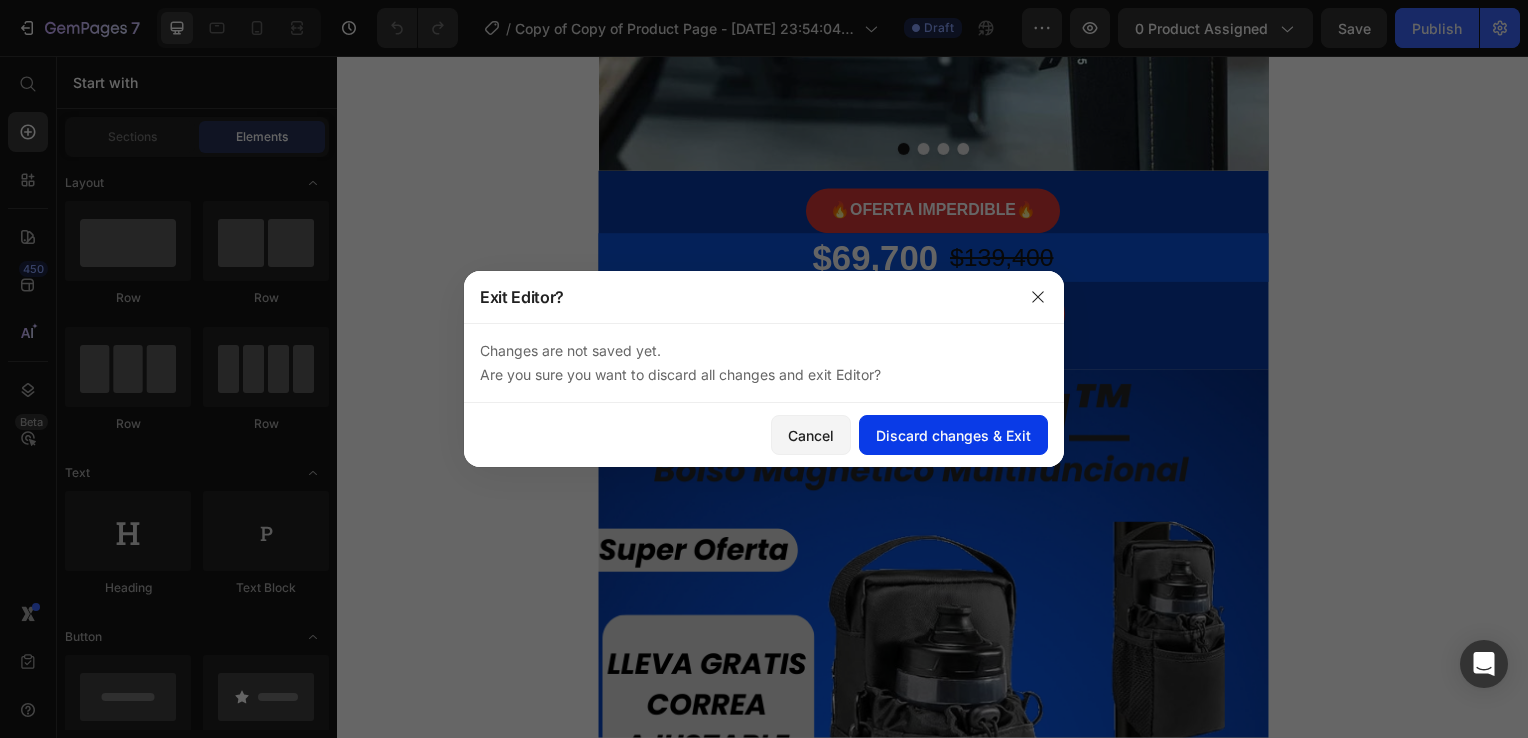 click on "Discard changes & Exit" at bounding box center (953, 435) 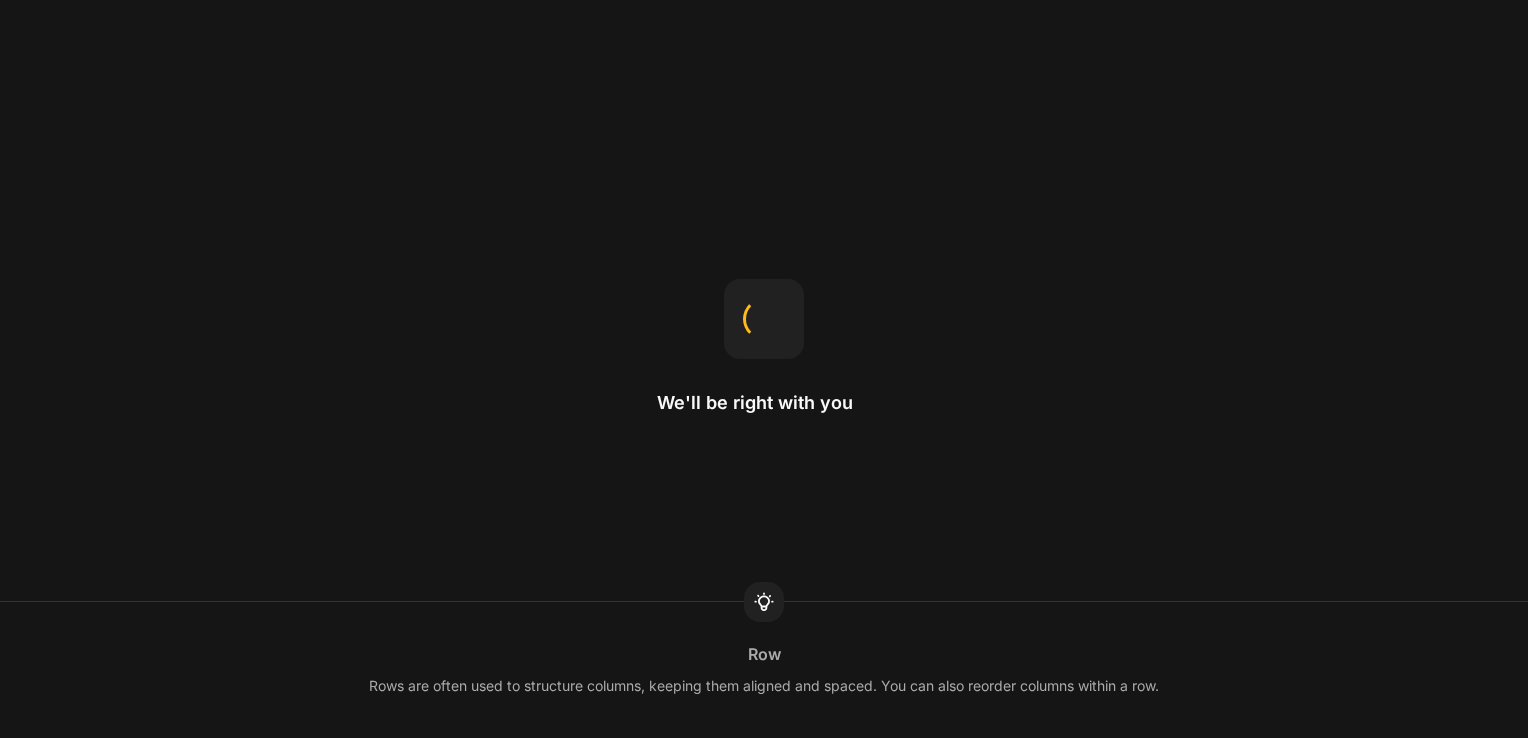 scroll, scrollTop: 0, scrollLeft: 0, axis: both 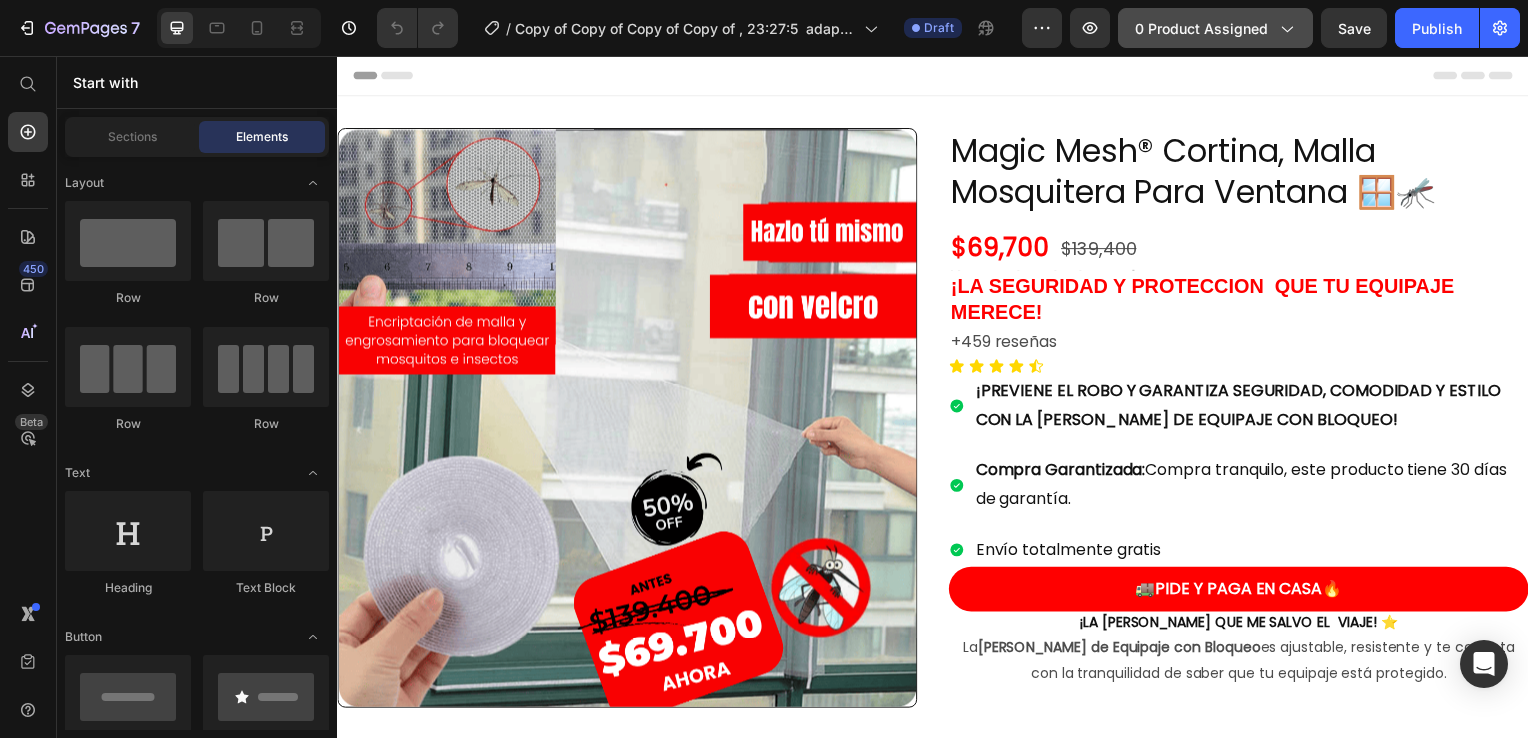 click on "0 product assigned" 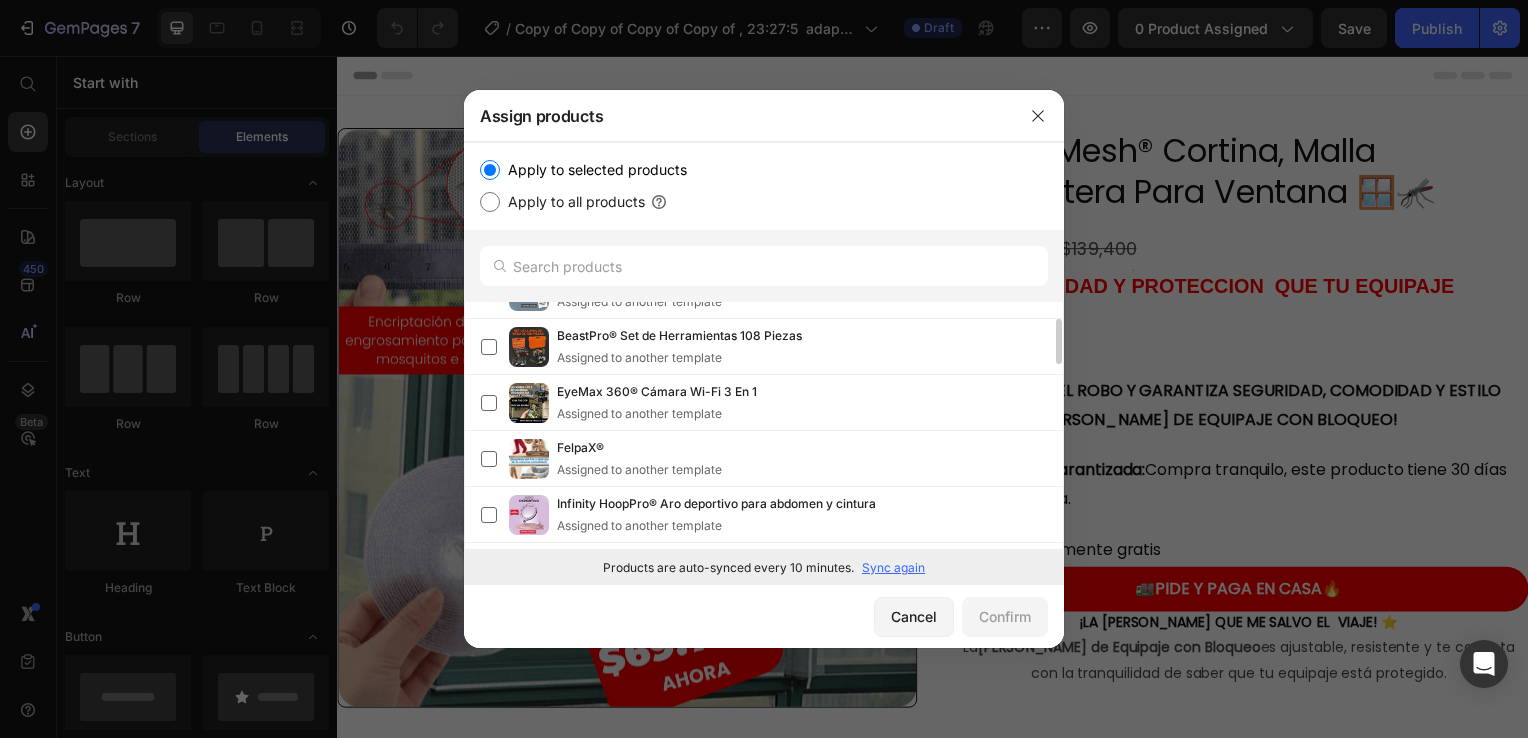 scroll, scrollTop: 0, scrollLeft: 0, axis: both 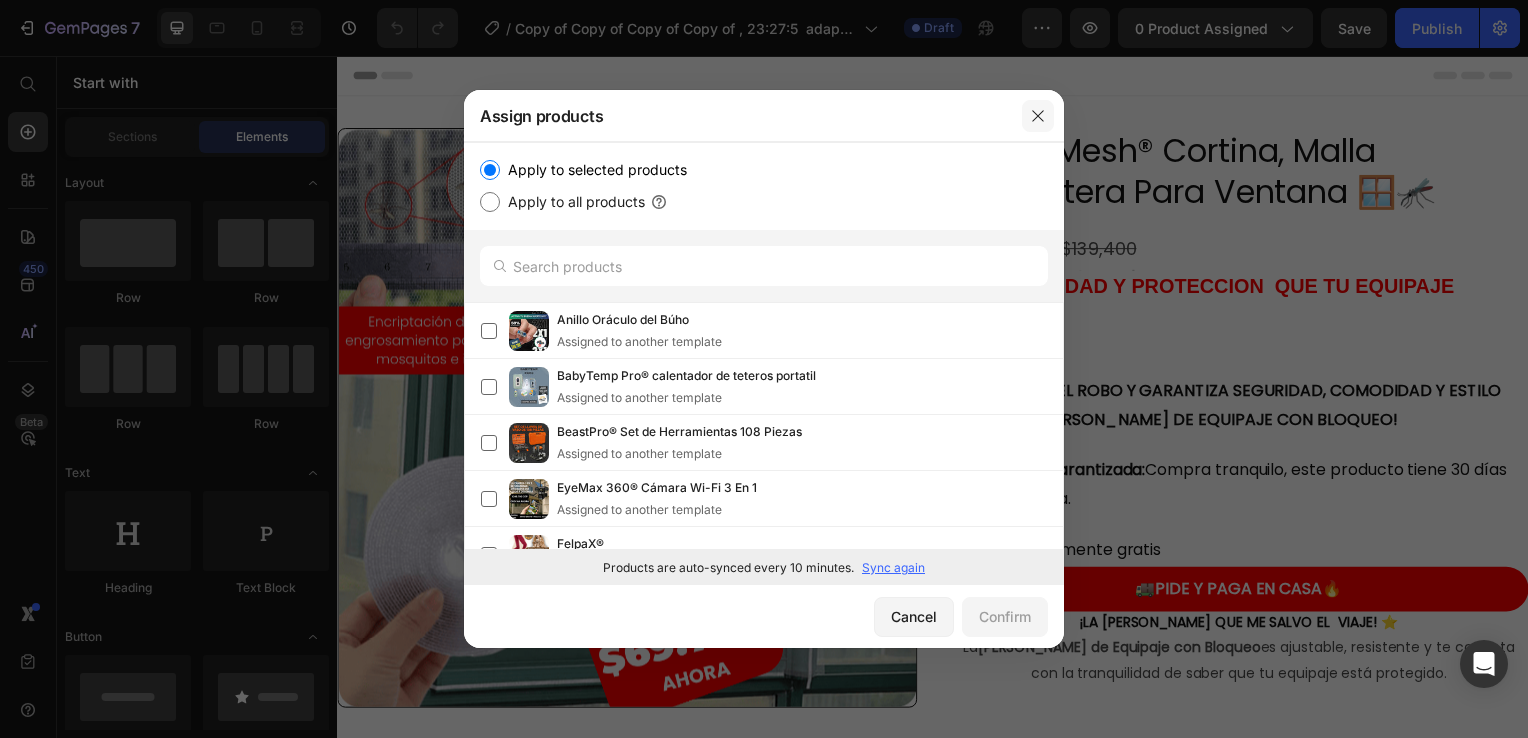 click at bounding box center [1038, 116] 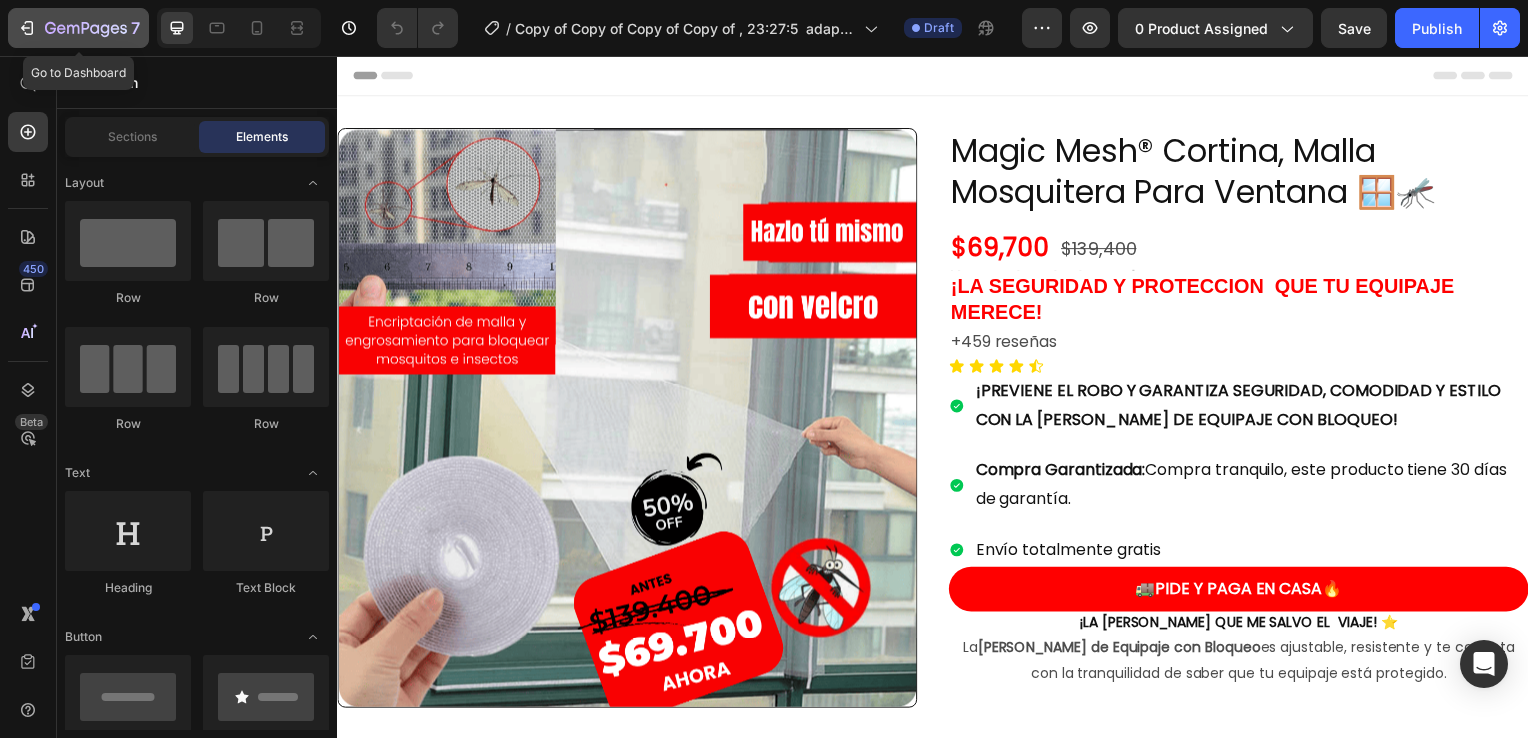 click on "7" 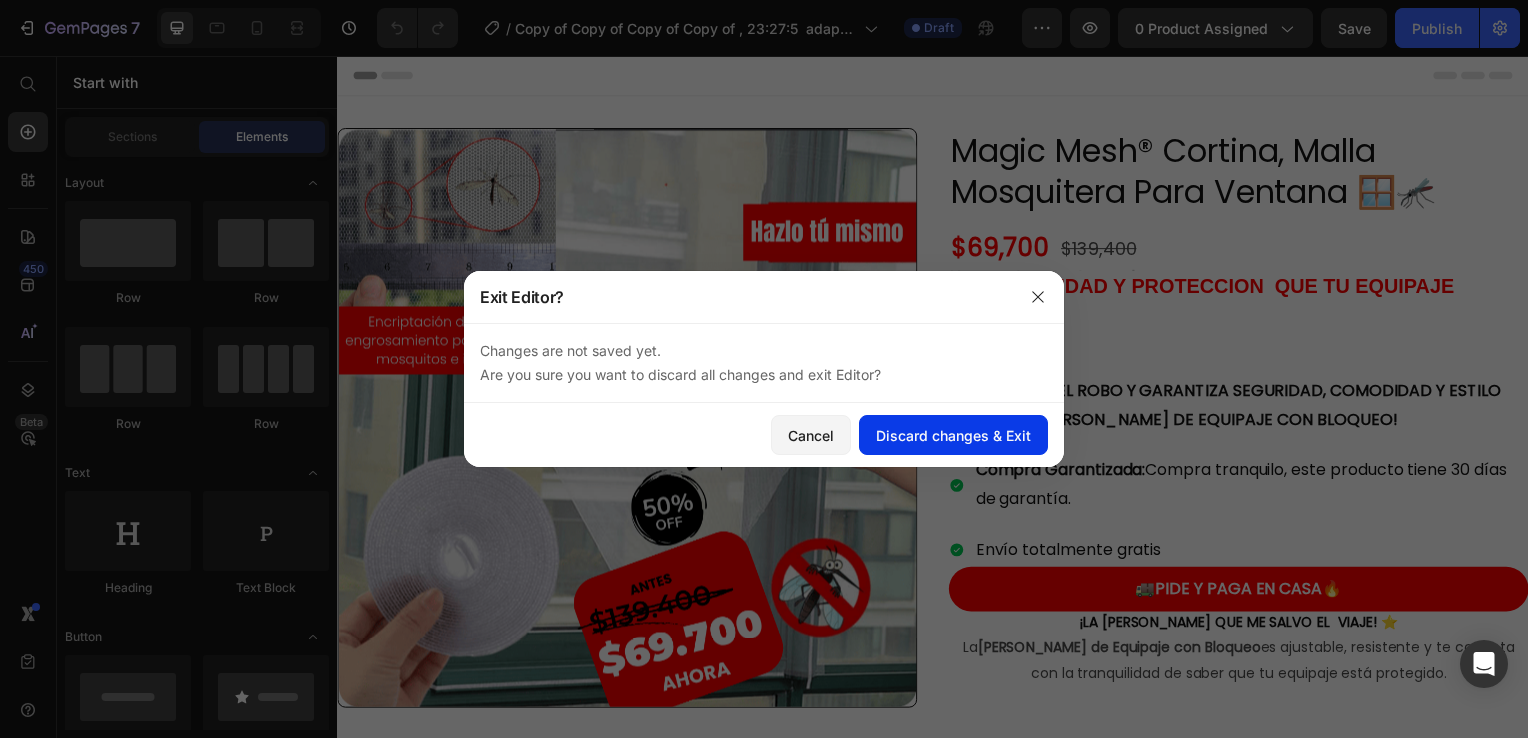 click on "Discard changes & Exit" at bounding box center (953, 435) 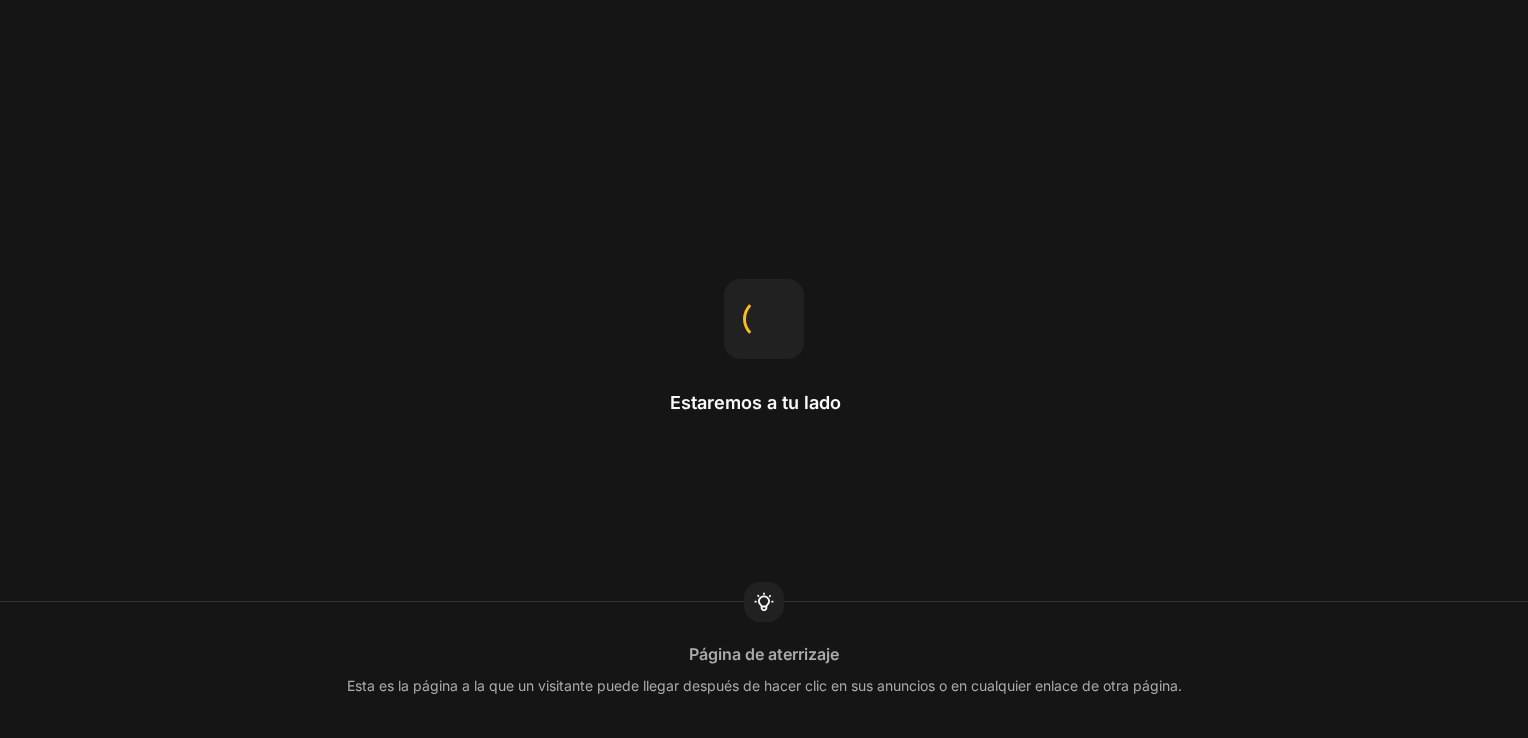 scroll, scrollTop: 0, scrollLeft: 0, axis: both 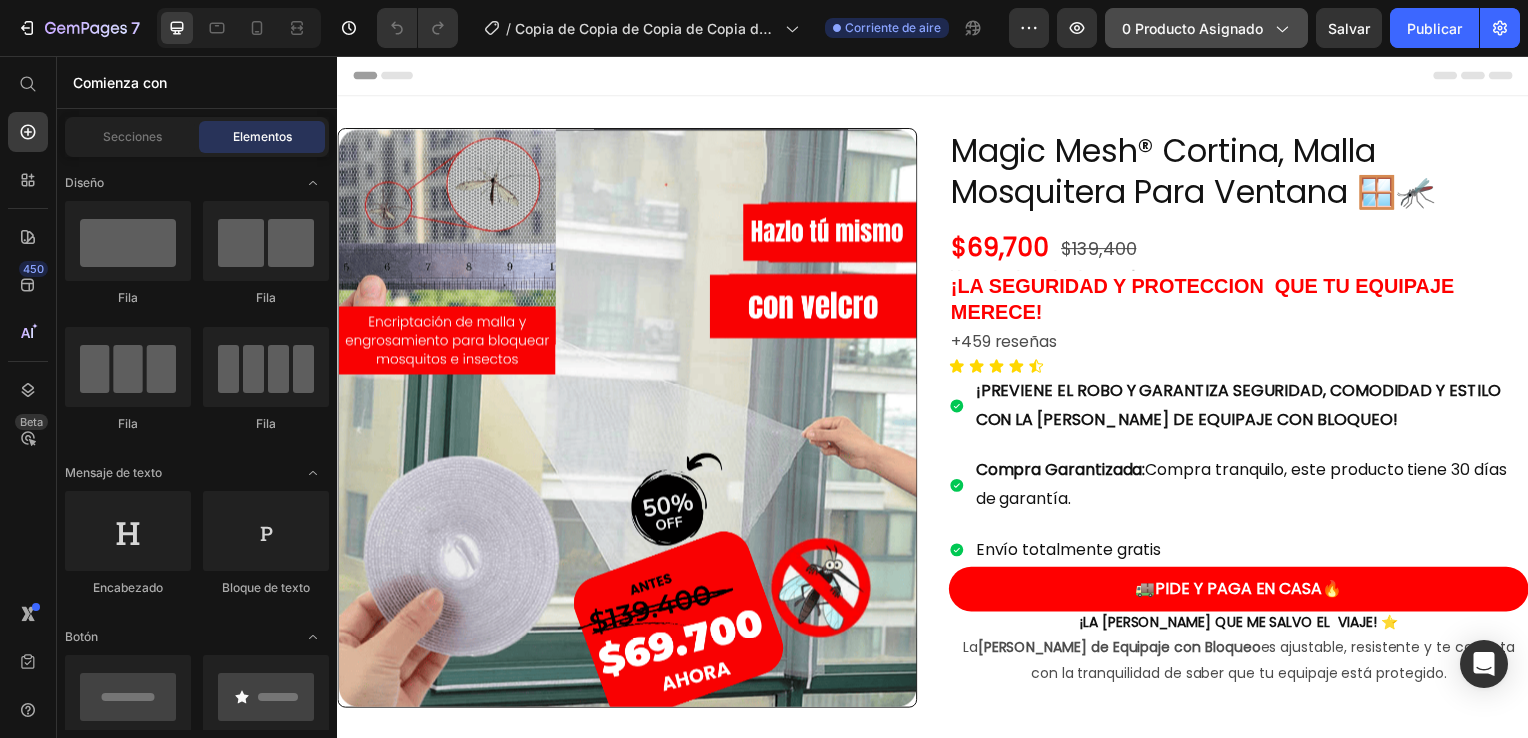 click on "0 producto asignado" 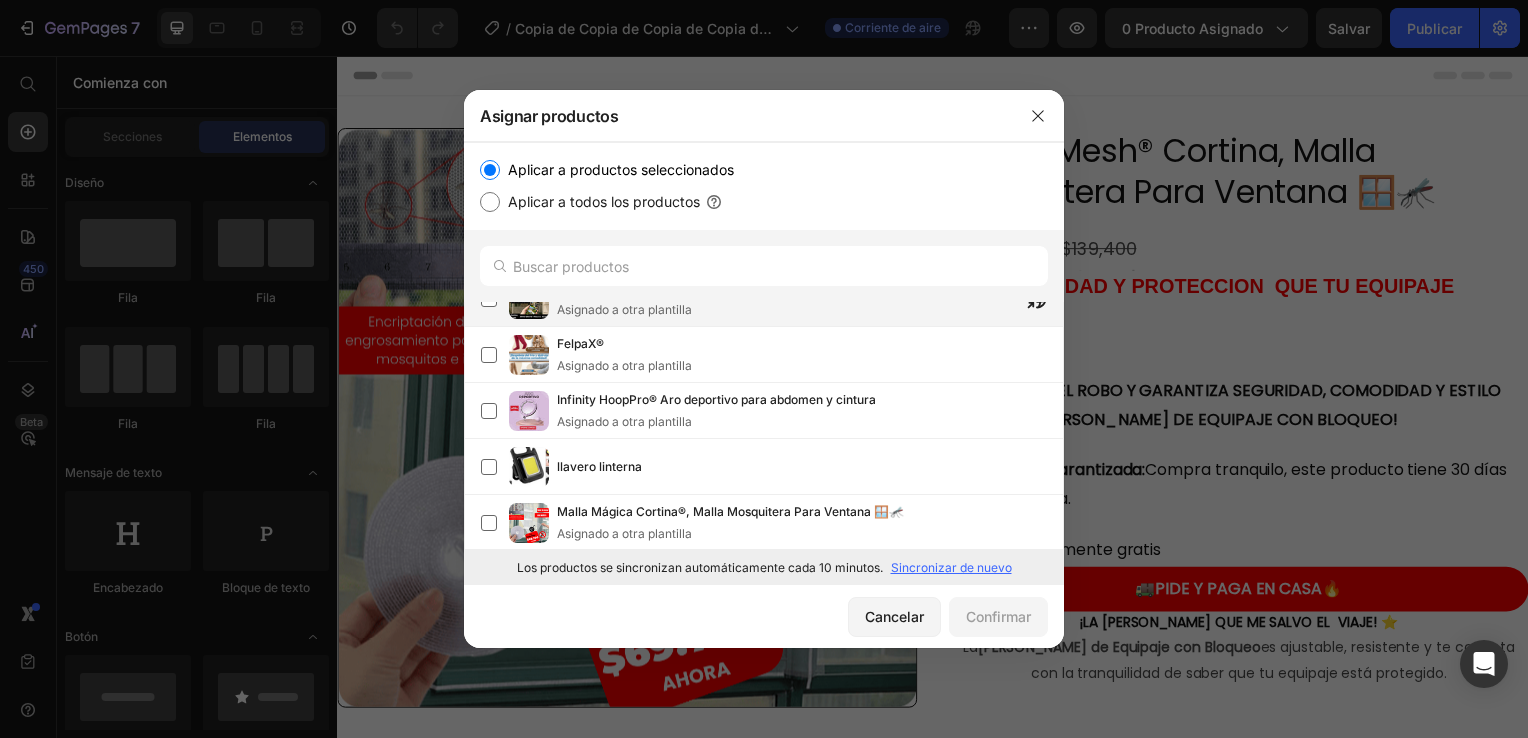 scroll, scrollTop: 600, scrollLeft: 0, axis: vertical 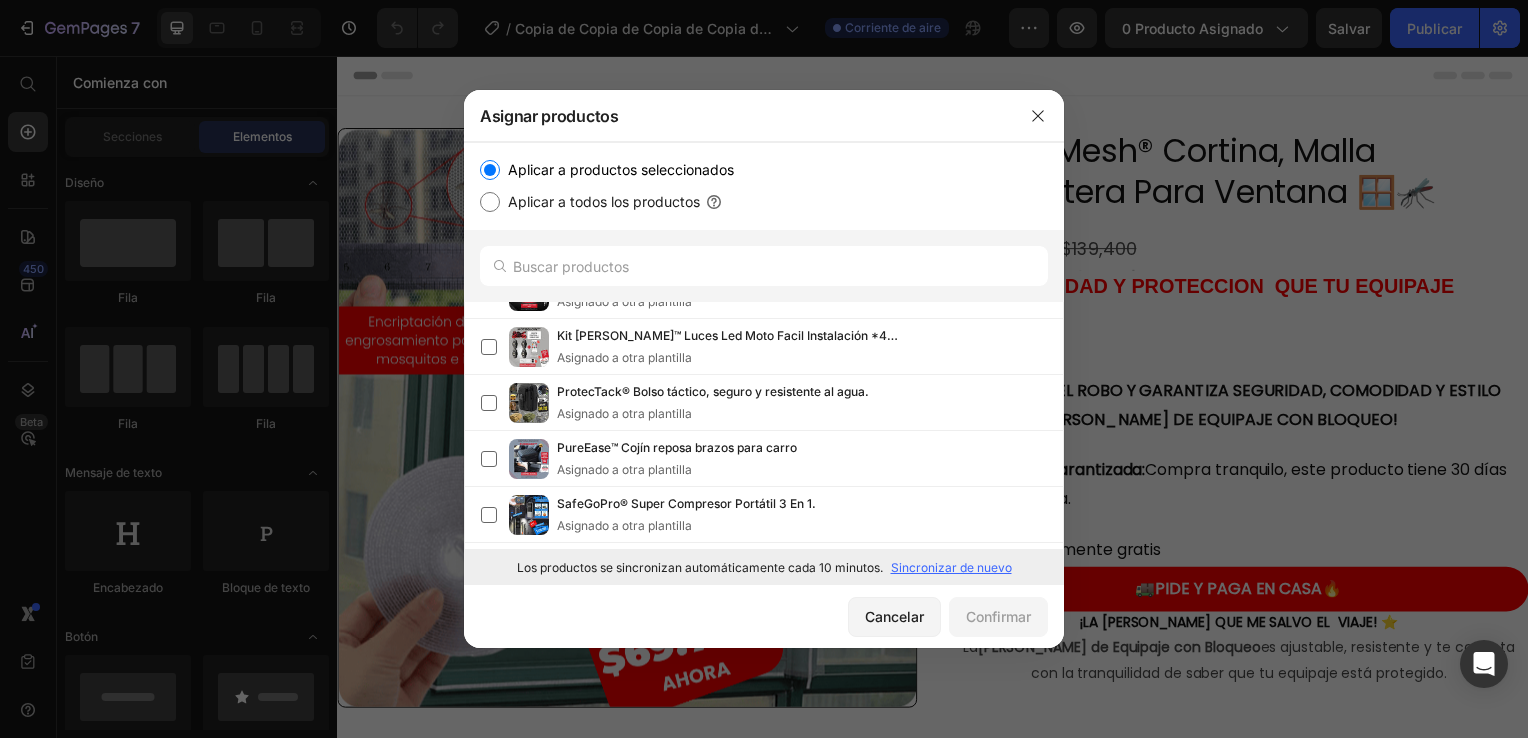 click on "Sincronizar de nuevo" at bounding box center (951, 568) 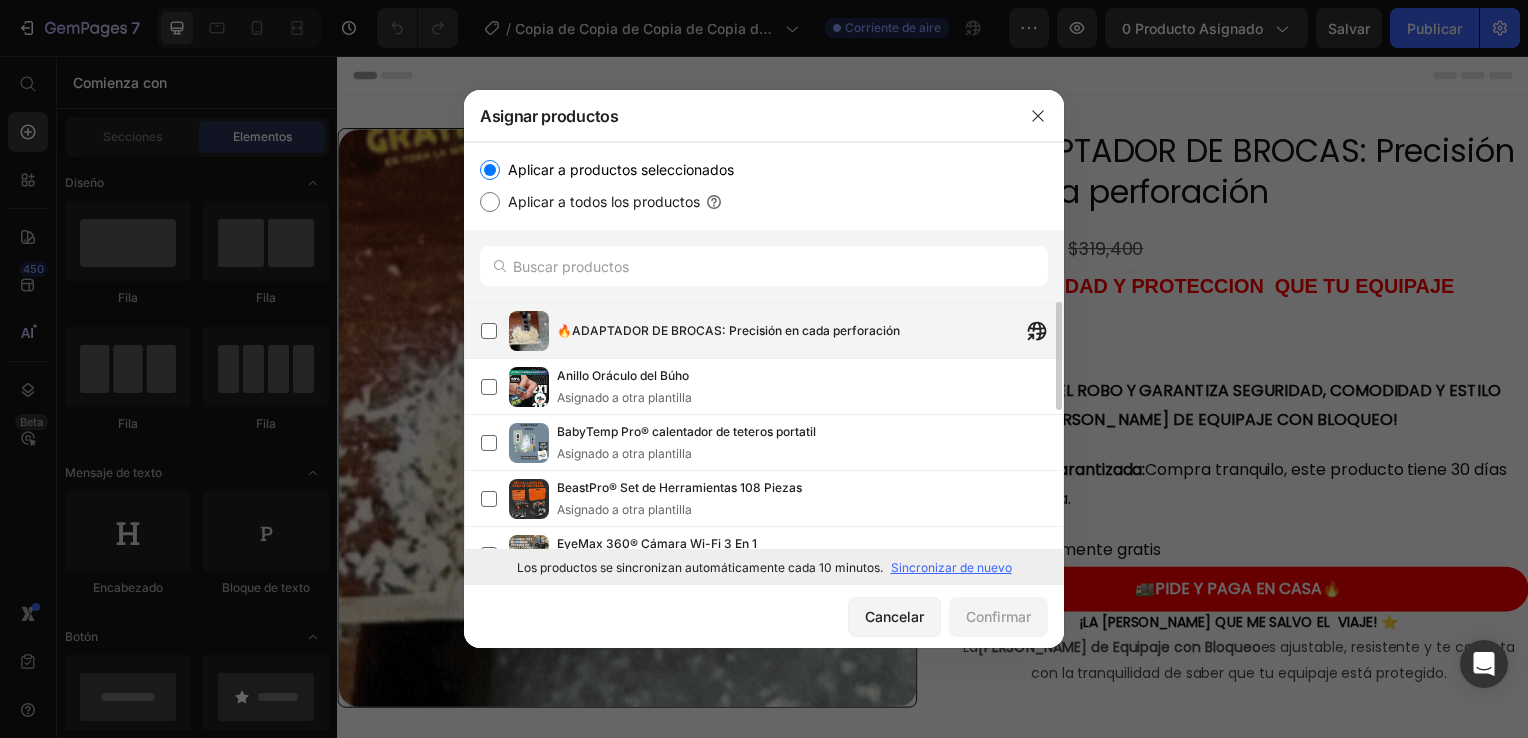 click on "🔥ADAPTADOR DE BROCAS: Precisión en cada perforación" at bounding box center [810, 331] 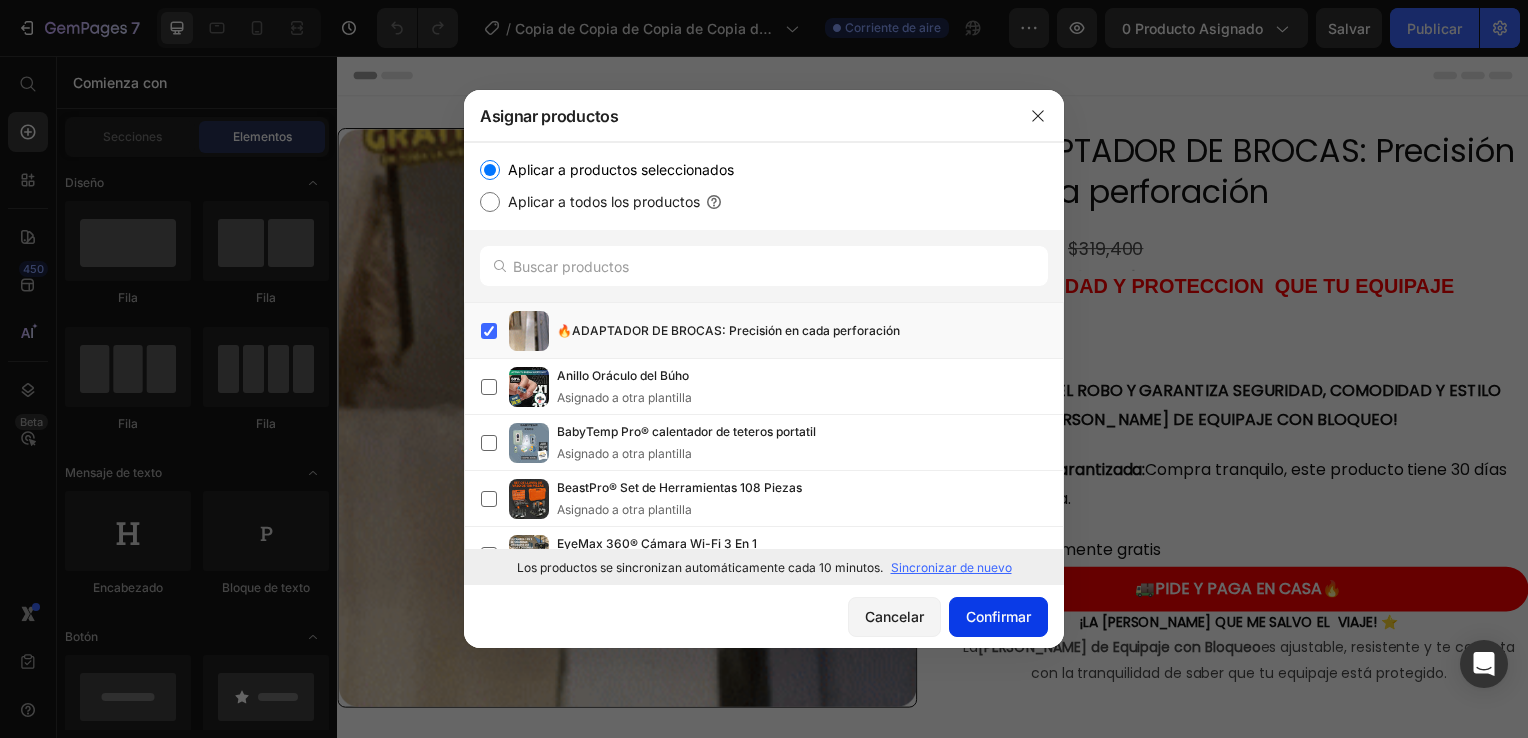 click on "Confirmar" 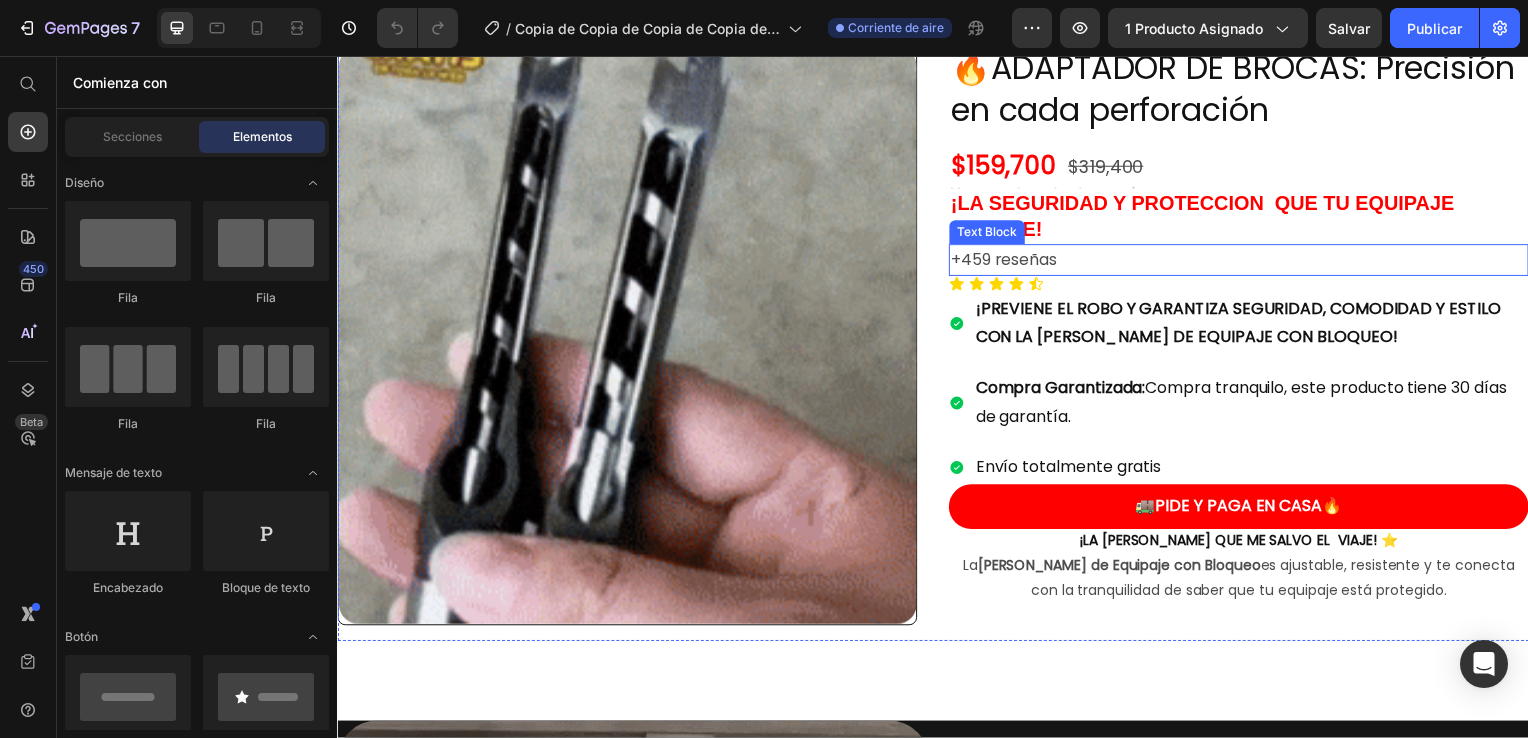 scroll, scrollTop: 0, scrollLeft: 0, axis: both 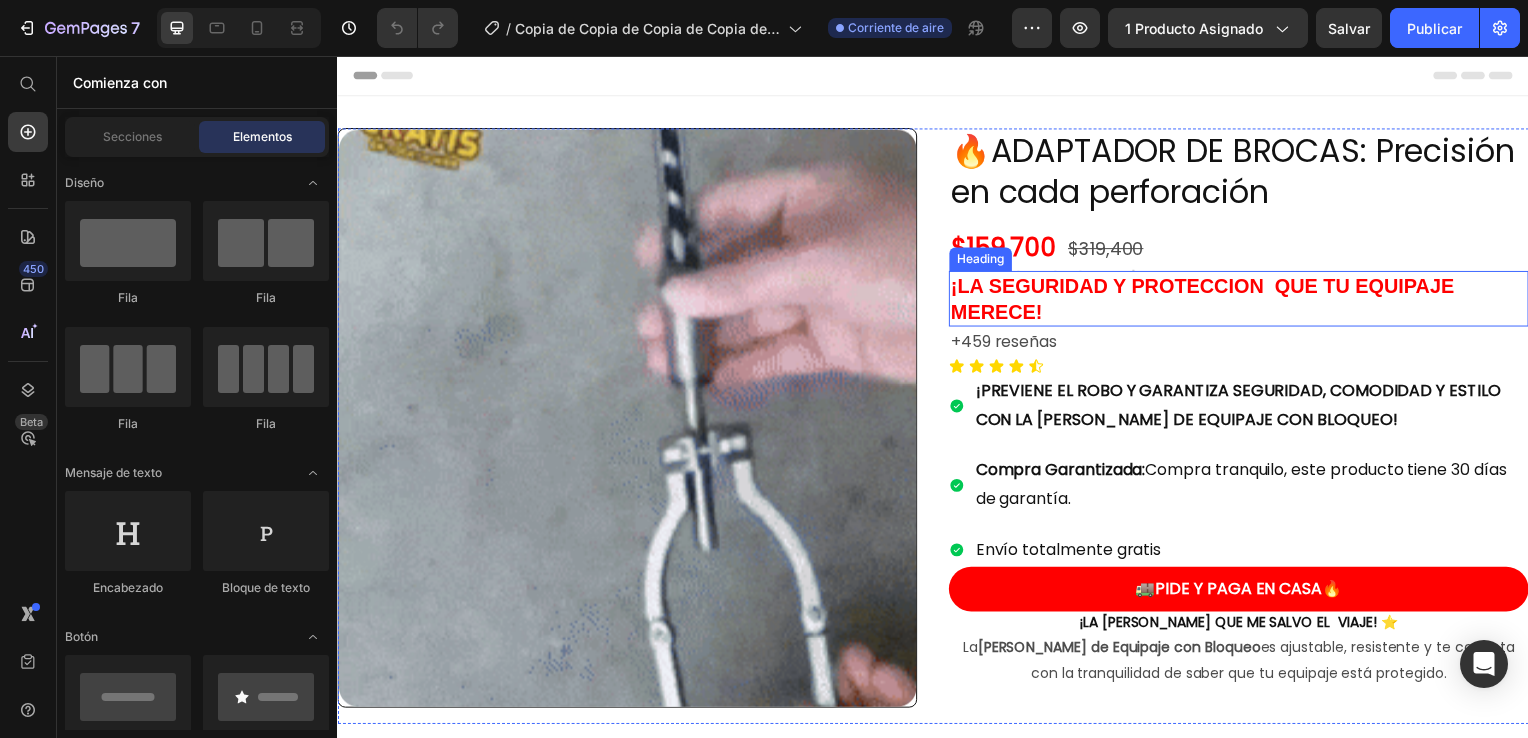 click on "¡LA SEGURIDAD Y PROTECCION  QUE TU EQUIPAJE MERECE!" at bounding box center (1245, 301) 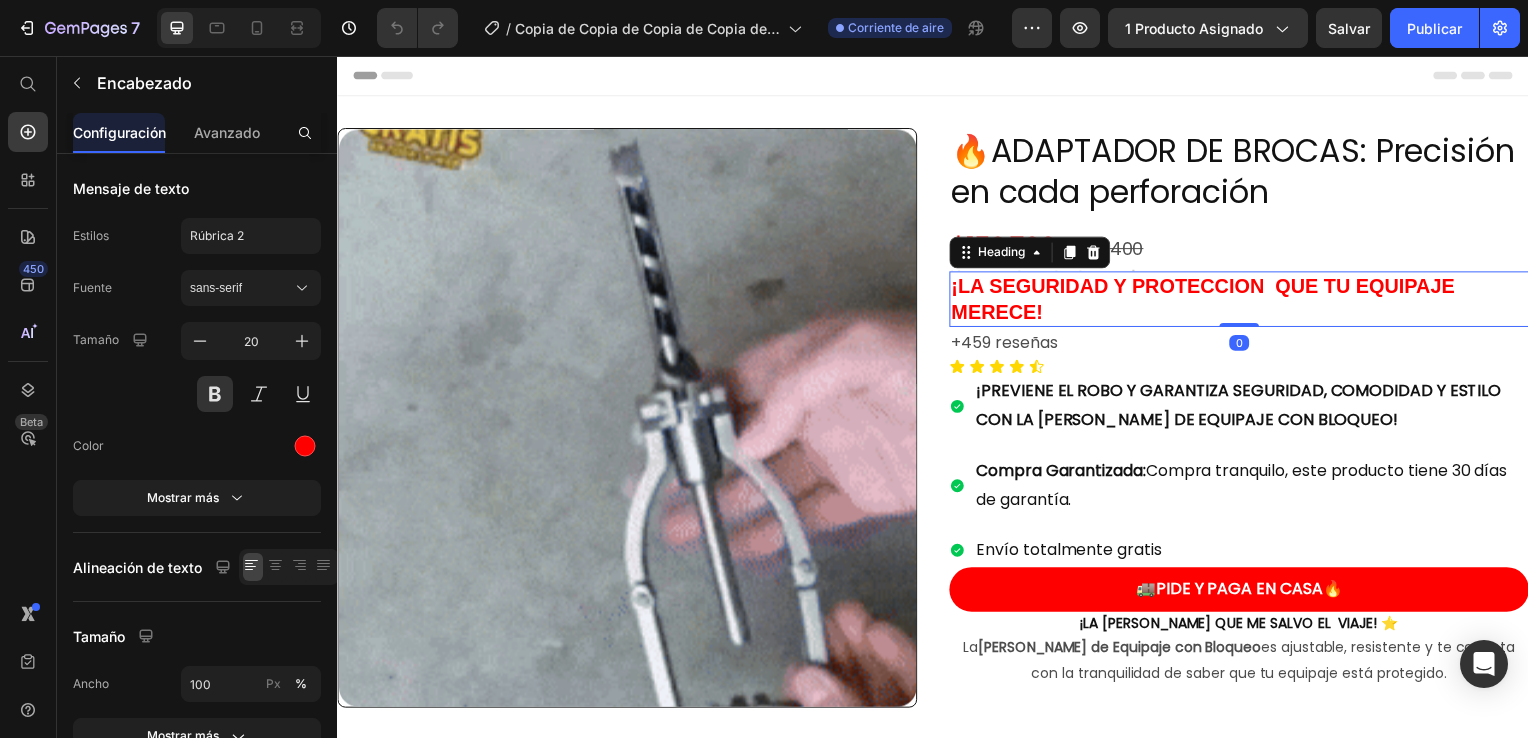 click on "¡LA SEGURIDAD Y PROTECCION  QUE TU EQUIPAJE MERECE!" at bounding box center (1245, 301) 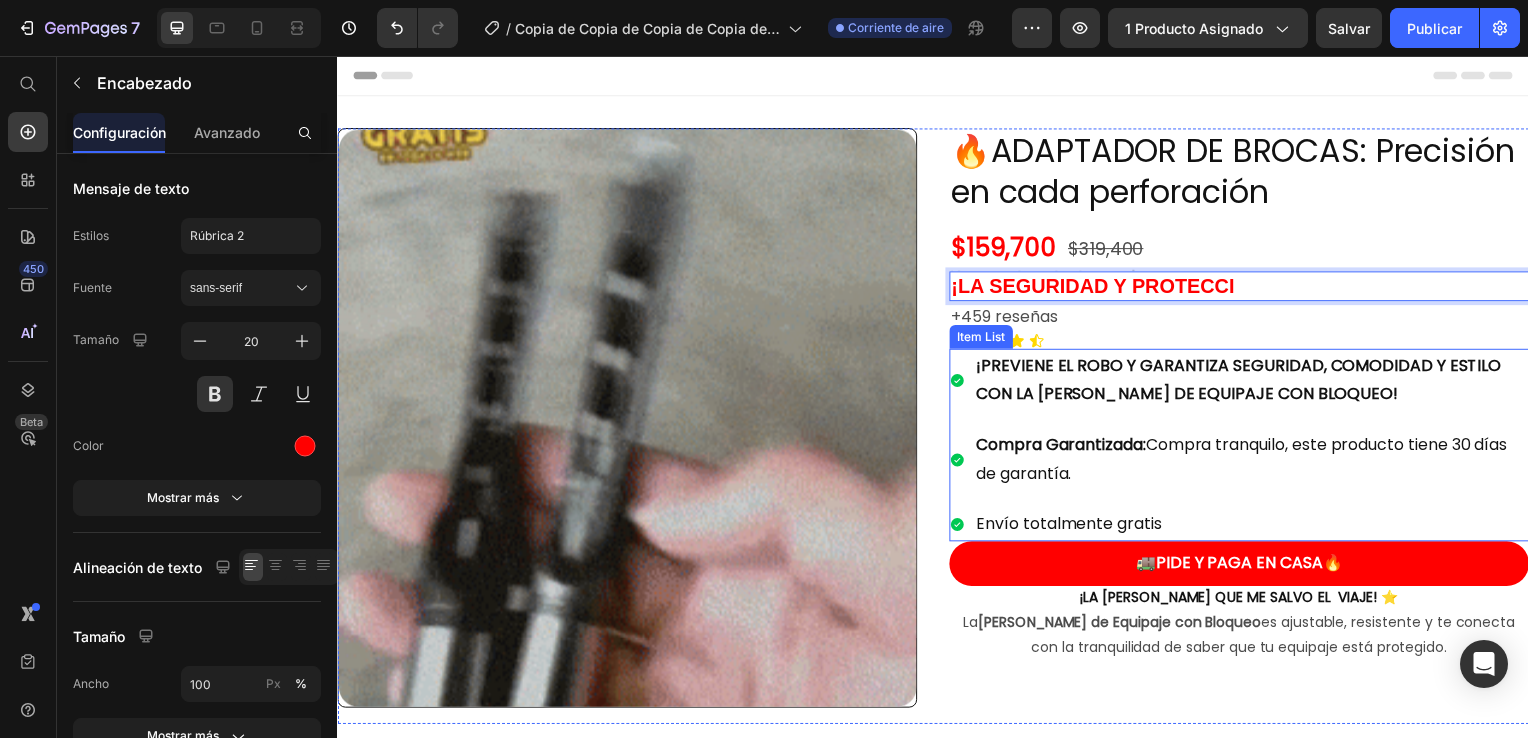 click on "¡PREVIENE EL ROBO Y GARANTIZA SEGURIDAD, COMODIDAD Y ESTILO CON LA [PERSON_NAME] DE EQUIPAJE CON BLOQUEO!" at bounding box center (1257, 383) 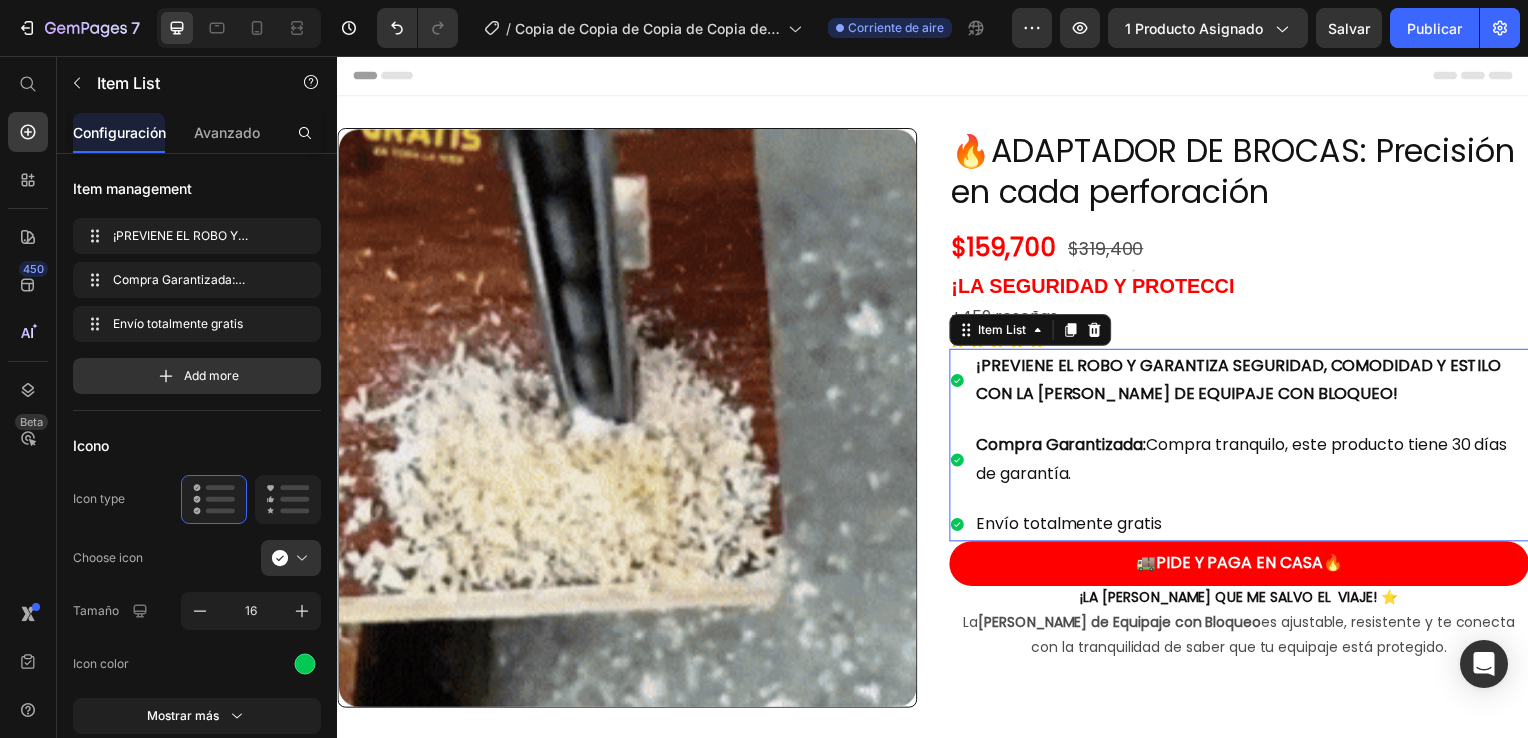 click on "¡PREVIENE EL ROBO Y GARANTIZA SEGURIDAD, COMODIDAD Y ESTILO CON LA [PERSON_NAME] DE EQUIPAJE CON BLOQUEO!" at bounding box center [1257, 383] 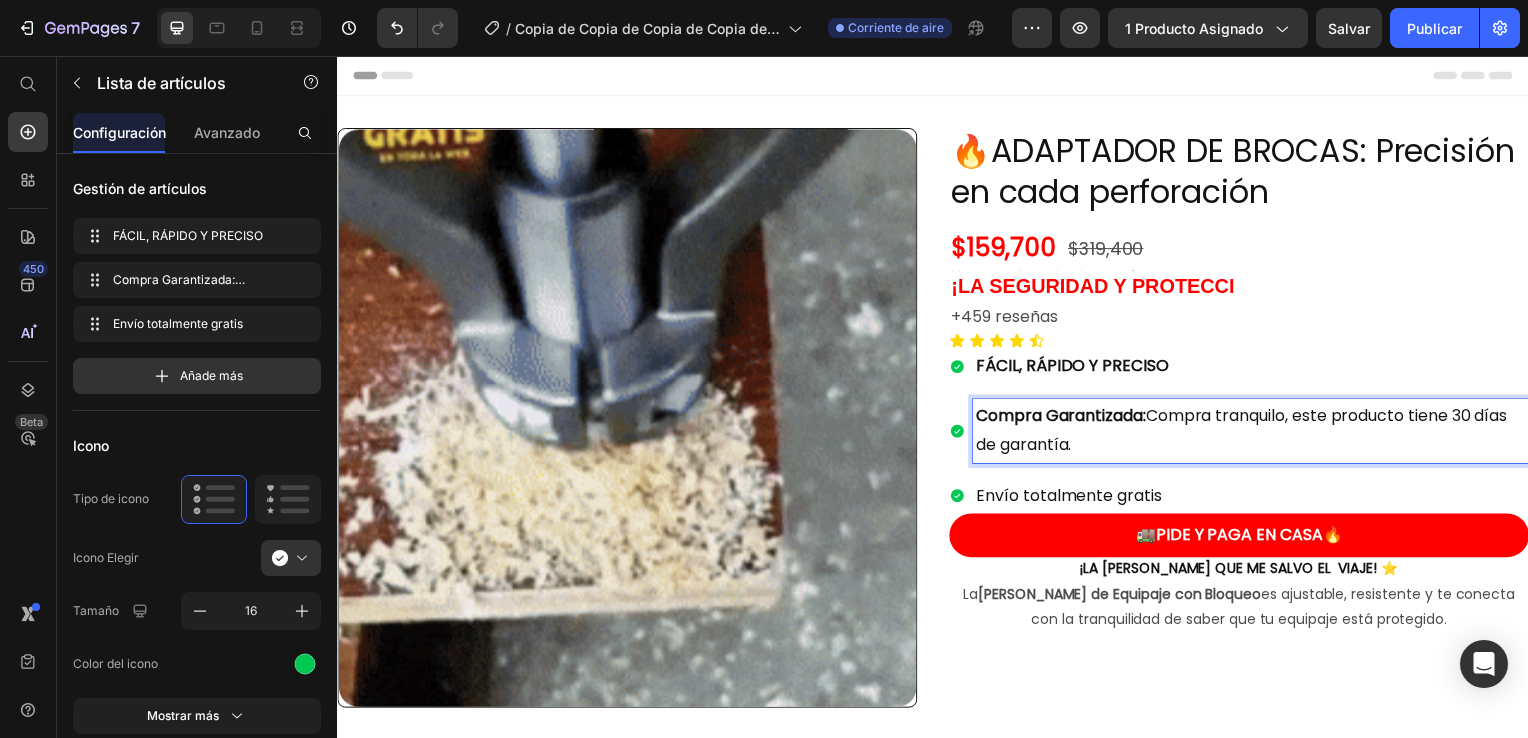 click on "Compra Garantizada:  Compra tranquilo, este producto tiene 30 días de garantía." at bounding box center (1257, 434) 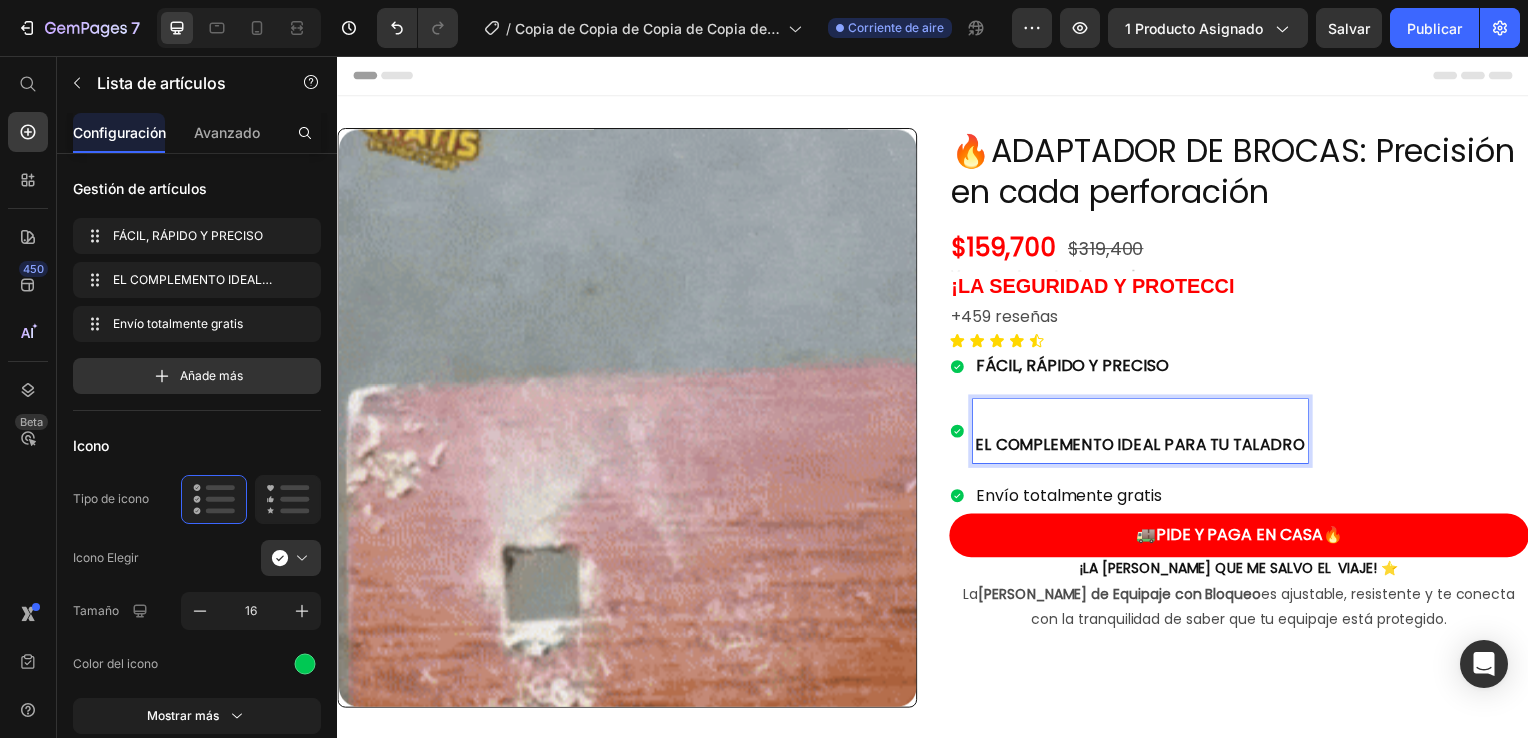 click on "EL COMPLEMENTO IDEAL PARA TU TALADRO" at bounding box center [1145, 447] 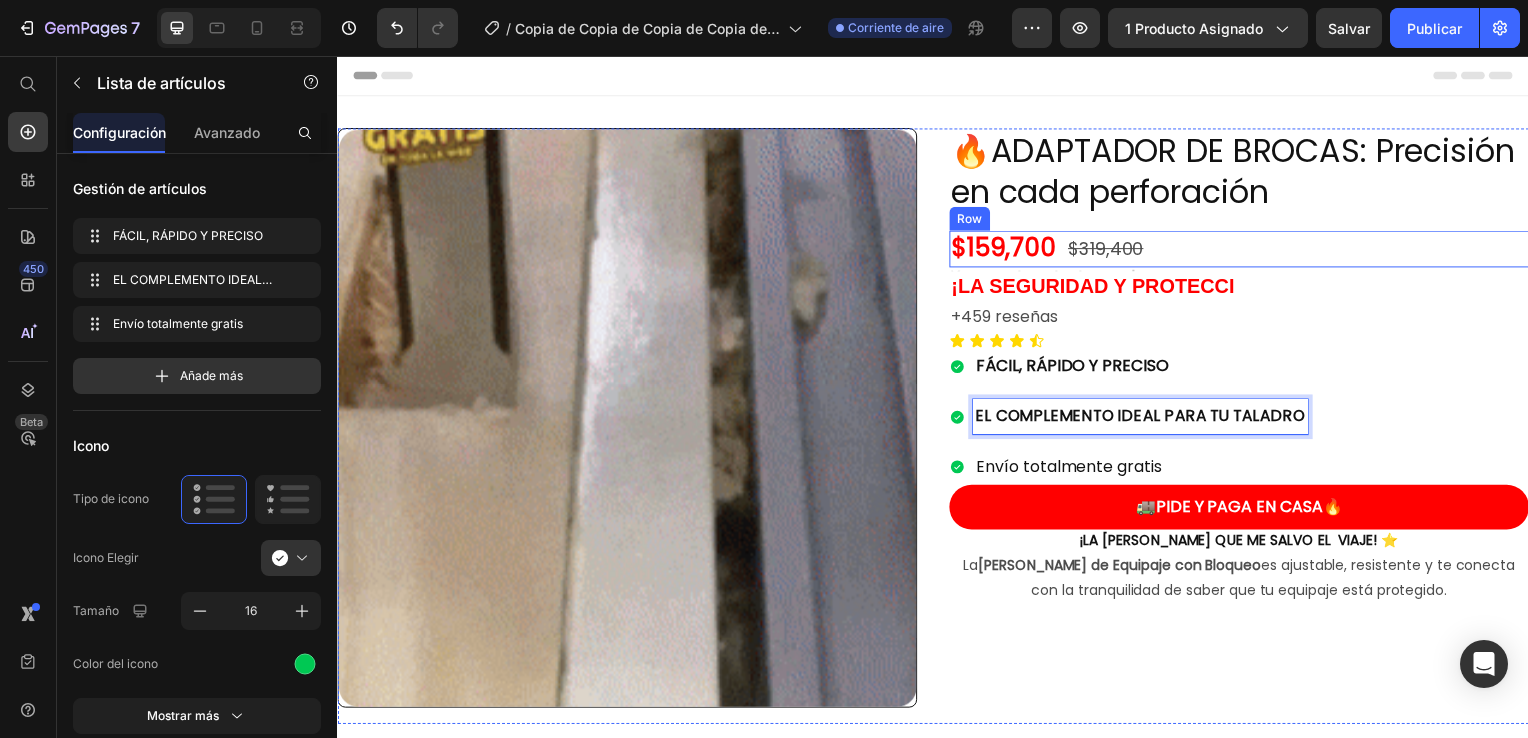 click on "¡LA SEGURIDAD Y PROTECCI" at bounding box center (1245, 288) 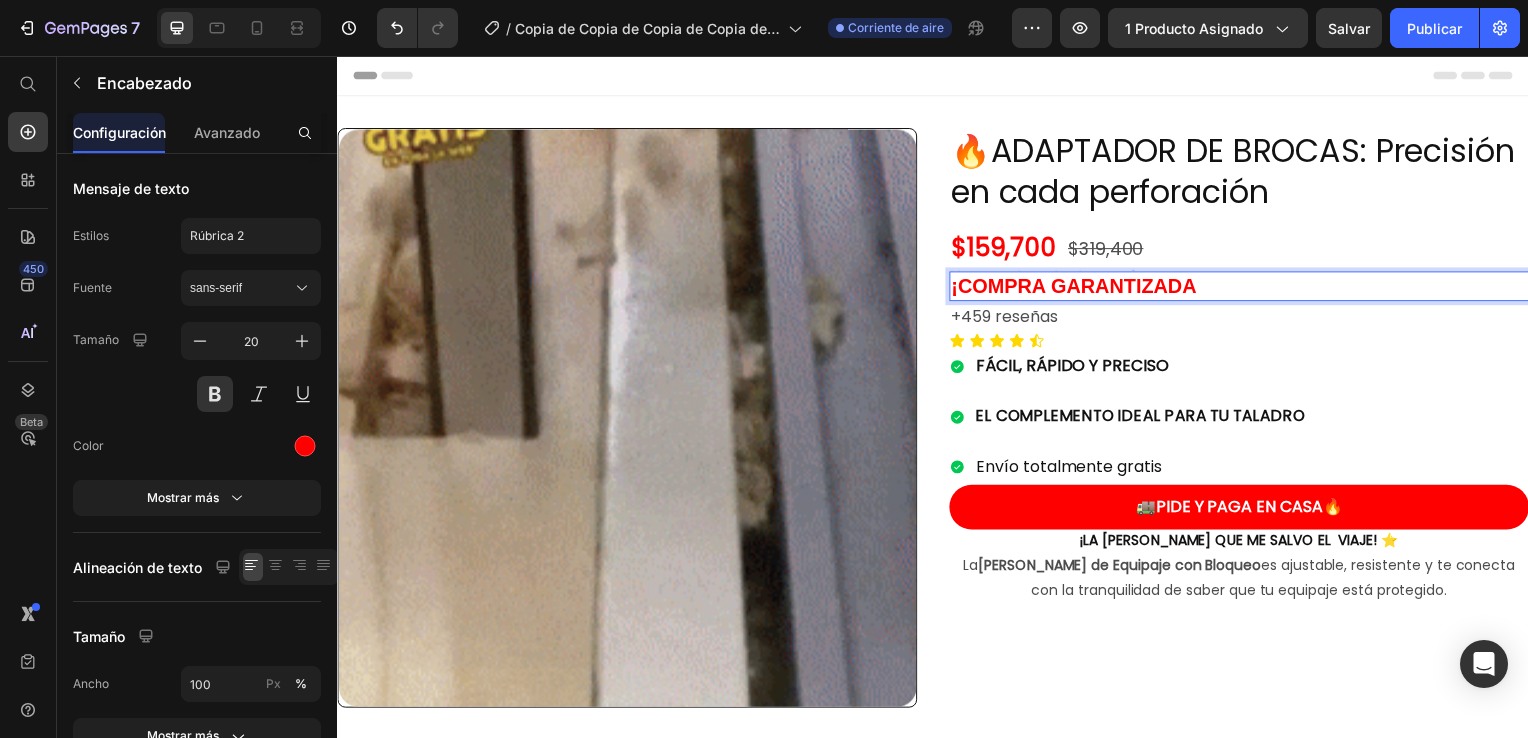 click on "¡COMPRA GARANTIZADA" at bounding box center [1245, 288] 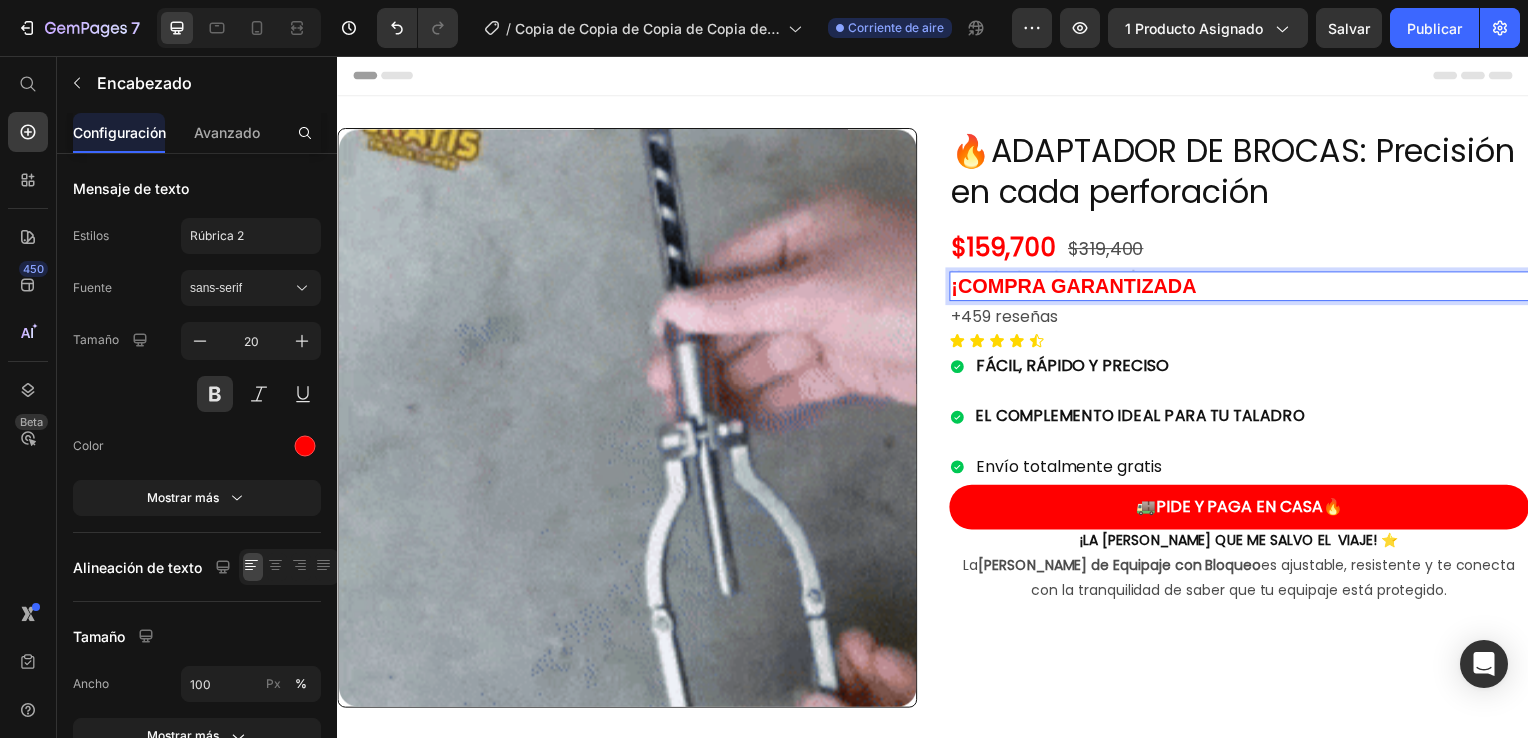 click on "GARANTIZADA !" 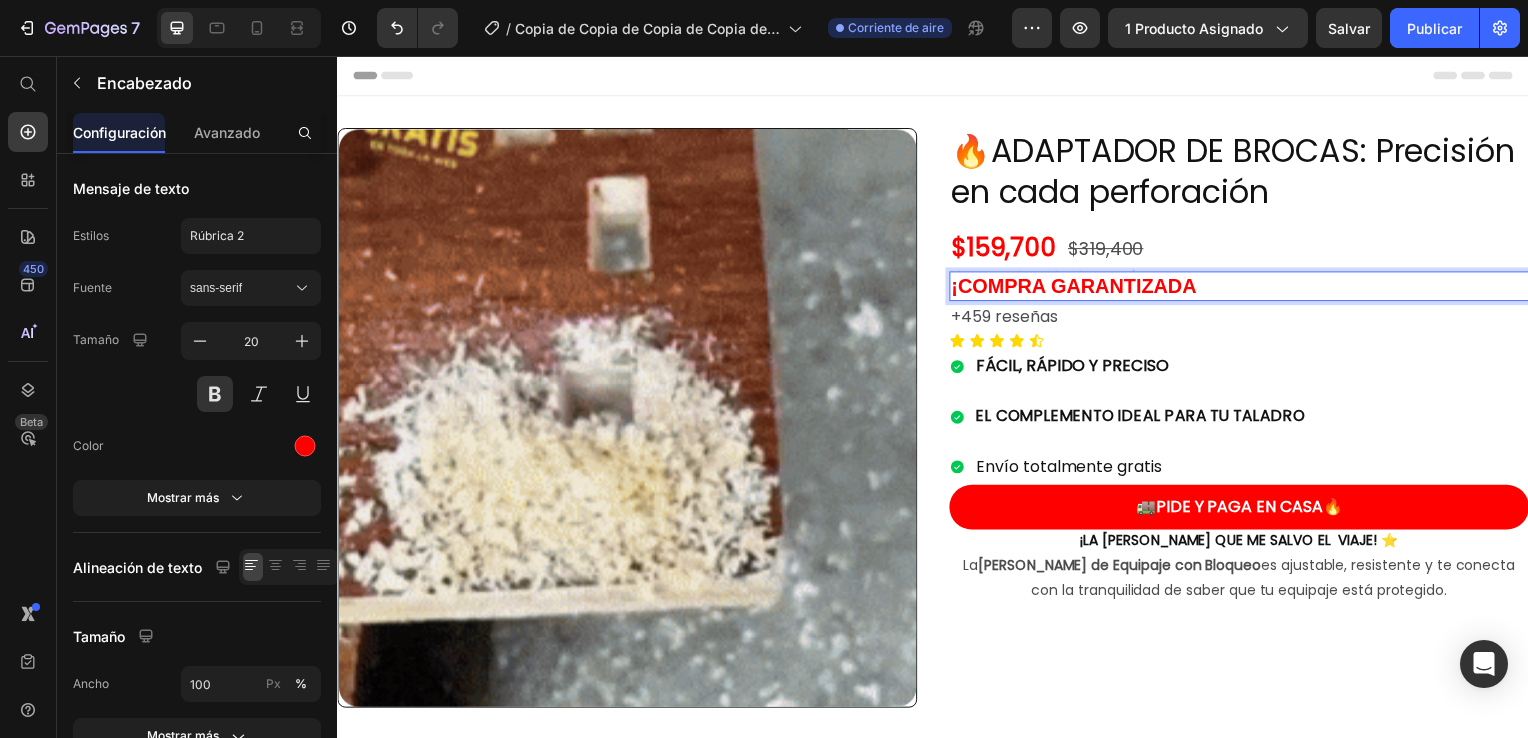 type 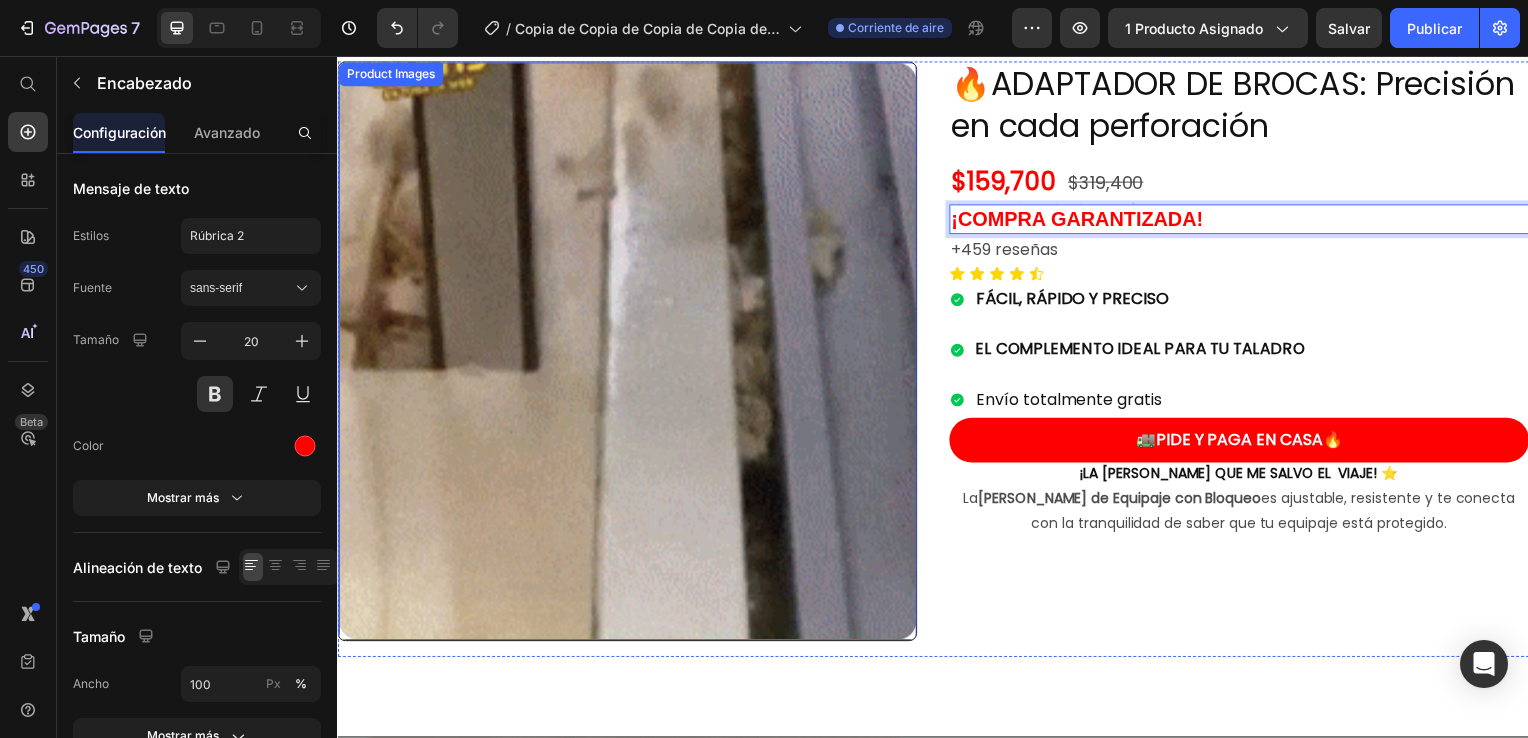 scroll, scrollTop: 100, scrollLeft: 0, axis: vertical 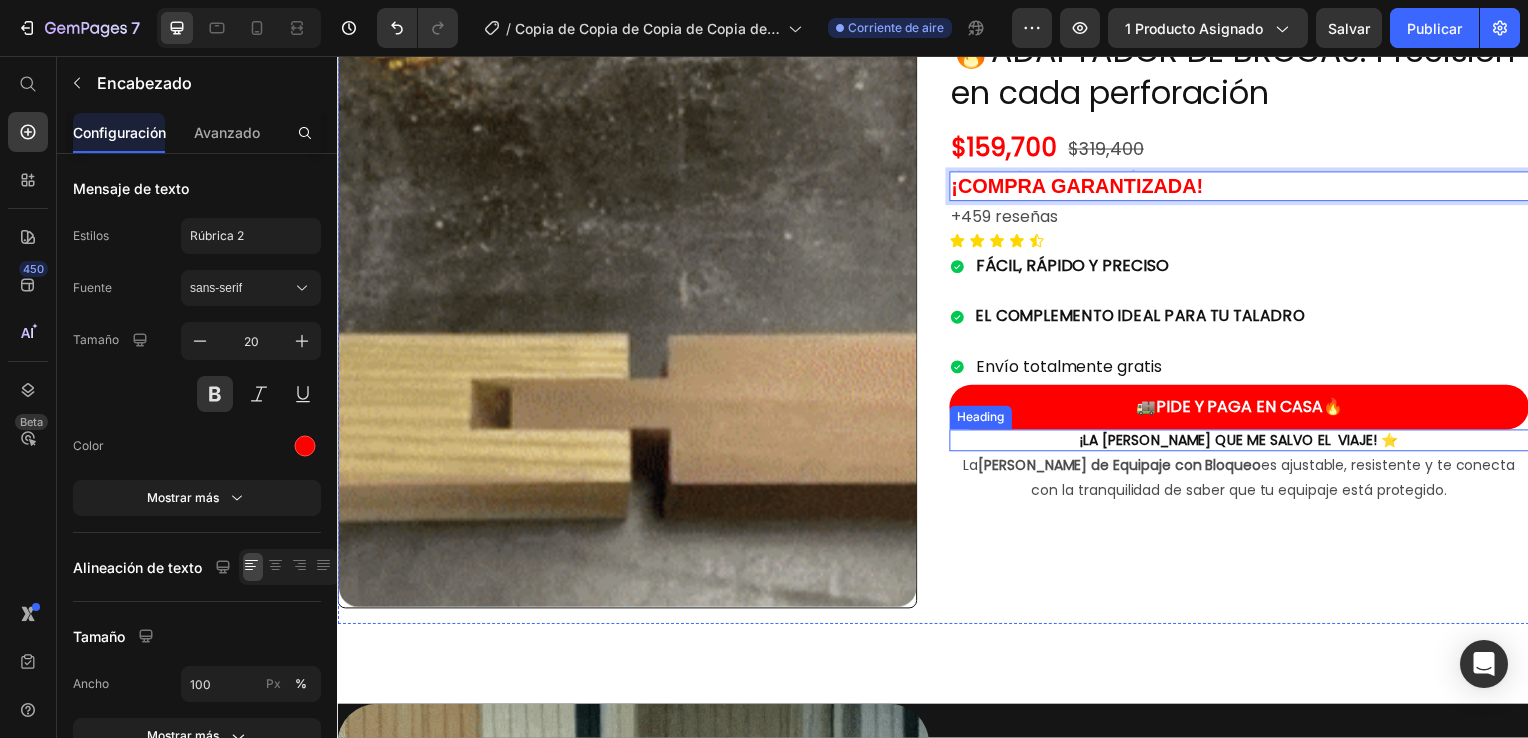 click on "¡LA [PERSON_NAME] QUE ME SALVO EL  VIAJE! ⭐" at bounding box center (1245, 444) 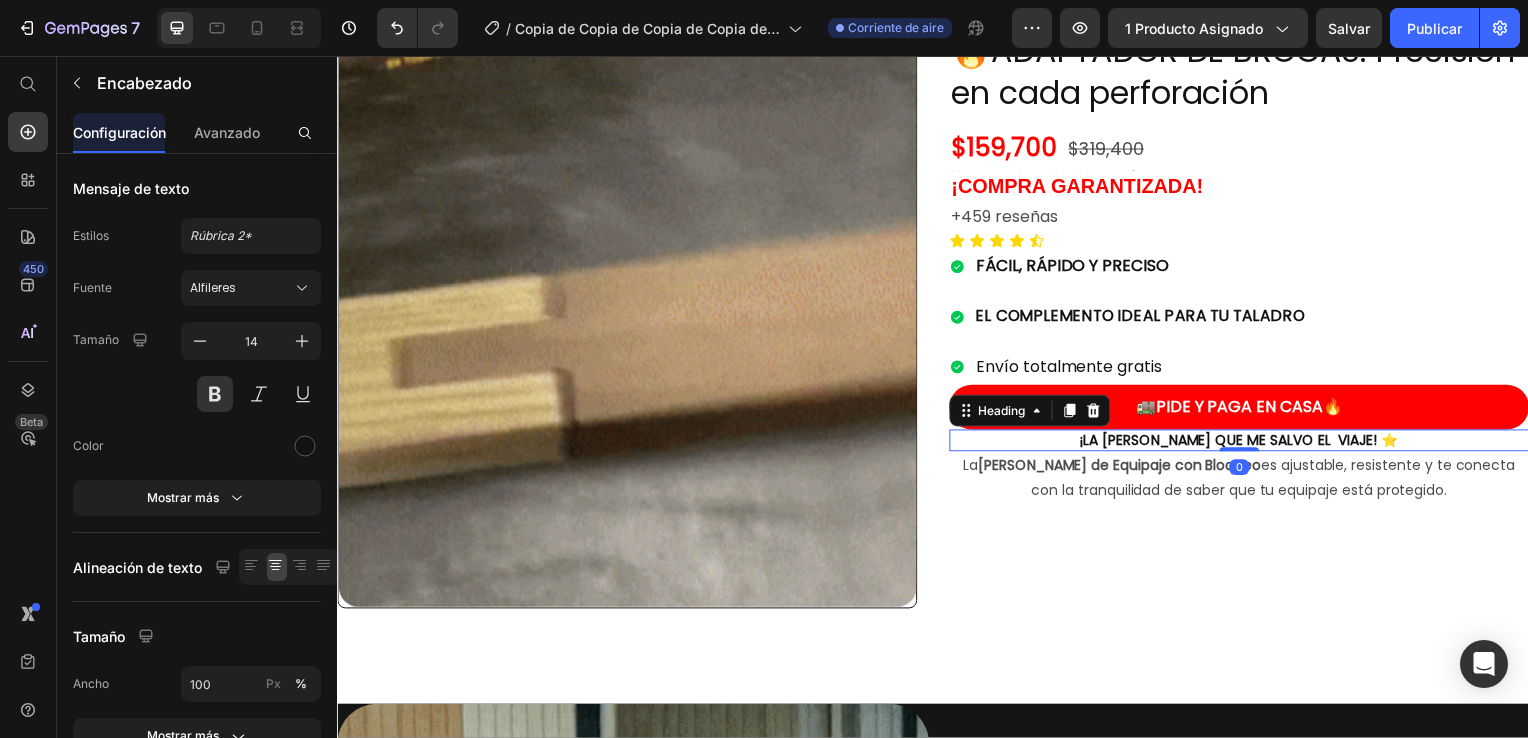 click on "¡LA [PERSON_NAME] QUE ME SALVO EL  VIAJE! ⭐" at bounding box center [1245, 444] 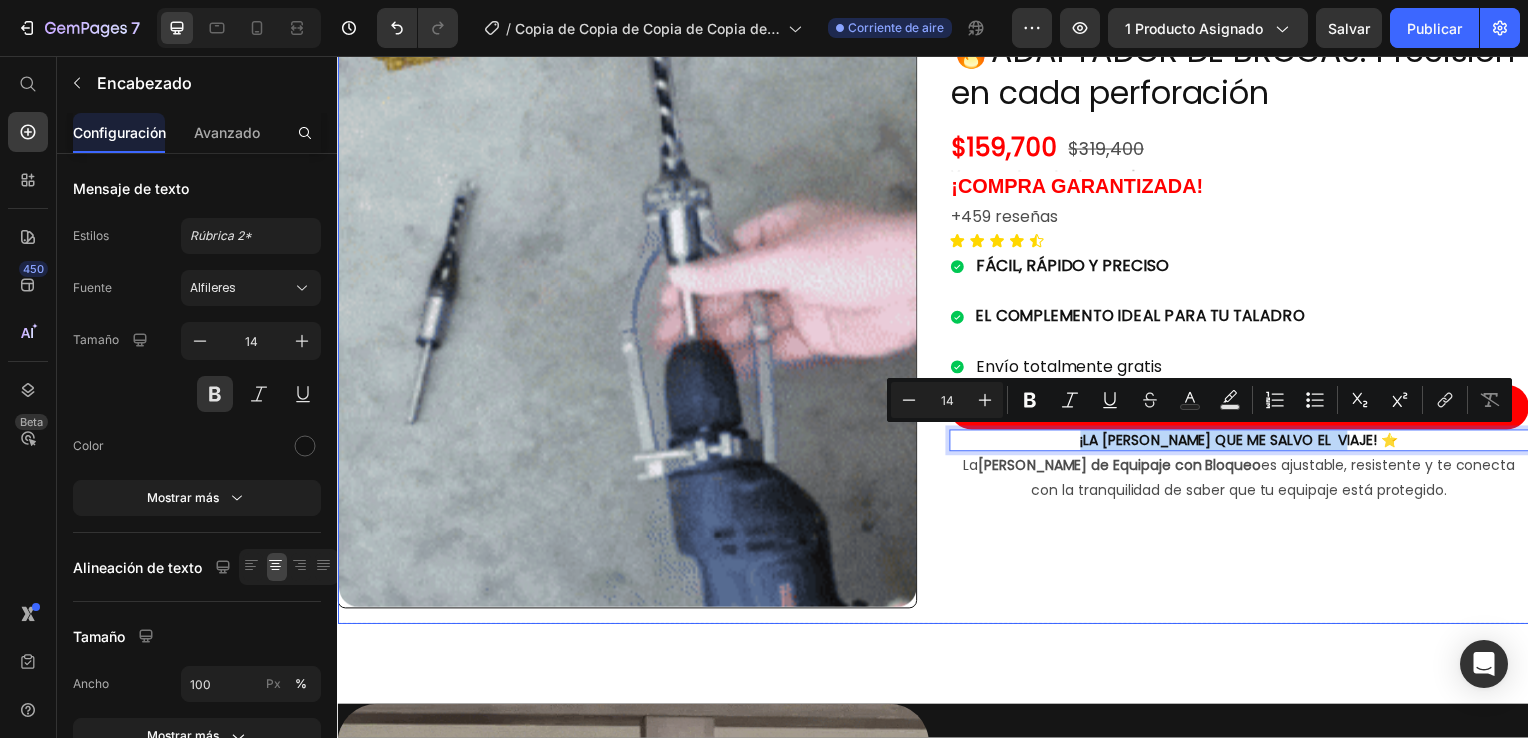 click on "La  [PERSON_NAME] de Equipaje con Bloqueo  es ajustable, resistente y te conecta con la tranquilidad de saber que tu equipaje está protegido." at bounding box center [1245, 482] 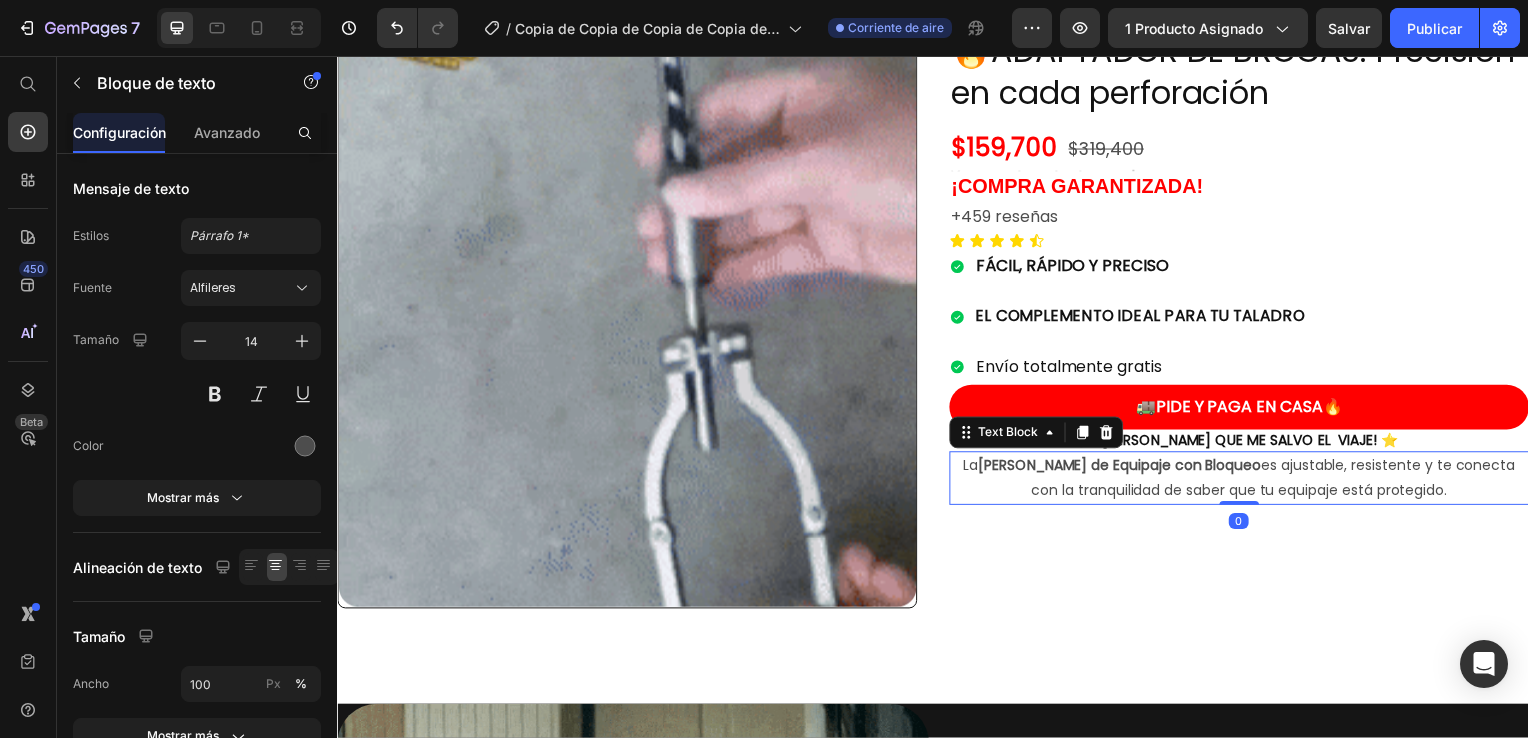 click on "La  [PERSON_NAME] de Equipaje con Bloqueo  es ajustable, resistente y te conecta con la tranquilidad de saber que tu equipaje está protegido." at bounding box center [1245, 482] 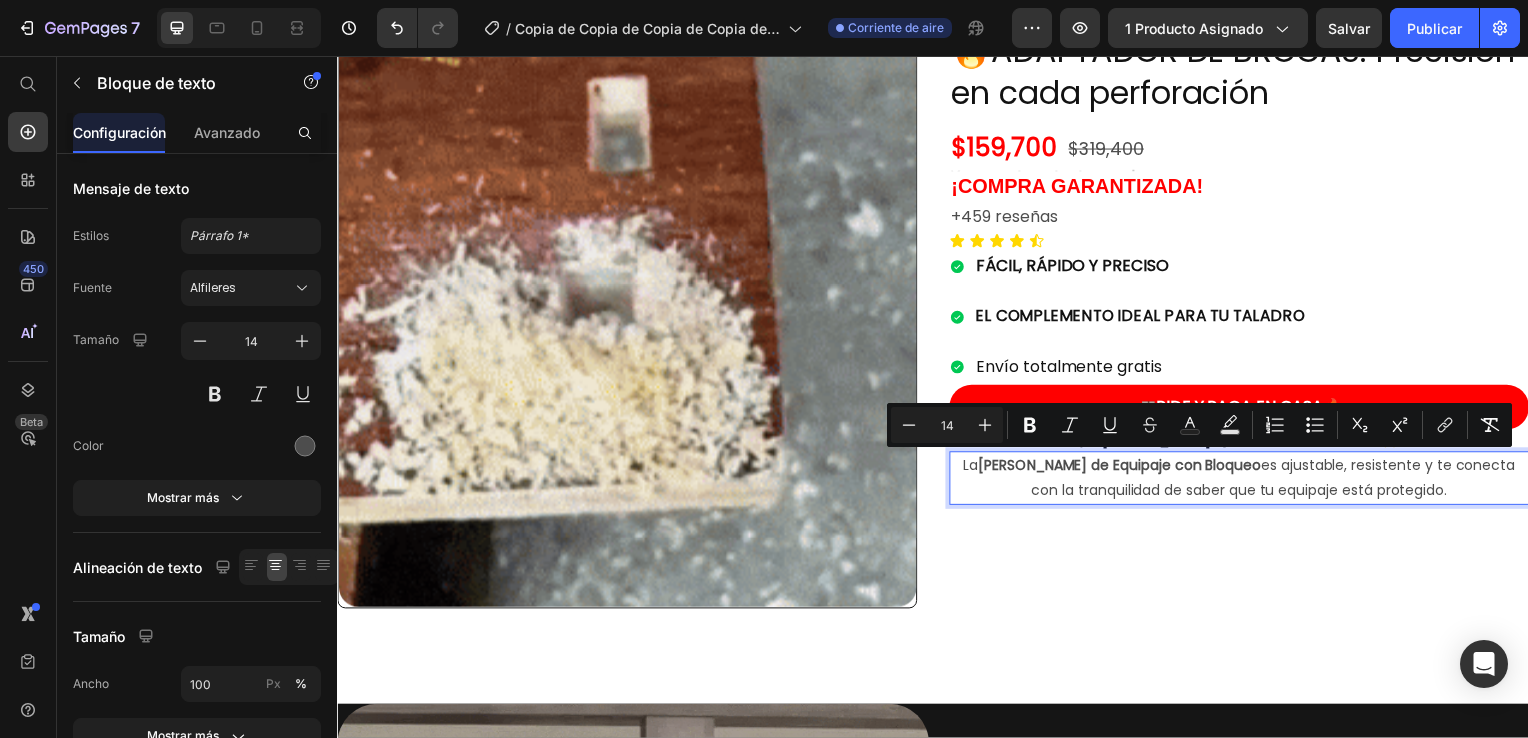 copy on "La  [PERSON_NAME] de Equipaje con Bloqueo  es ajustable, resistente y te conecta con la tranquilidad de saber que tu equipaje está protegido." 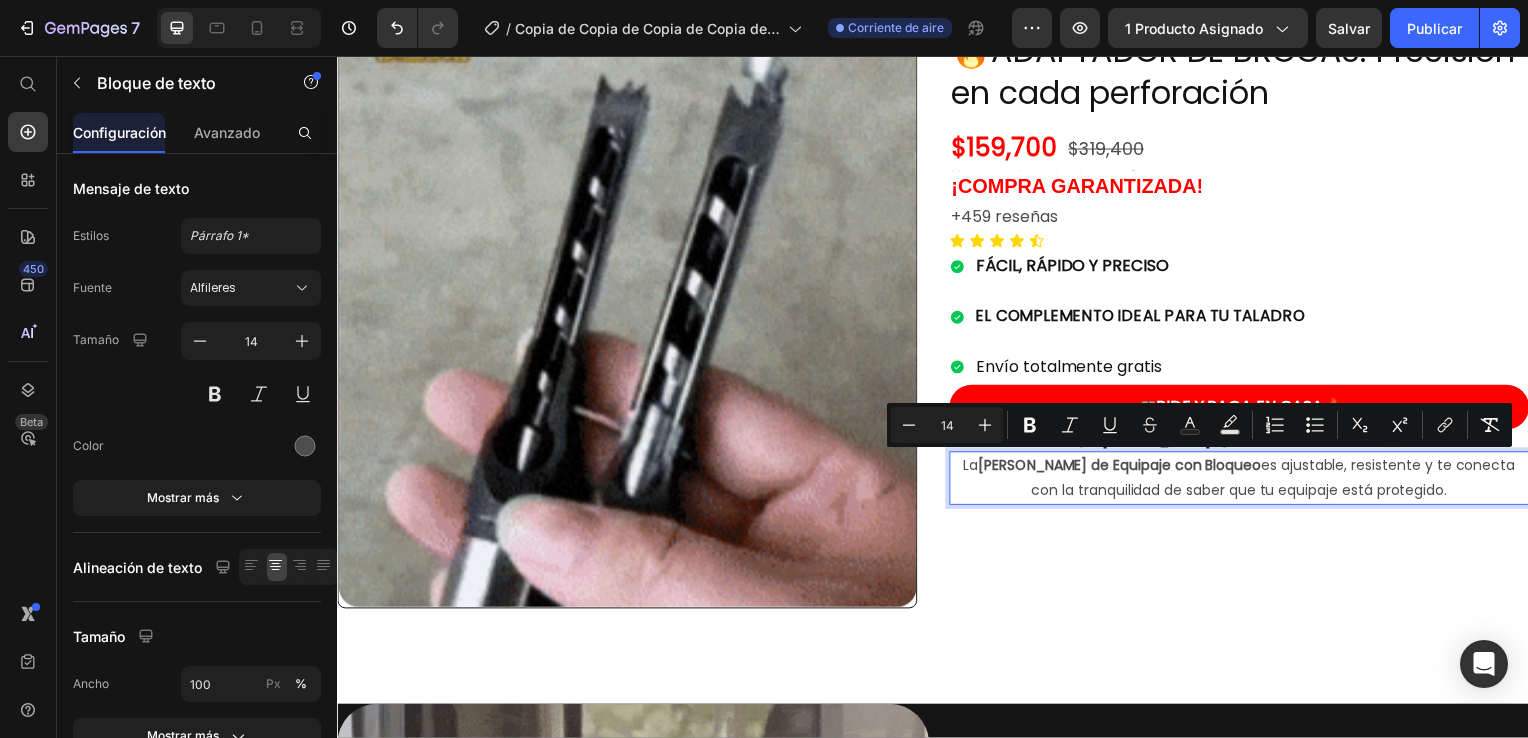 click on "La  [PERSON_NAME] de Equipaje con Bloqueo  es ajustable, resistente y te conecta con la tranquilidad de saber que tu equipaje está protegido." at bounding box center [1245, 482] 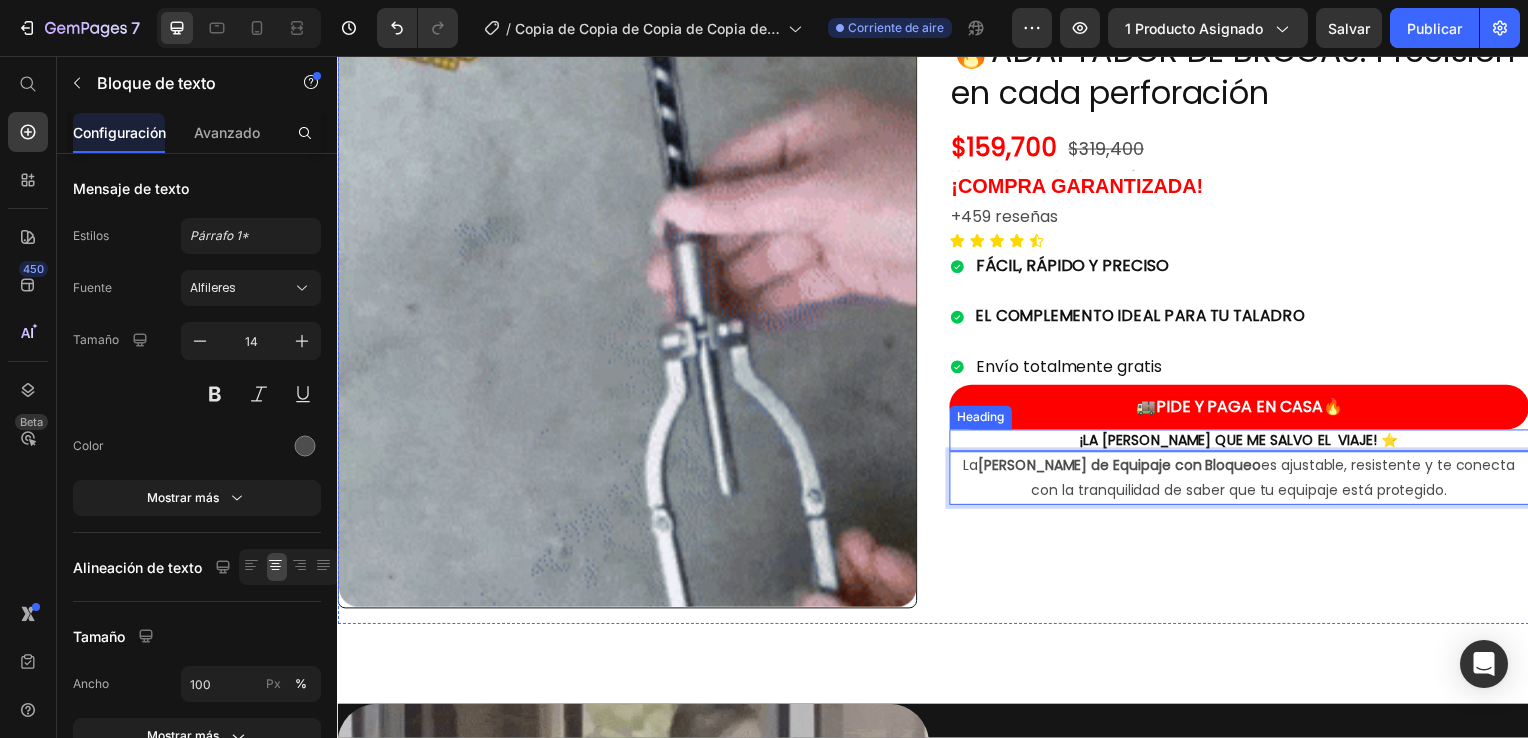 click on "¡LA [PERSON_NAME] QUE ME SALVO EL  VIAJE! ⭐" at bounding box center (1245, 444) 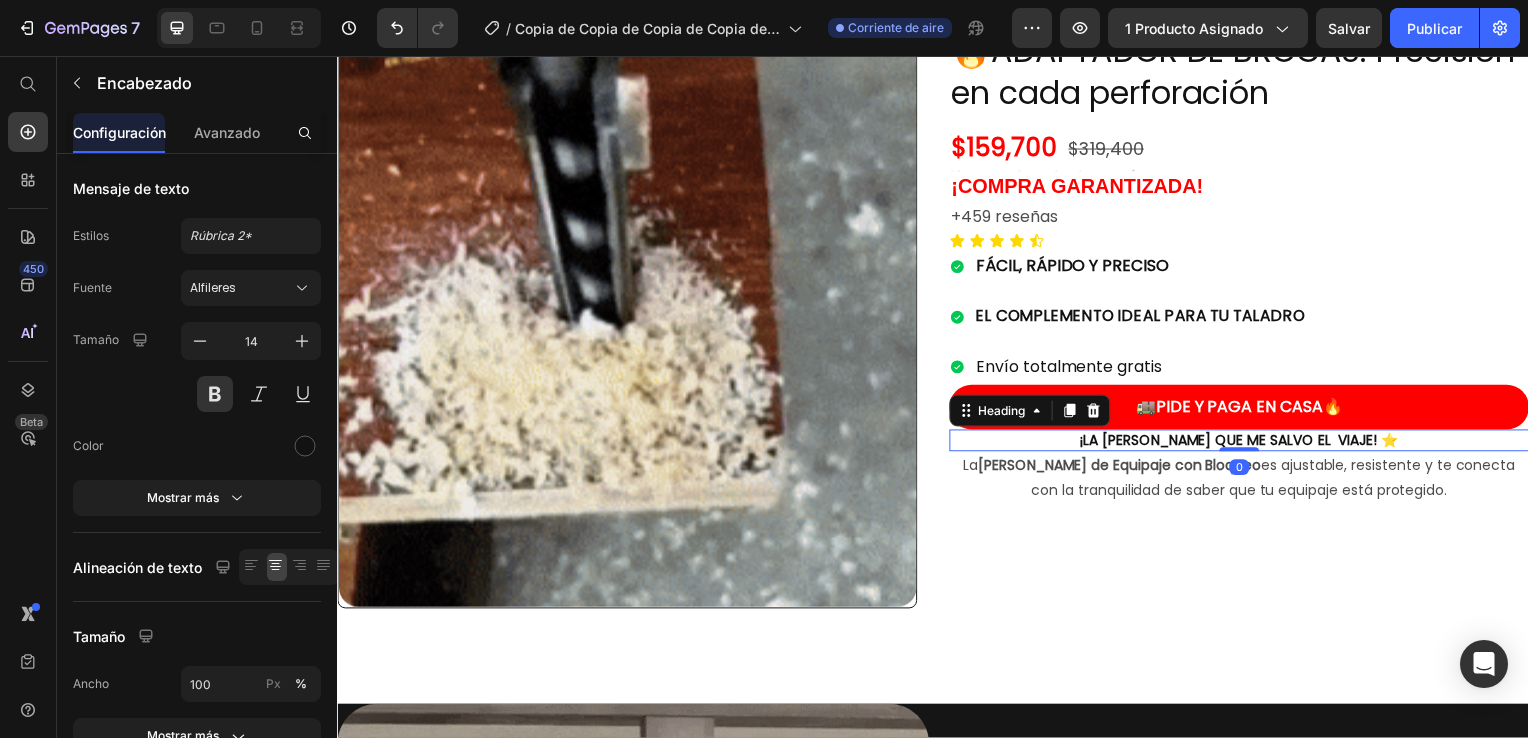 click on "¡LA [PERSON_NAME] QUE ME SALVO EL  VIAJE! ⭐" at bounding box center [1245, 444] 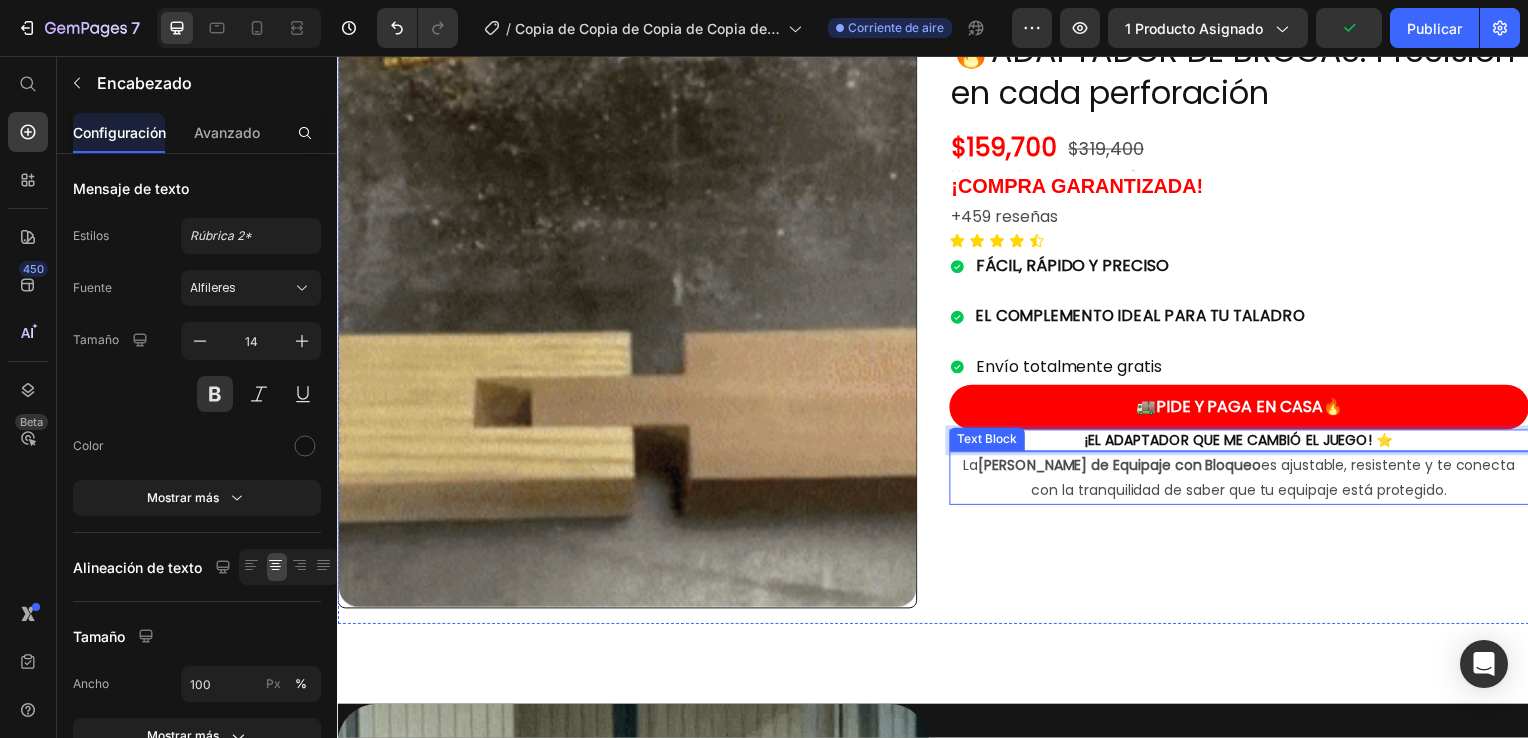 click on "La  [PERSON_NAME] de Equipaje con Bloqueo  es ajustable, resistente y te conecta con la tranquilidad de saber que tu equipaje está protegido." at bounding box center [1245, 482] 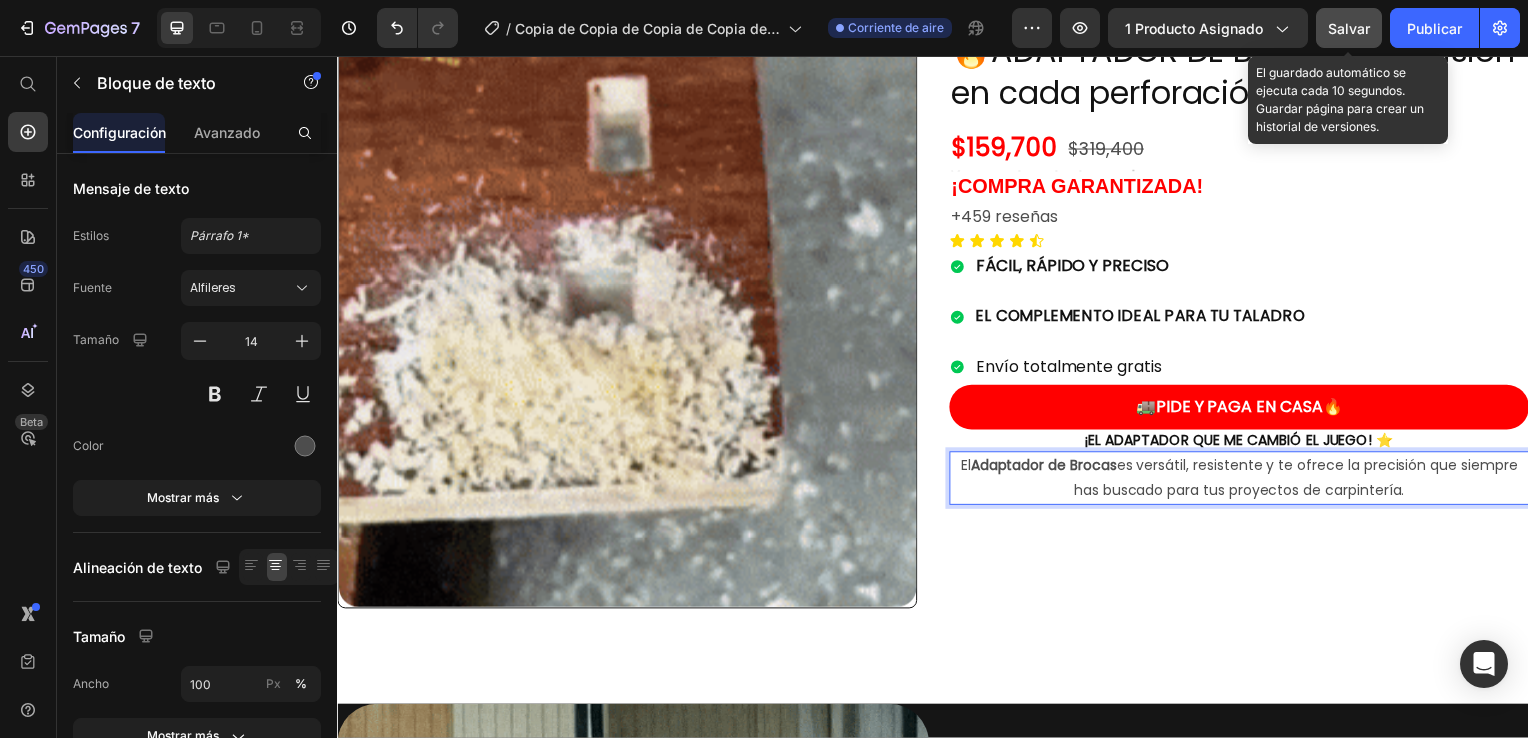click on "Salvar" 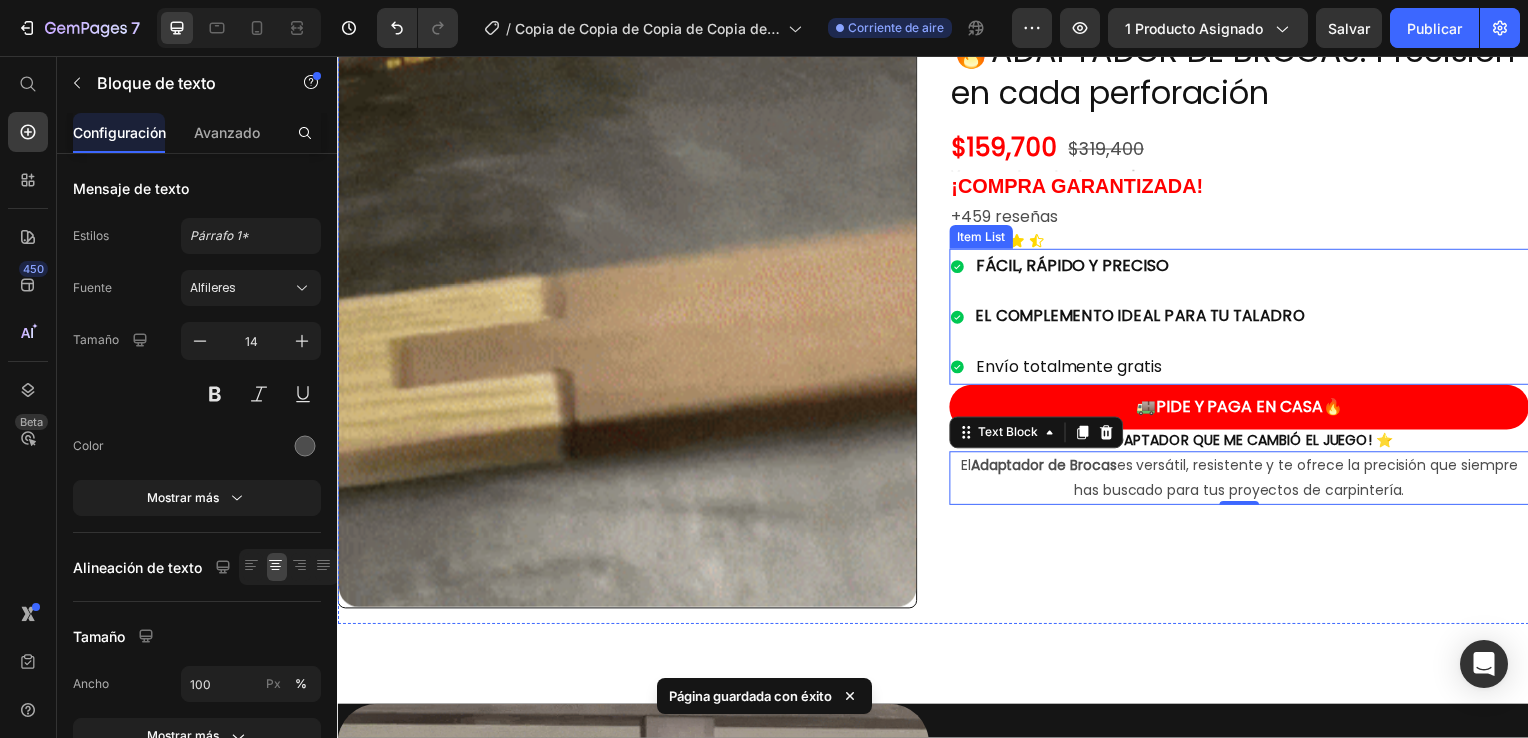 scroll, scrollTop: 0, scrollLeft: 0, axis: both 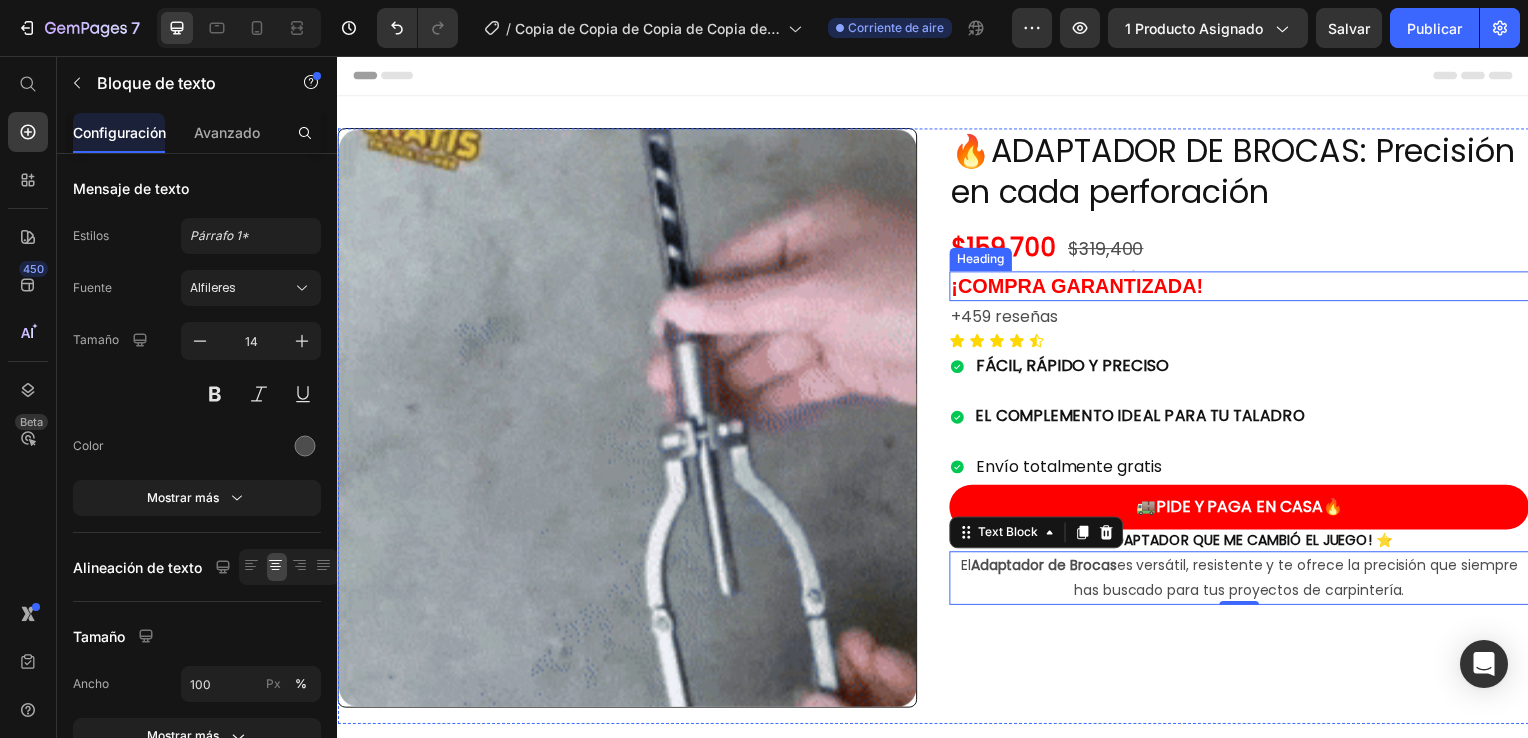 click on "¡COMPRA GARANTIZADA!" at bounding box center (1245, 288) 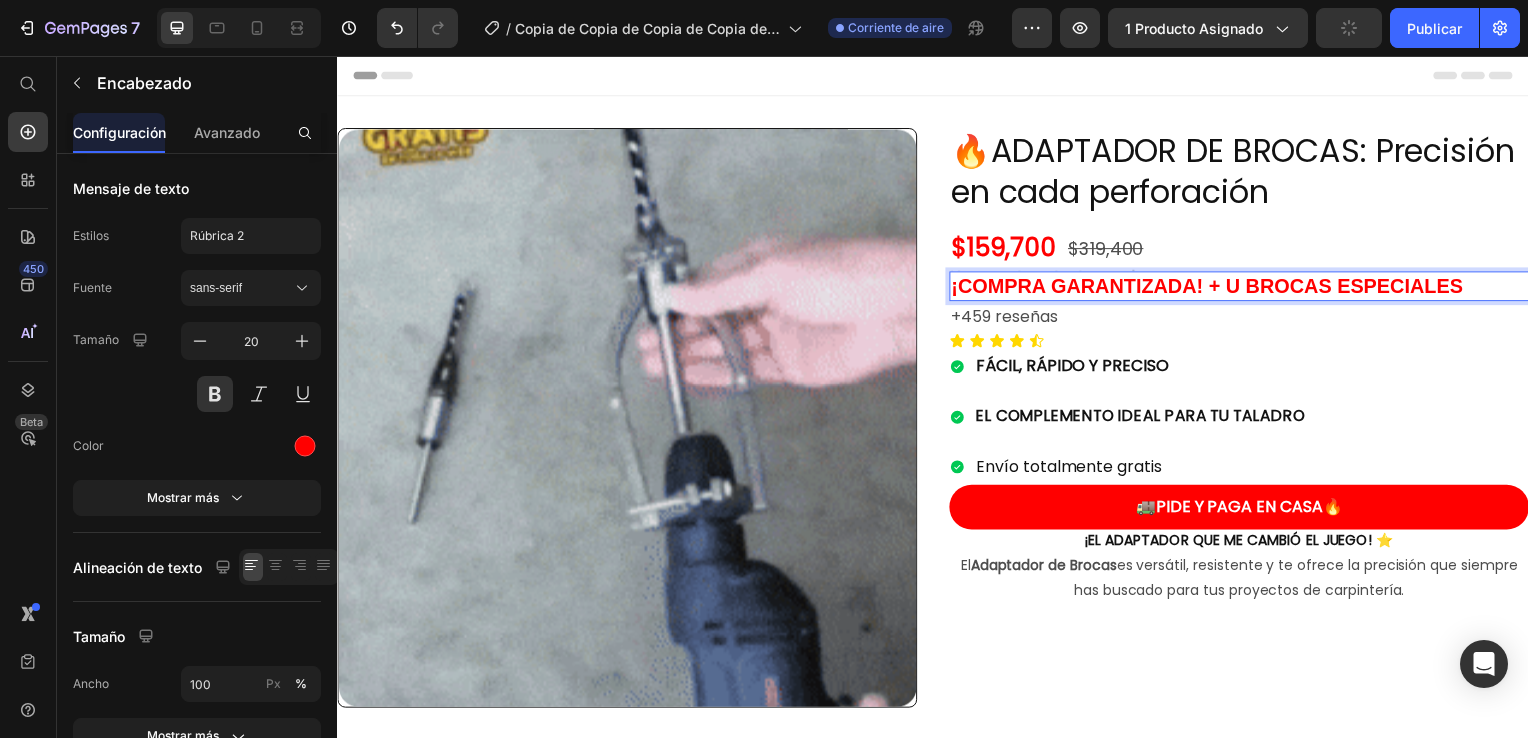 click on "¡COMPRA GARANTIZADA! + U BROCAS ESPECIALES" at bounding box center (1245, 288) 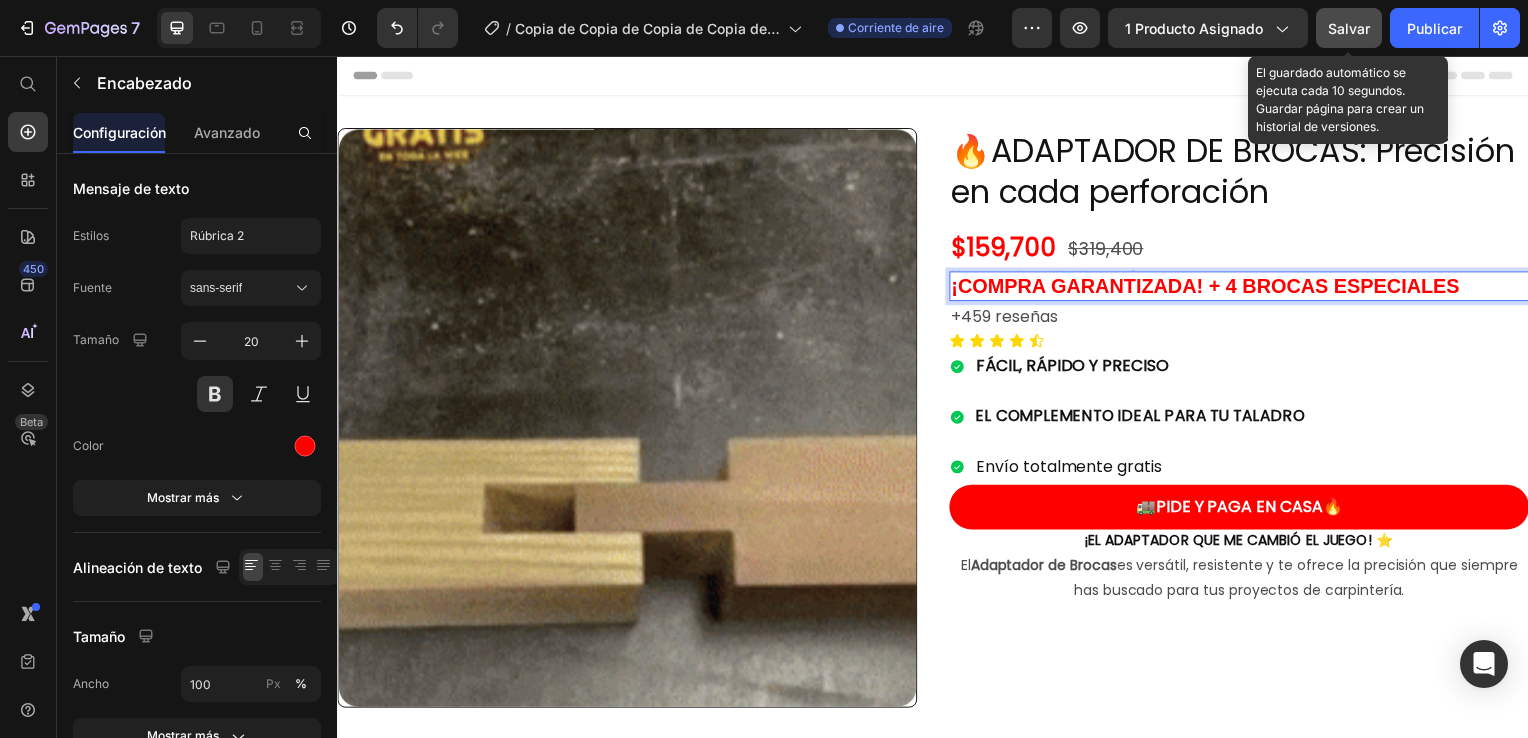 click on "Salvar" at bounding box center [1349, 28] 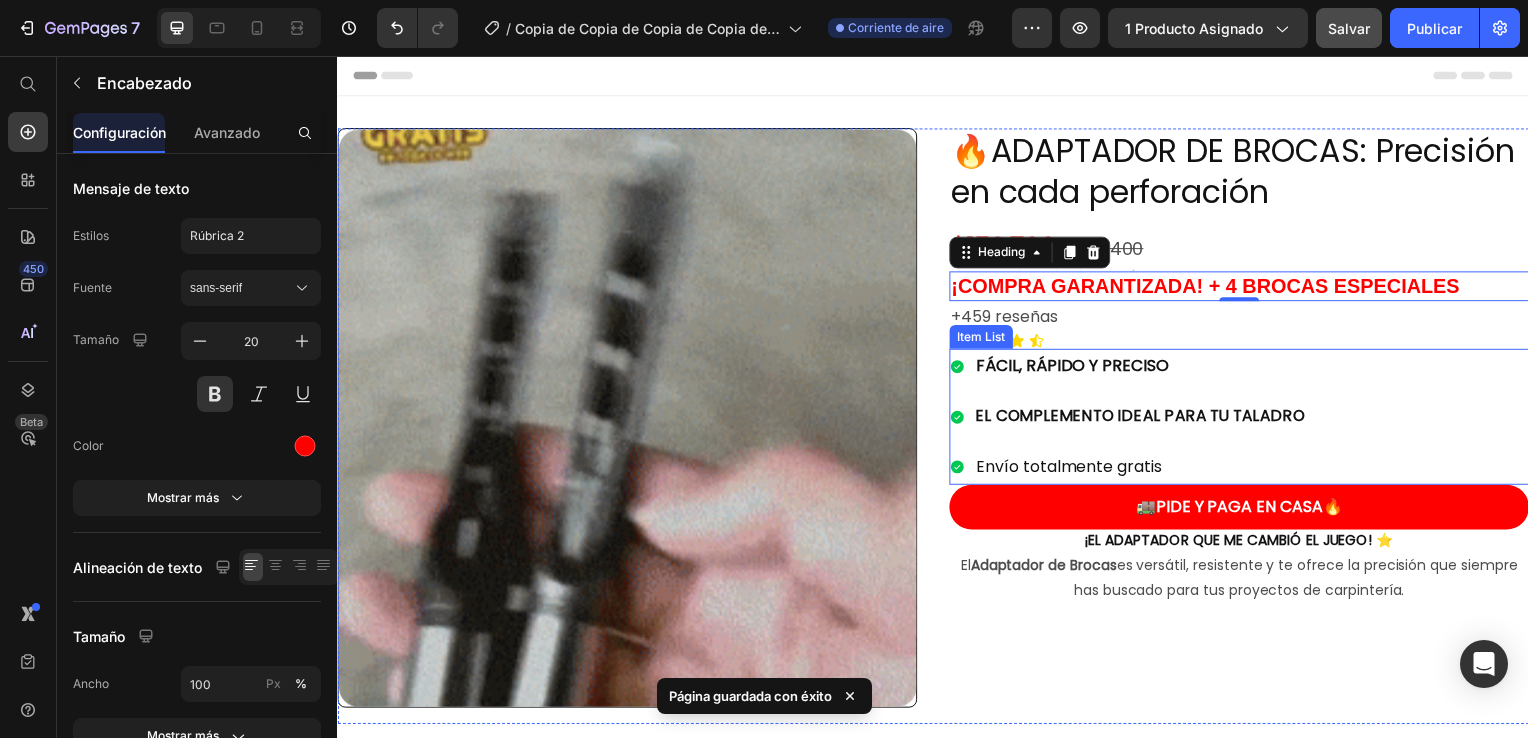 click on "Envío totalmente gratis" at bounding box center [1145, 470] 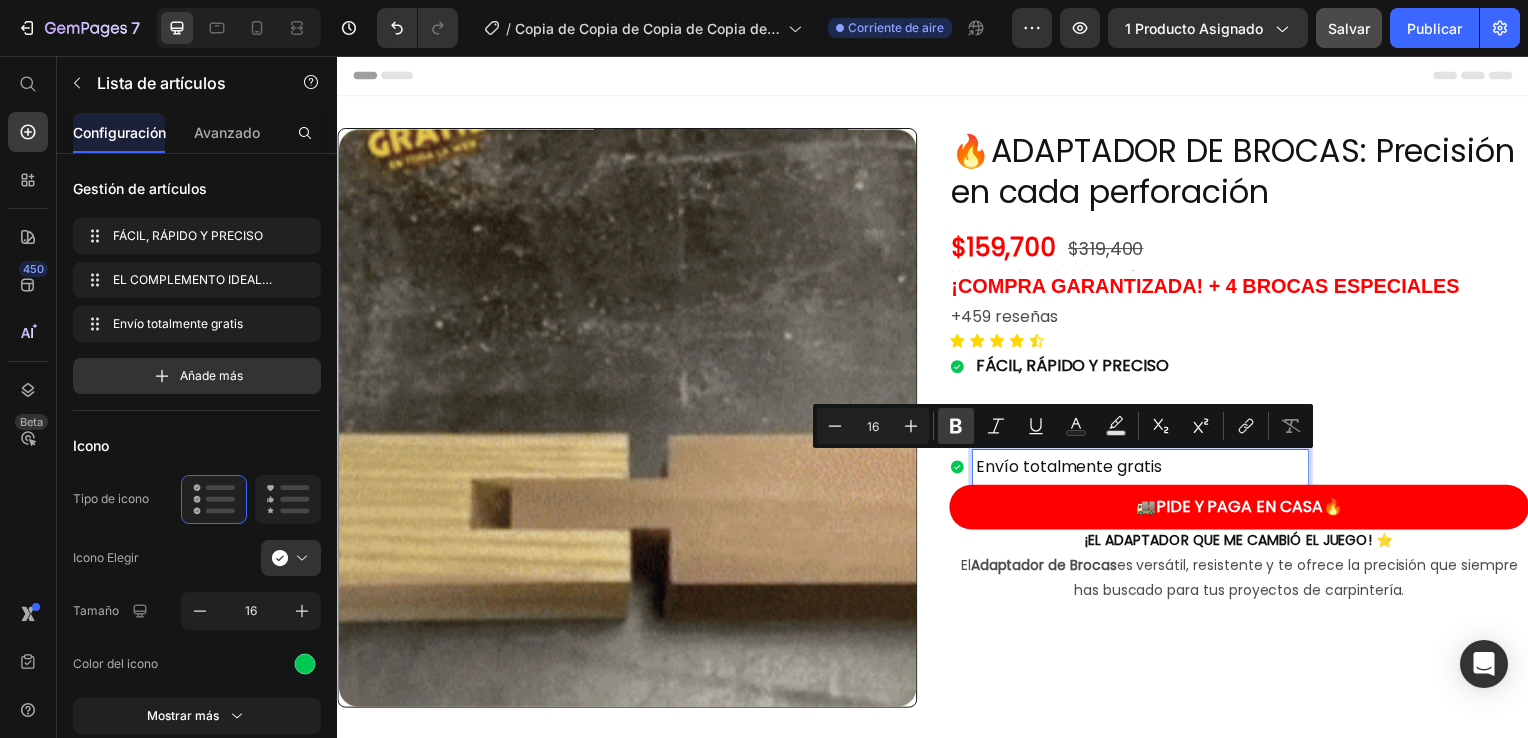 click 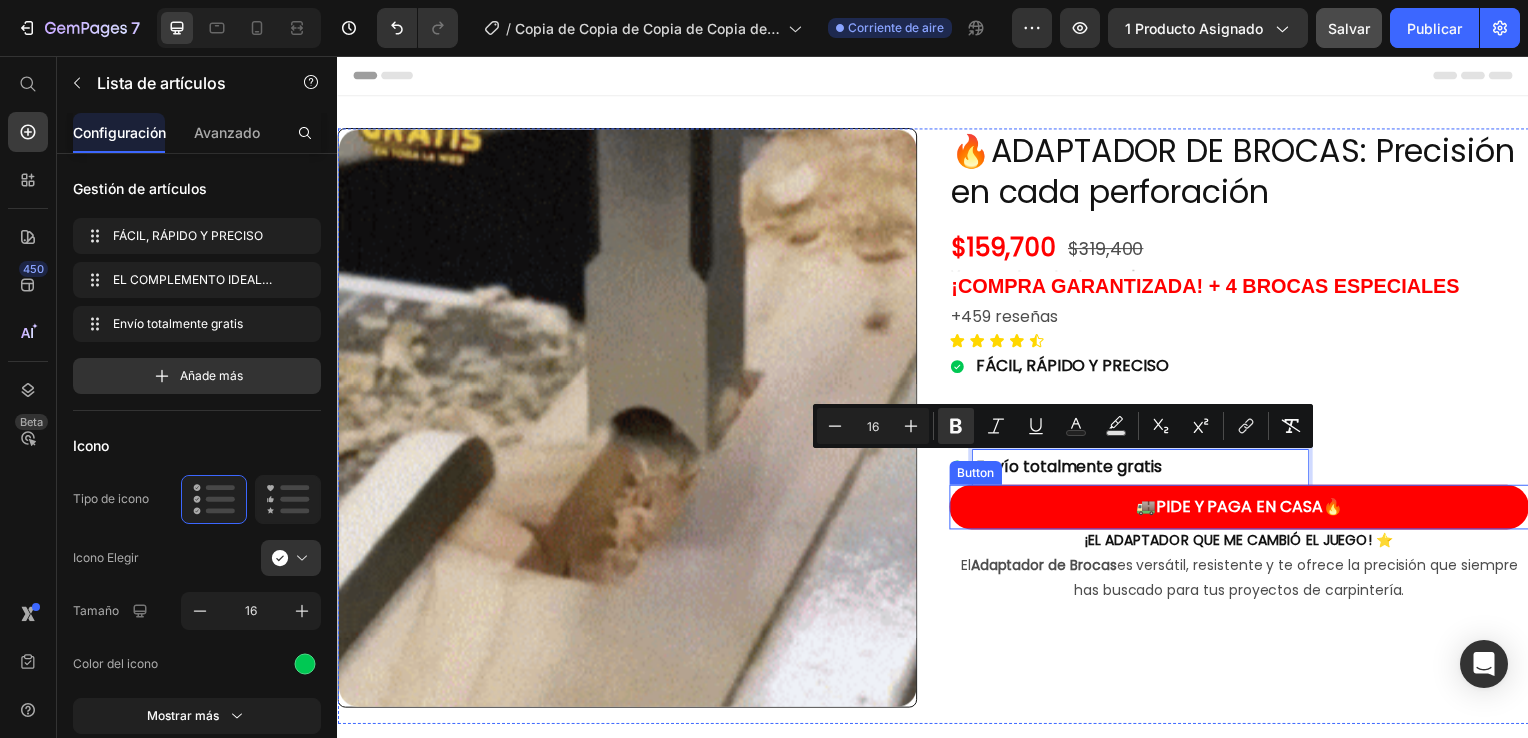 click on "Envío totalmente gratis" at bounding box center [1145, 470] 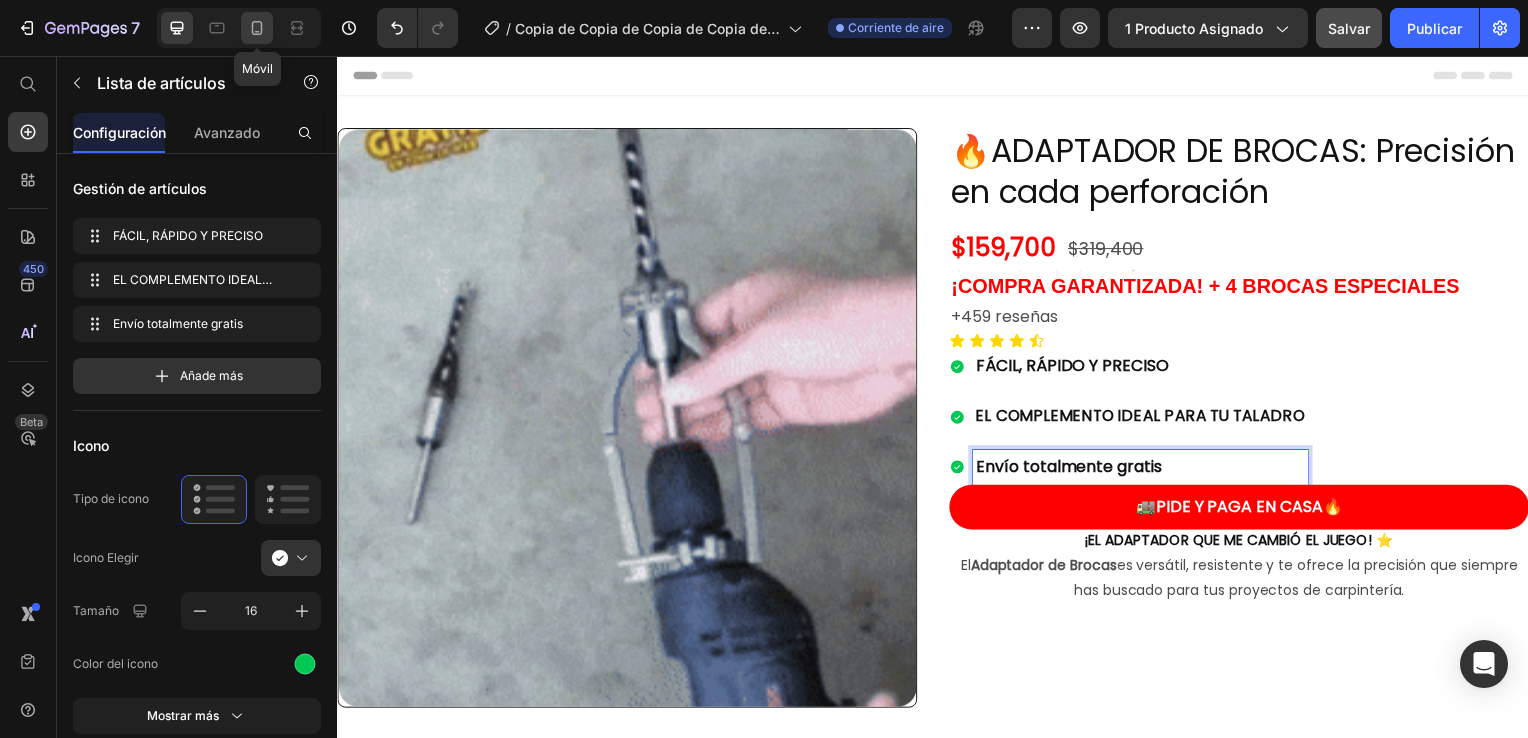 click 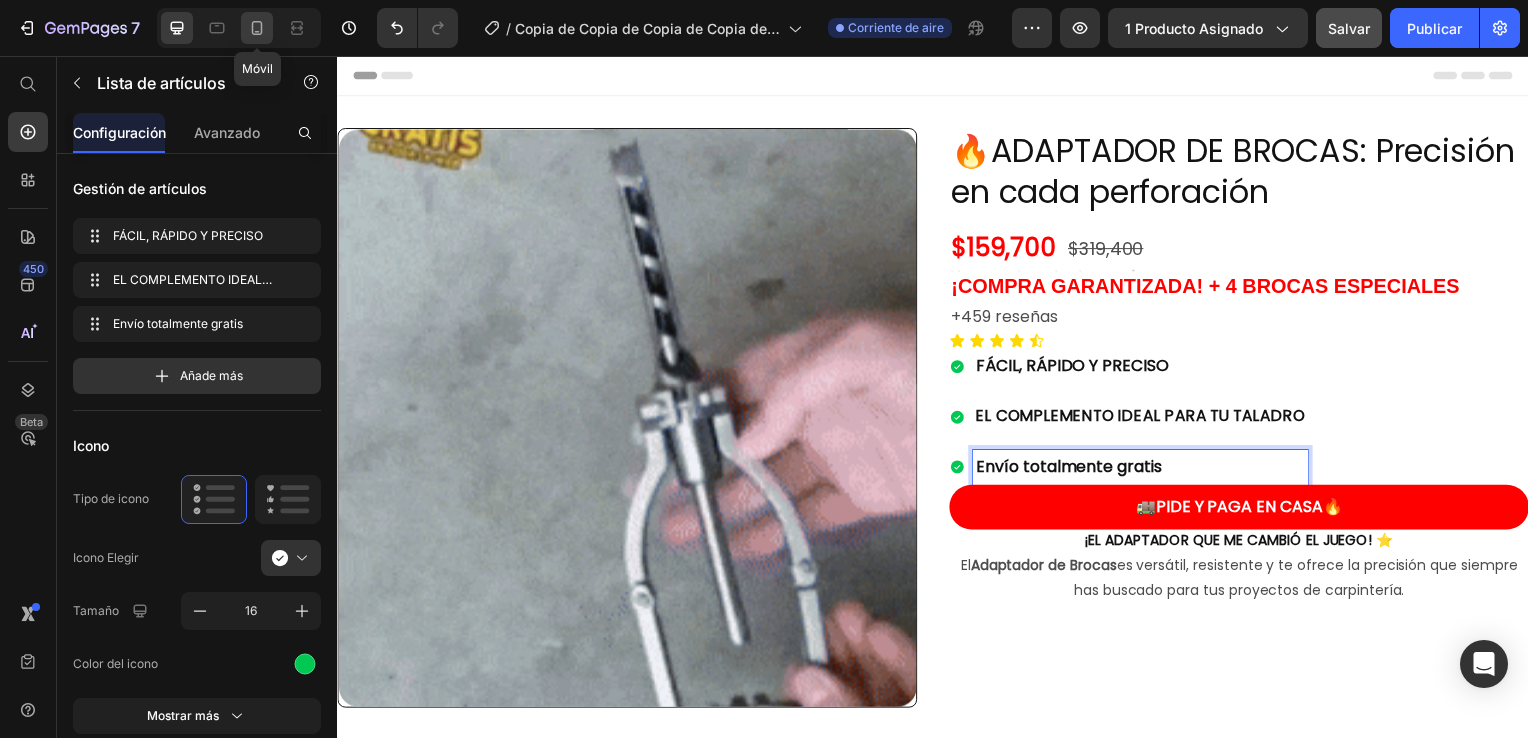 type on "14" 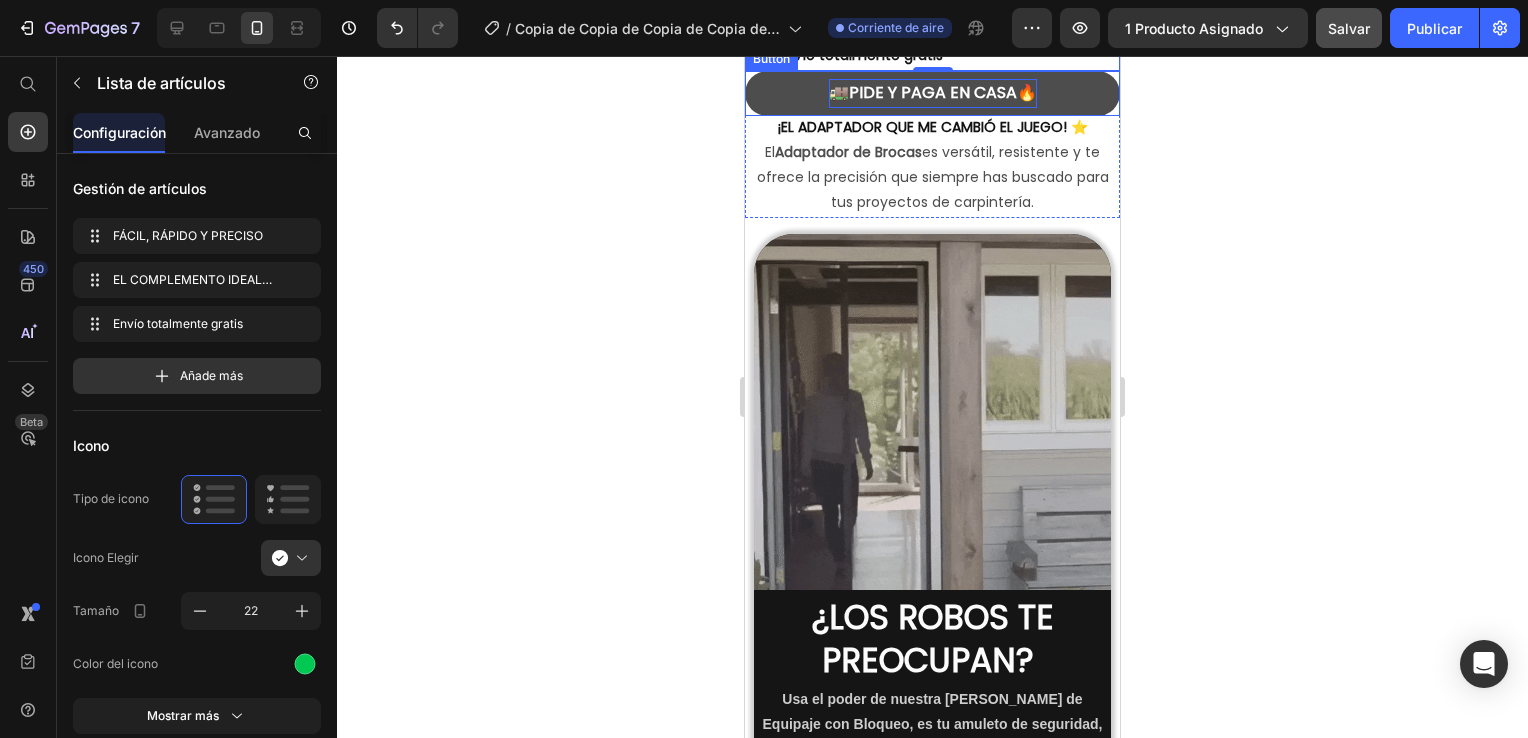 scroll, scrollTop: 796, scrollLeft: 0, axis: vertical 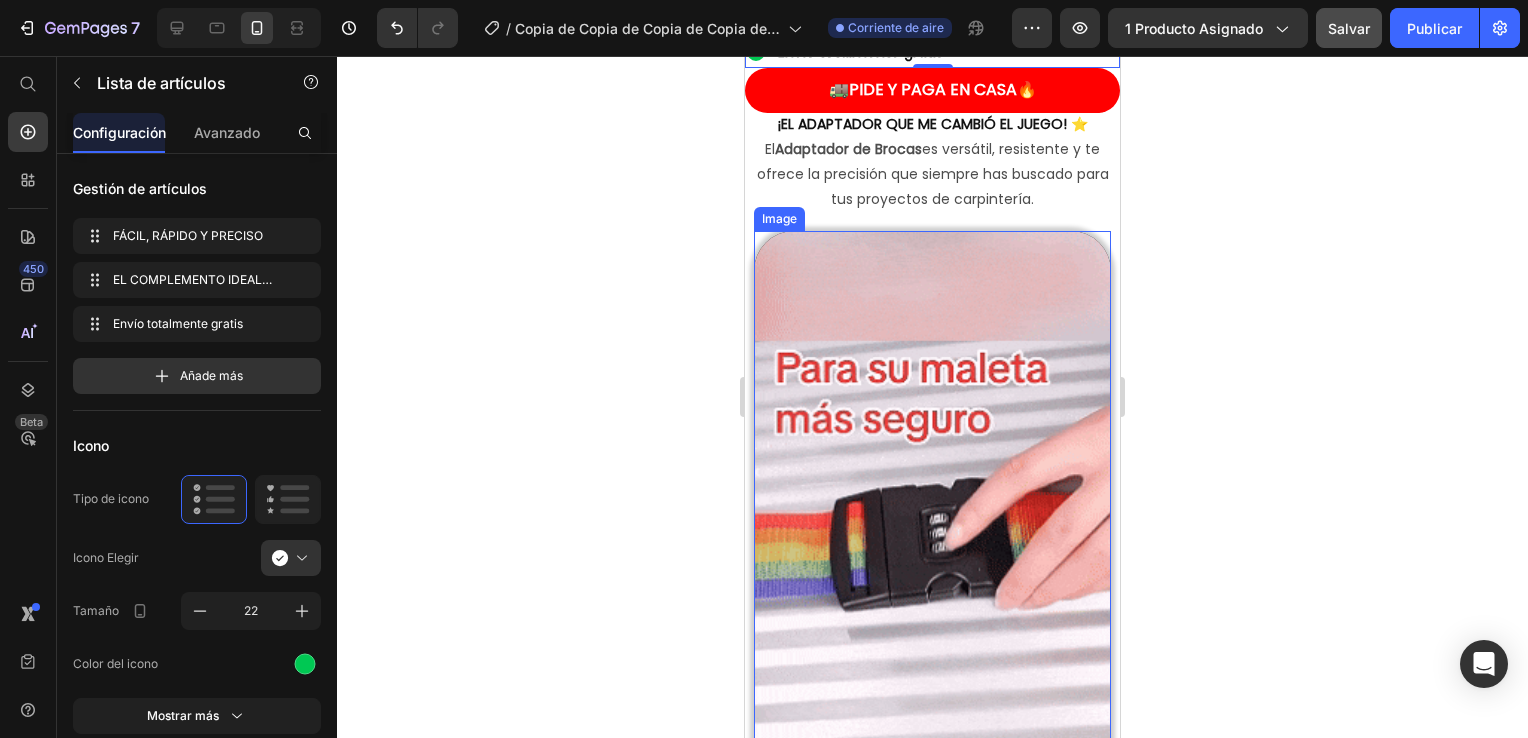 click at bounding box center (932, 547) 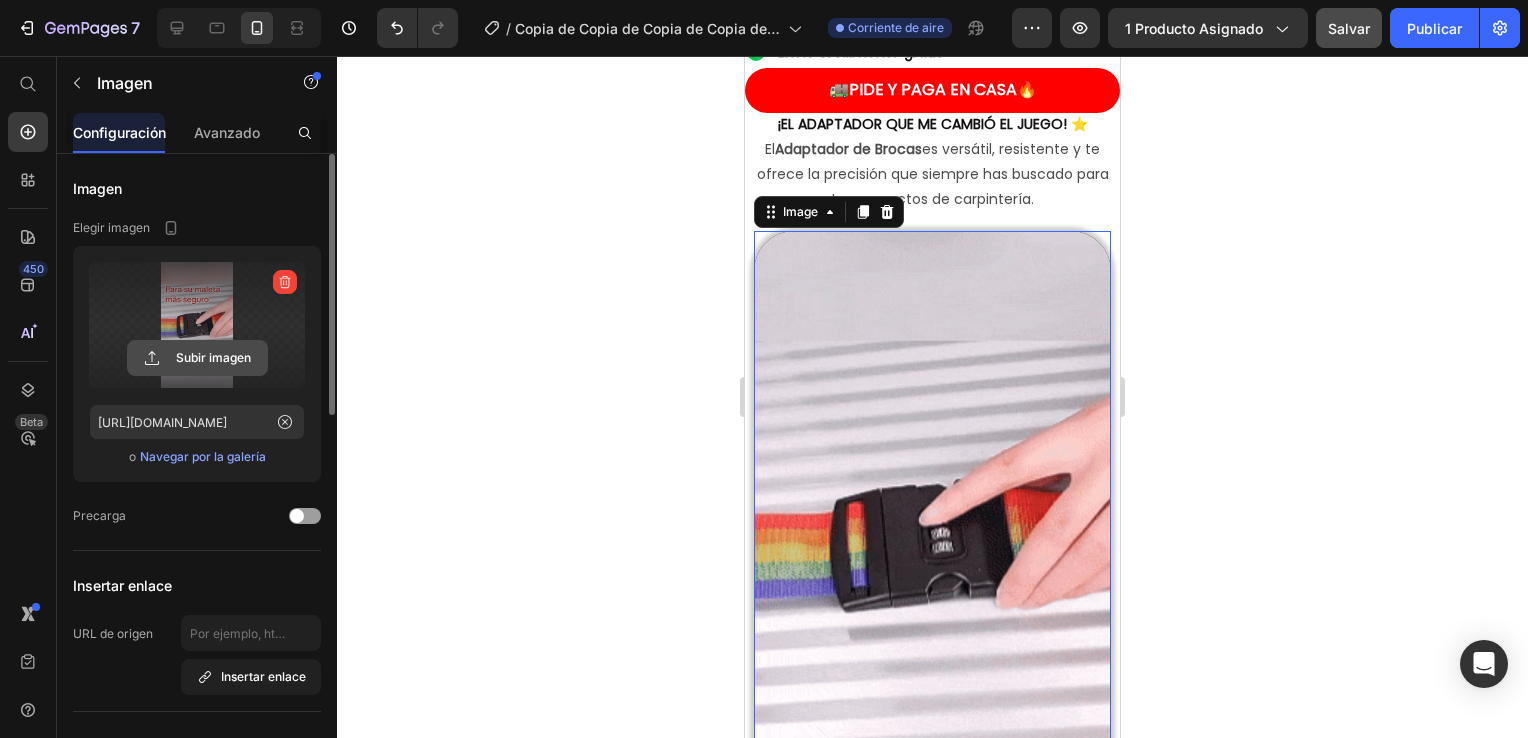 click 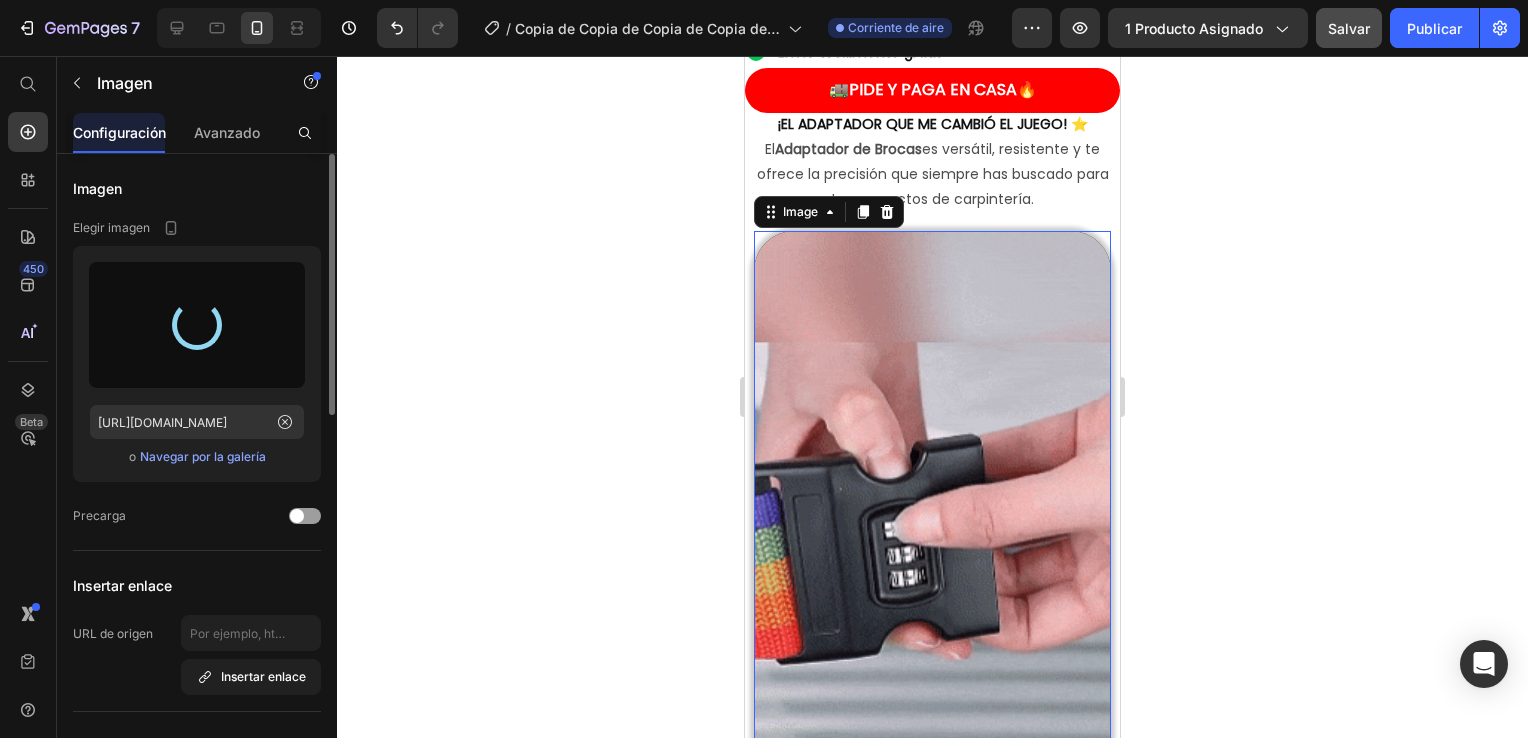 type on "[URL][DOMAIN_NAME]" 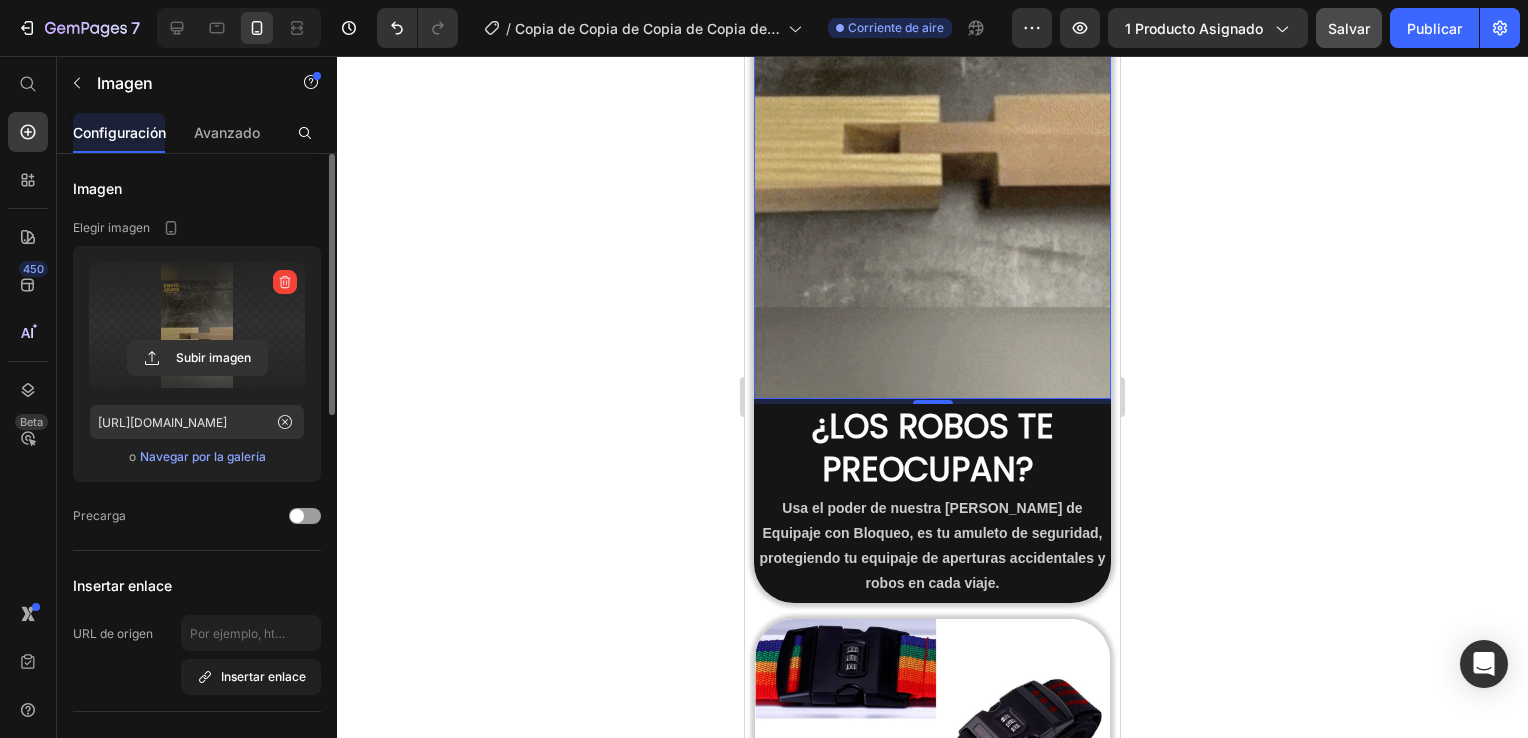 scroll, scrollTop: 1296, scrollLeft: 0, axis: vertical 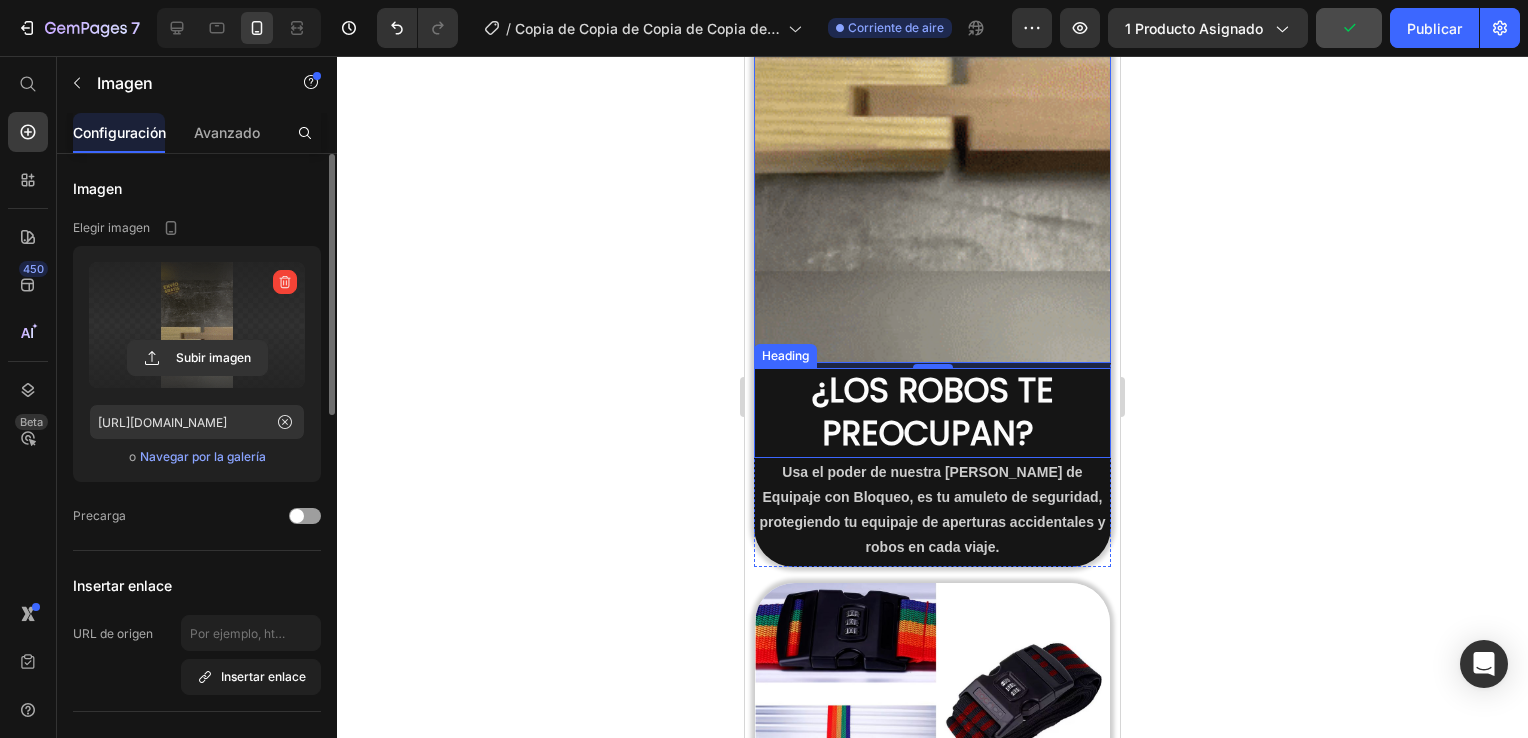 click on "¿LOS ROBOS TE PREOCUPAN?" at bounding box center (932, 412) 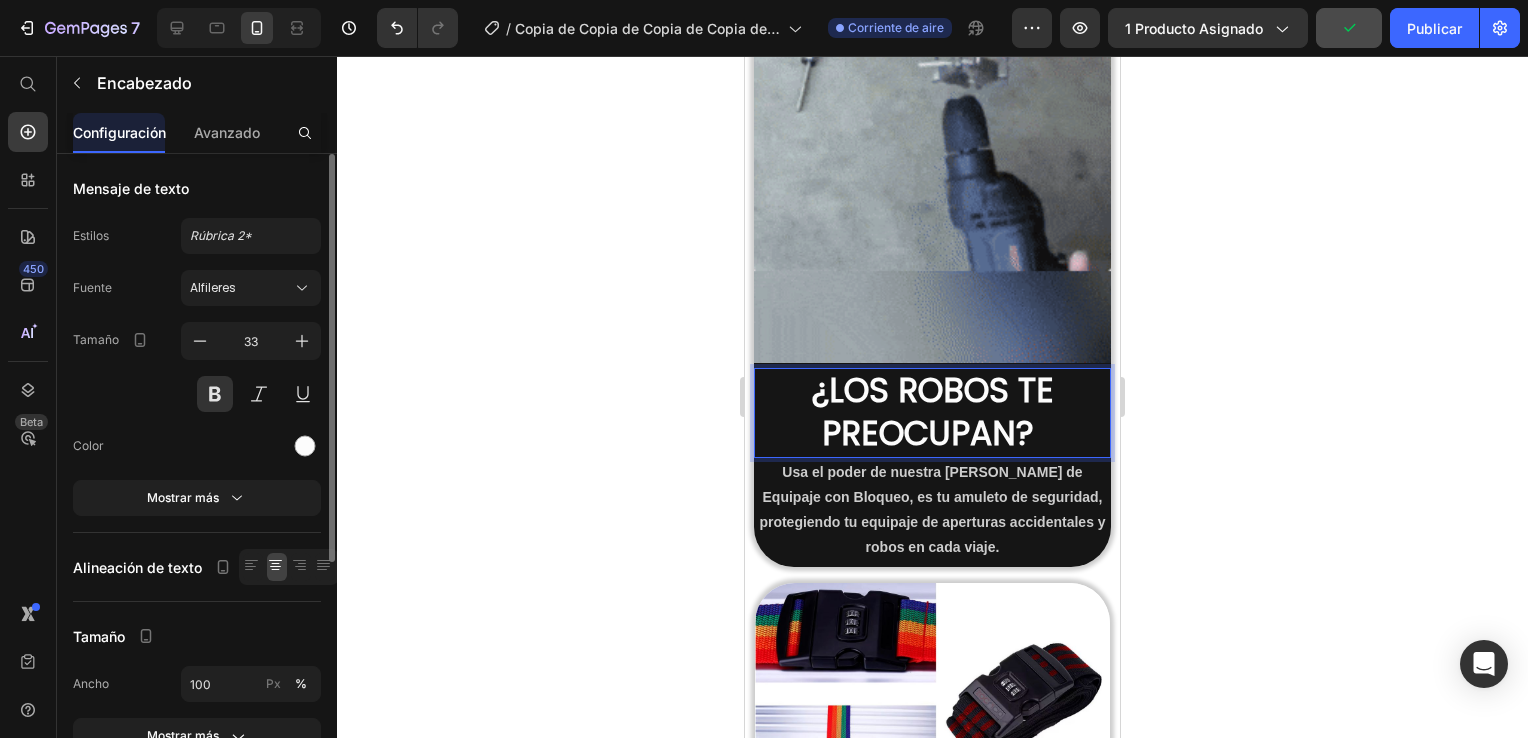 click on "¿LOS ROBOS TE PREOCUPAN?" at bounding box center (932, 413) 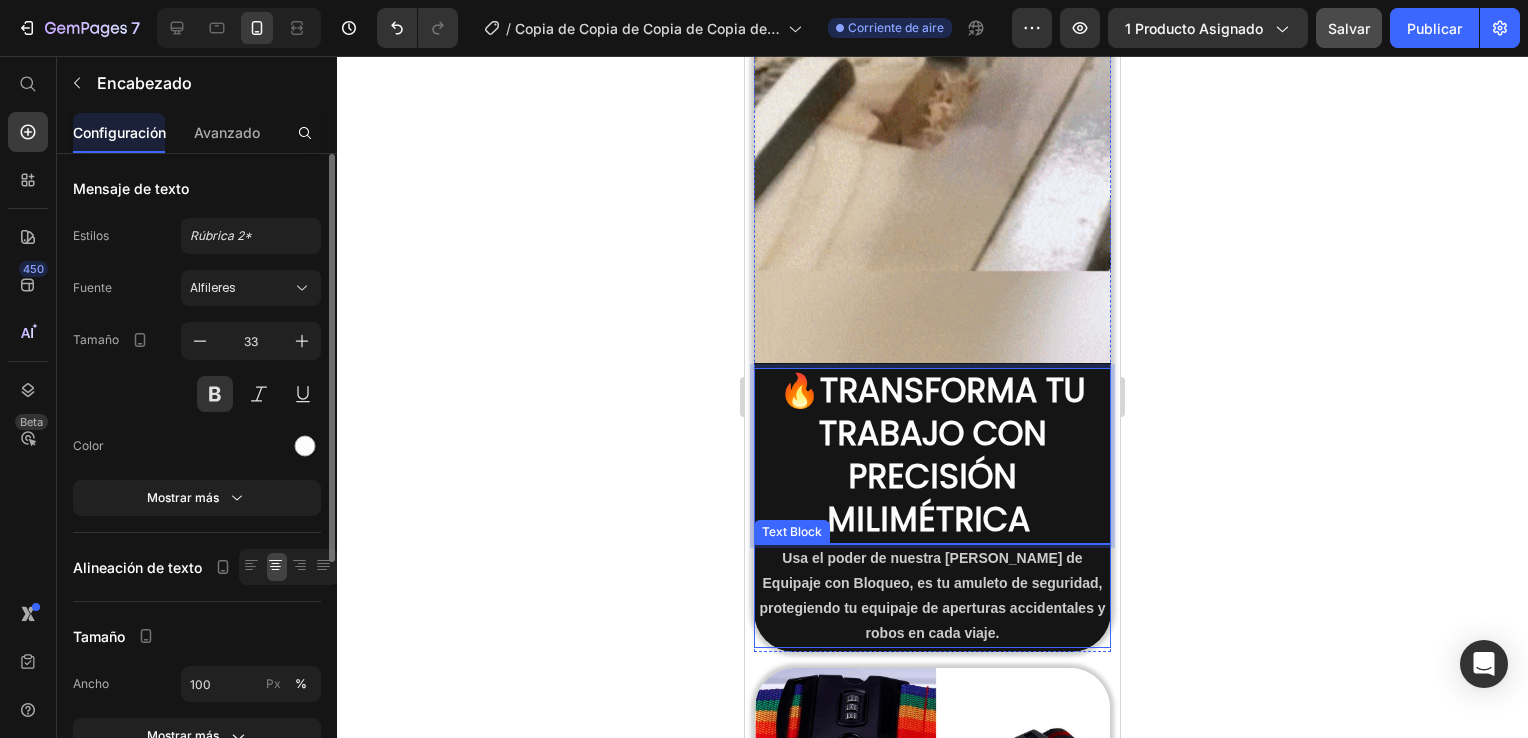 click on "Usa el poder de nuestra [PERSON_NAME] de Equipaje con Bloqueo , es tu amuleto de seguridad, protegiendo tu equipaje de aperturas accidentales y robos en cada viaje." at bounding box center (932, 596) 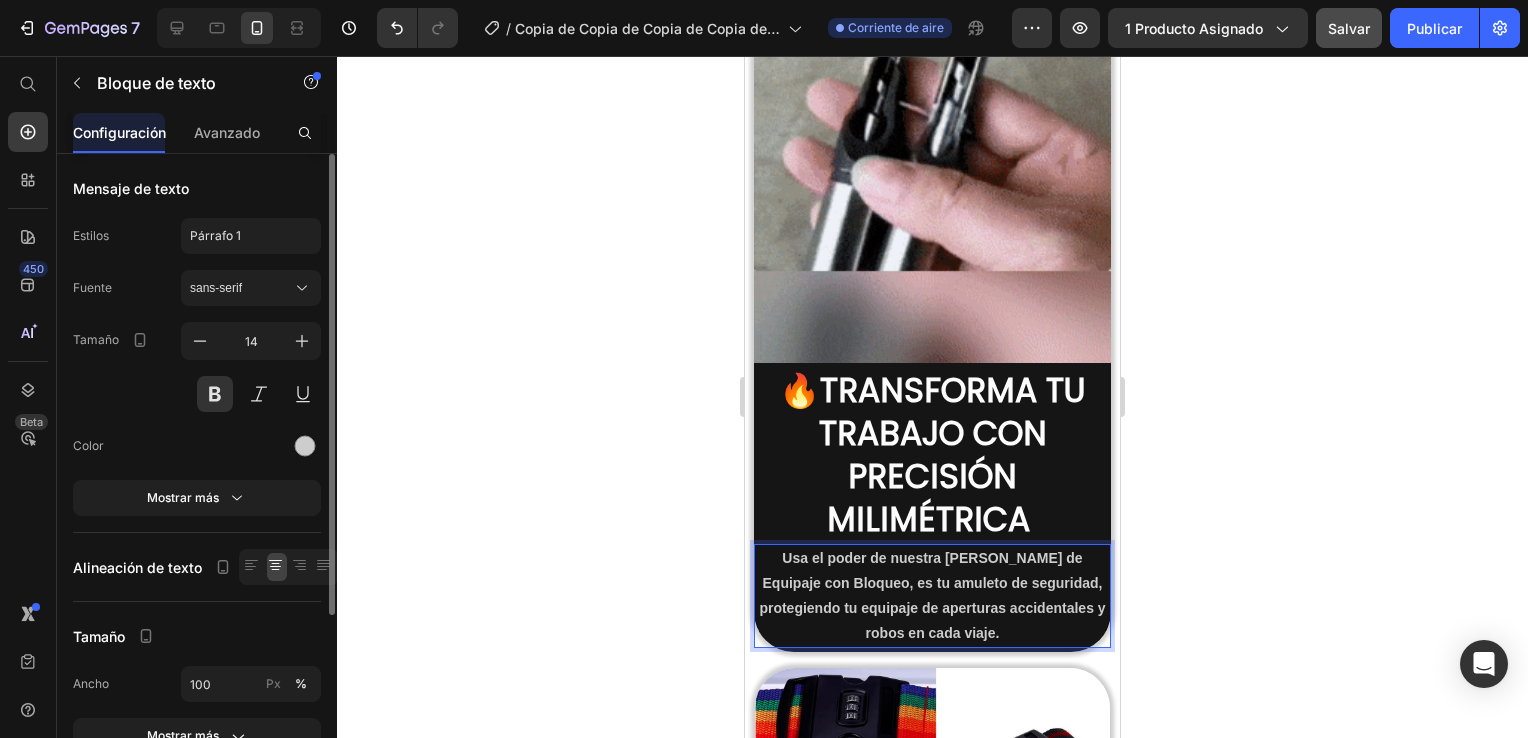 click on "Usa el poder de nuestra [PERSON_NAME] de Equipaje con Bloqueo , es tu amuleto de seguridad, protegiendo tu equipaje de aperturas accidentales y robos en cada viaje." at bounding box center (932, 596) 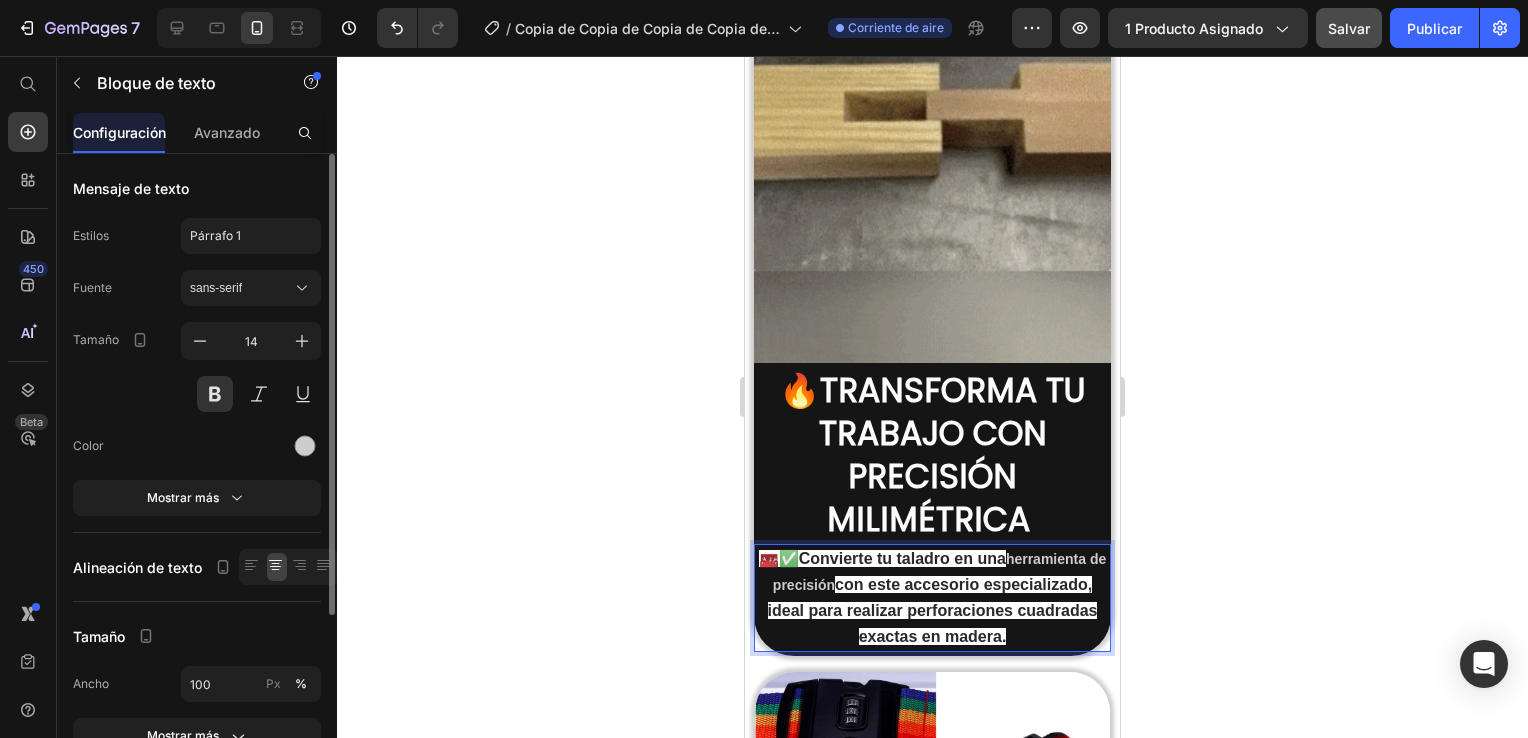 drag, startPoint x: 972, startPoint y: 606, endPoint x: 982, endPoint y: 609, distance: 10.440307 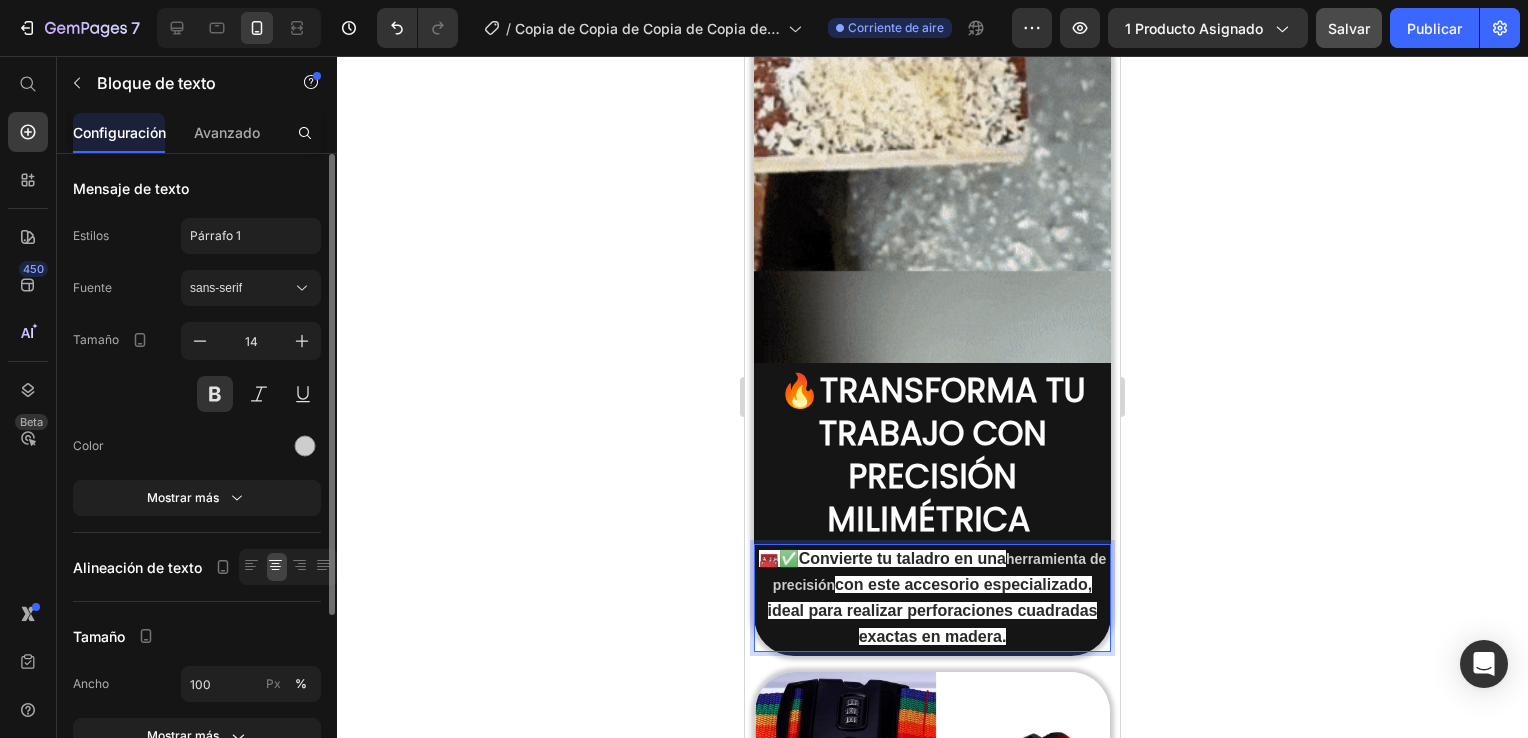click on "🧰✅Convierte tu taladro en una  herramienta de precisión  con este accesorio especializado, ideal para realizar perforaciones cuadradas exactas en madera." at bounding box center (932, 598) 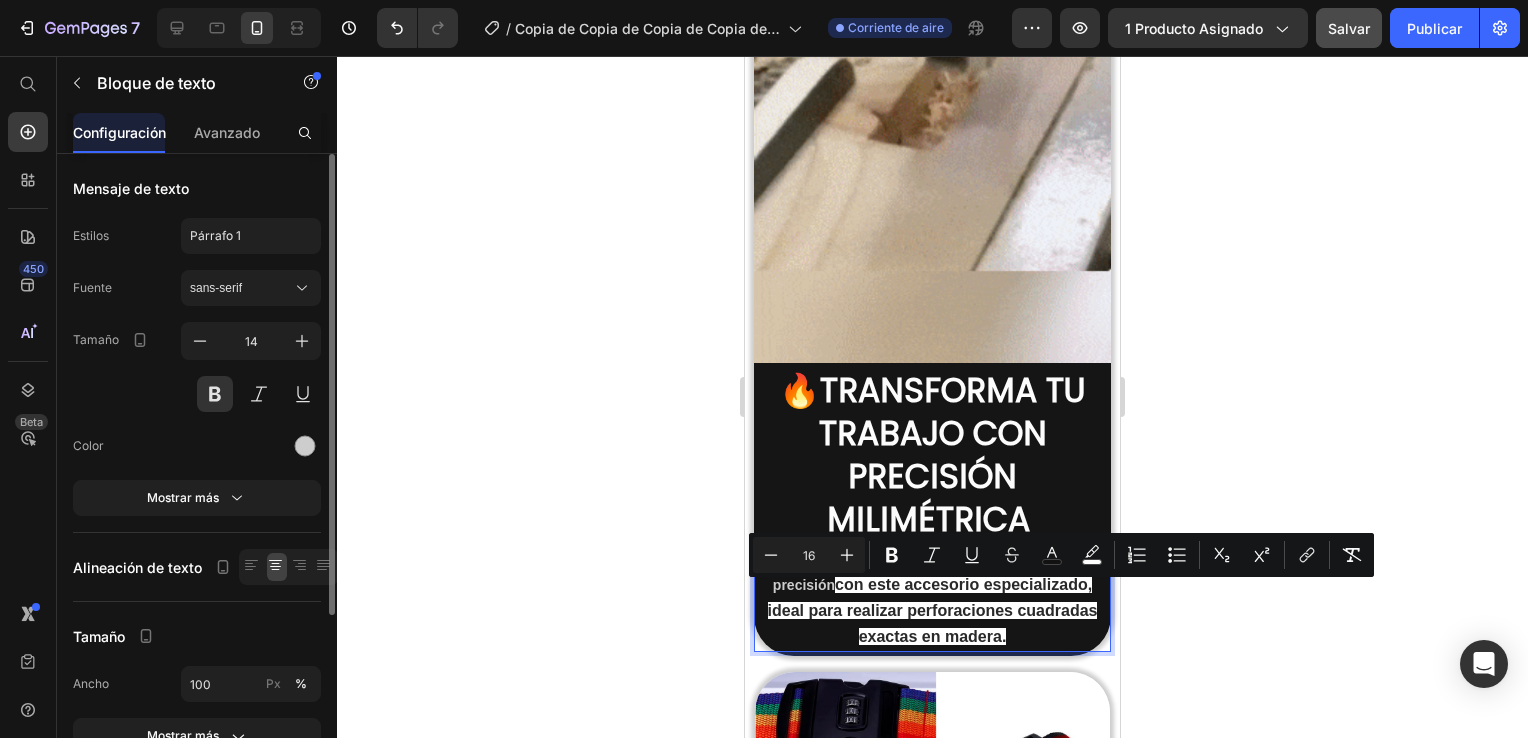 click 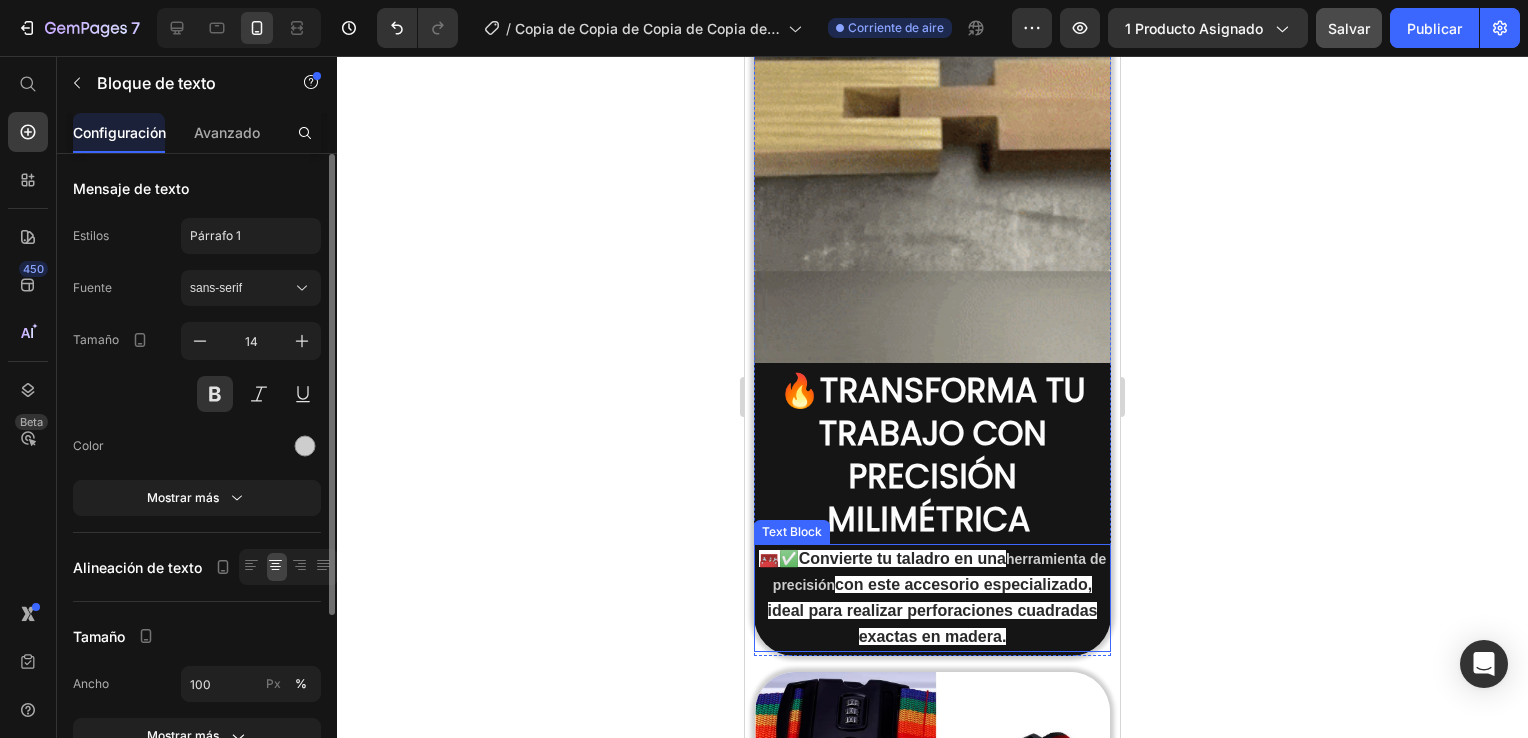 click on "🧰✅Convierte tu taladro en una  herramienta de precisión  con este accesorio especializado, ideal para realizar perforaciones cuadradas exactas en madera." at bounding box center (932, 598) 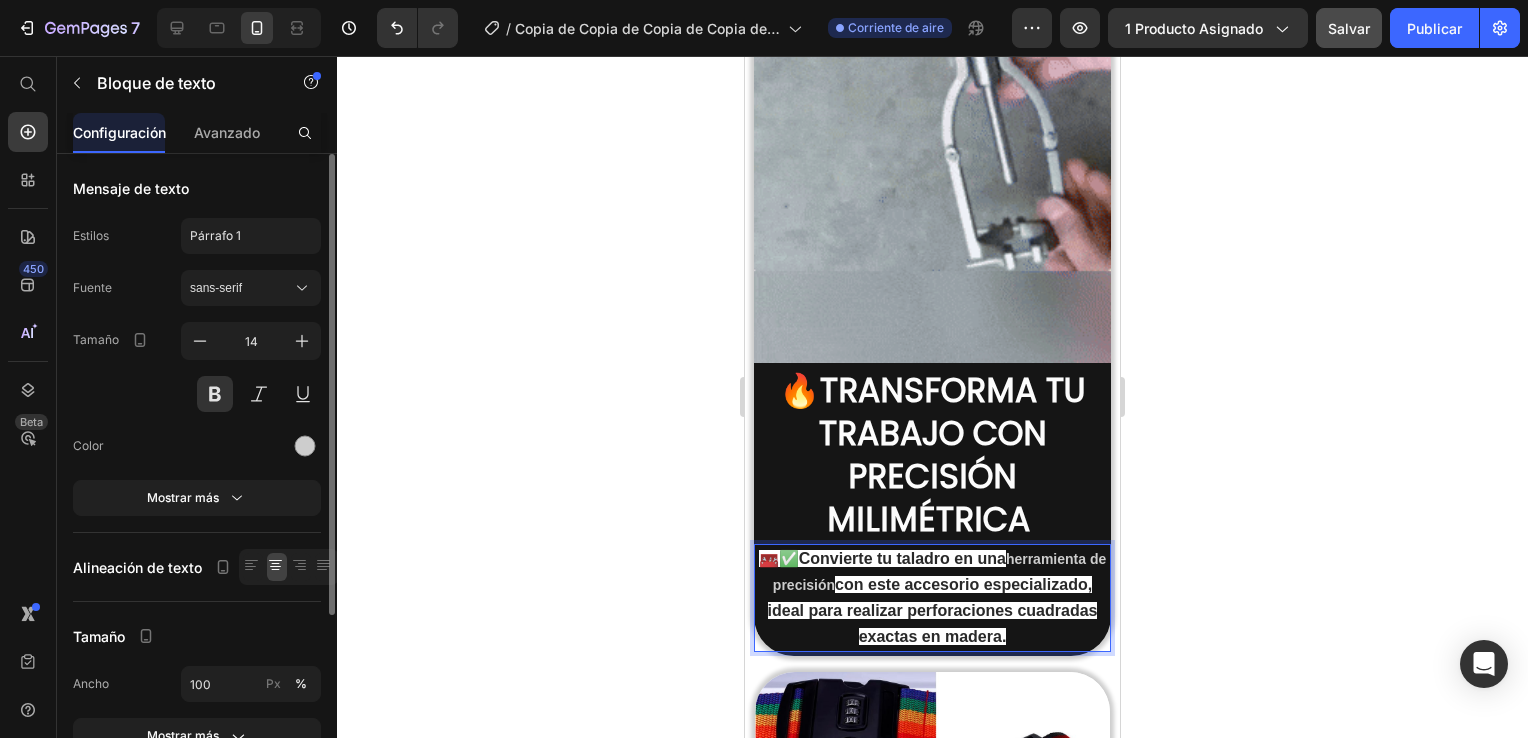 click on "🧰✅Convierte tu taladro en una  herramienta de precisión  con este accesorio especializado, ideal para realizar perforaciones cuadradas exactas en madera." at bounding box center [932, 598] 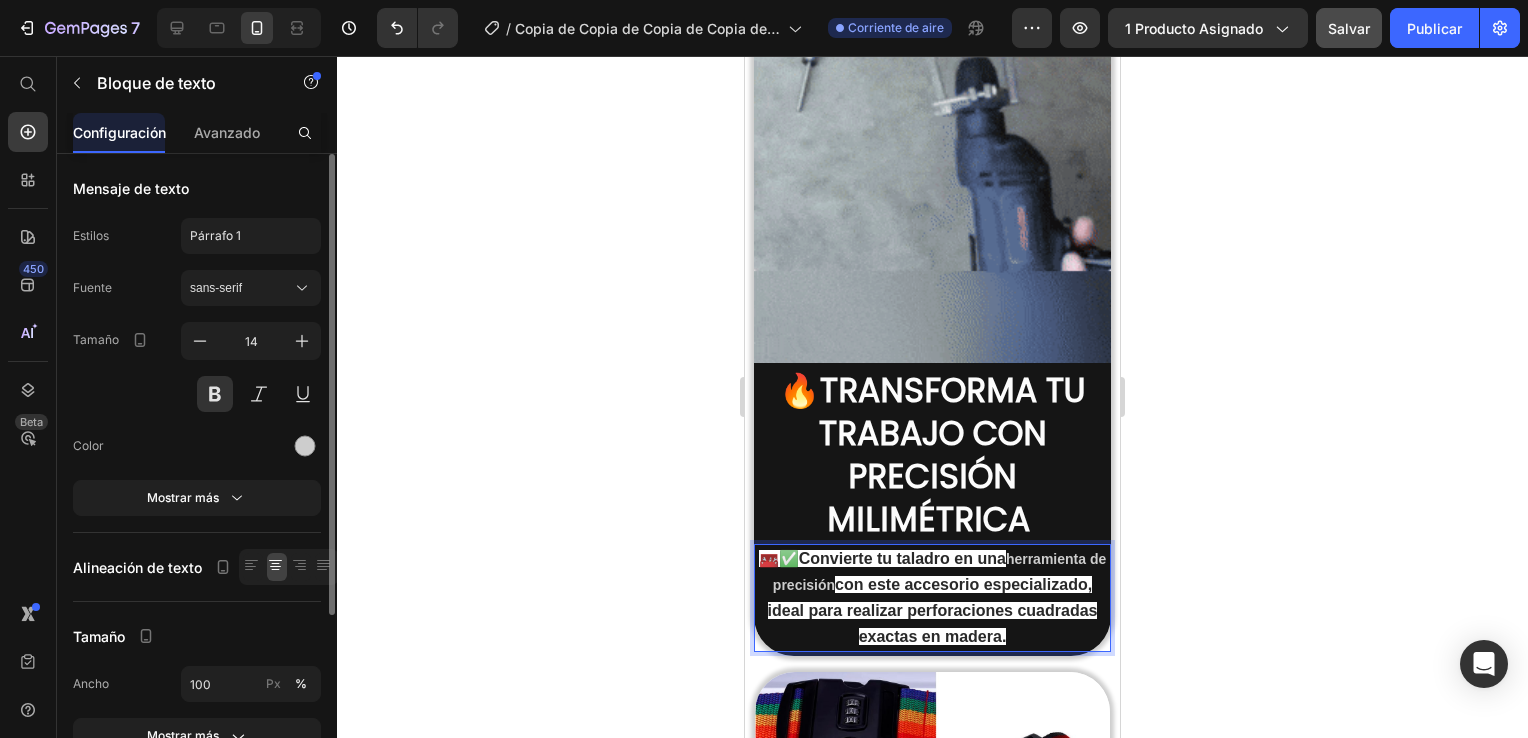 click on "🧰✅Convierte tu taladro en una  herramienta de precisión  con este accesorio especializado, ideal para realizar perforaciones cuadradas exactas en madera." at bounding box center [932, 598] 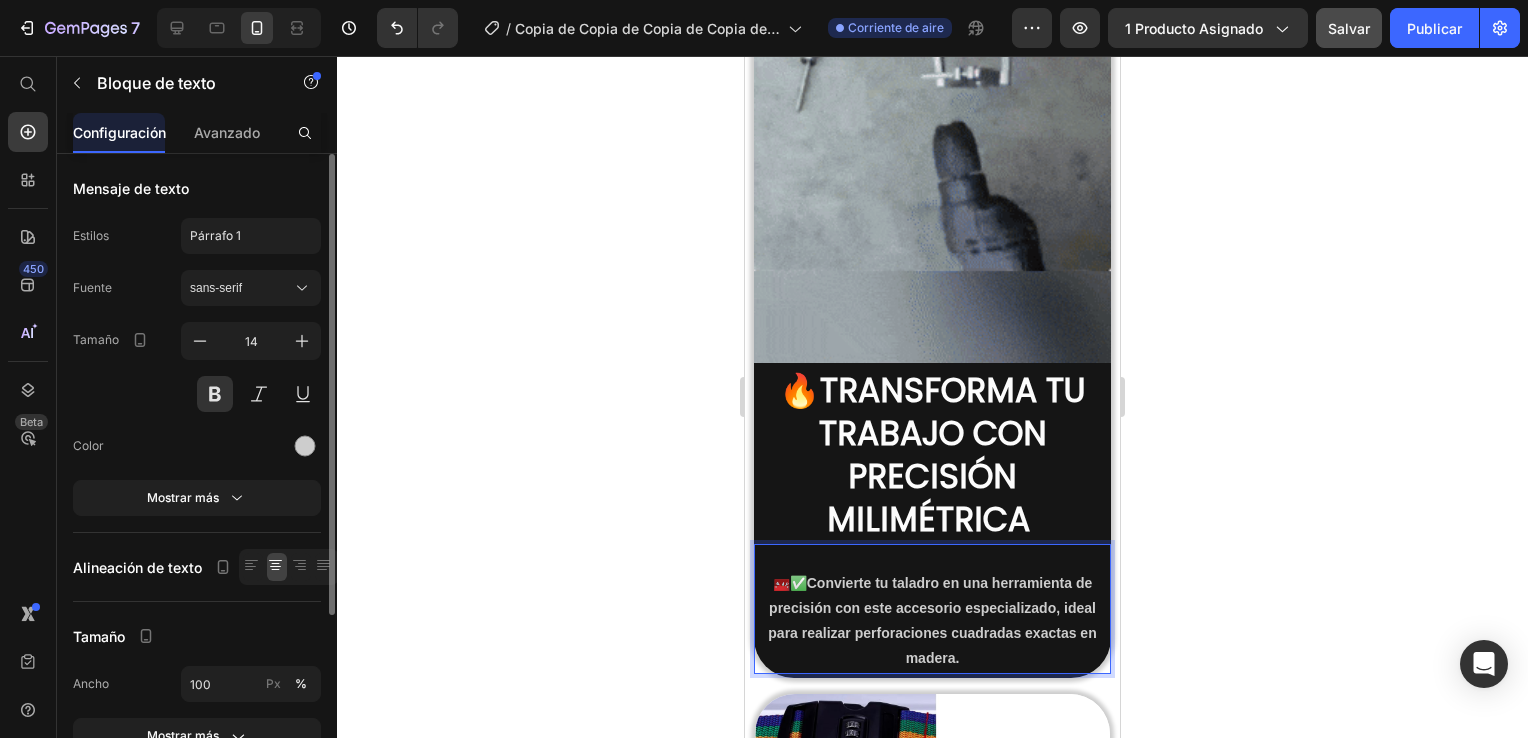 click on "🧰✅Convierte tu taladro en una herramienta de precisión con este accesorio especializado, ideal para realizar perforaciones cuadradas exactas en madera." at bounding box center (932, 609) 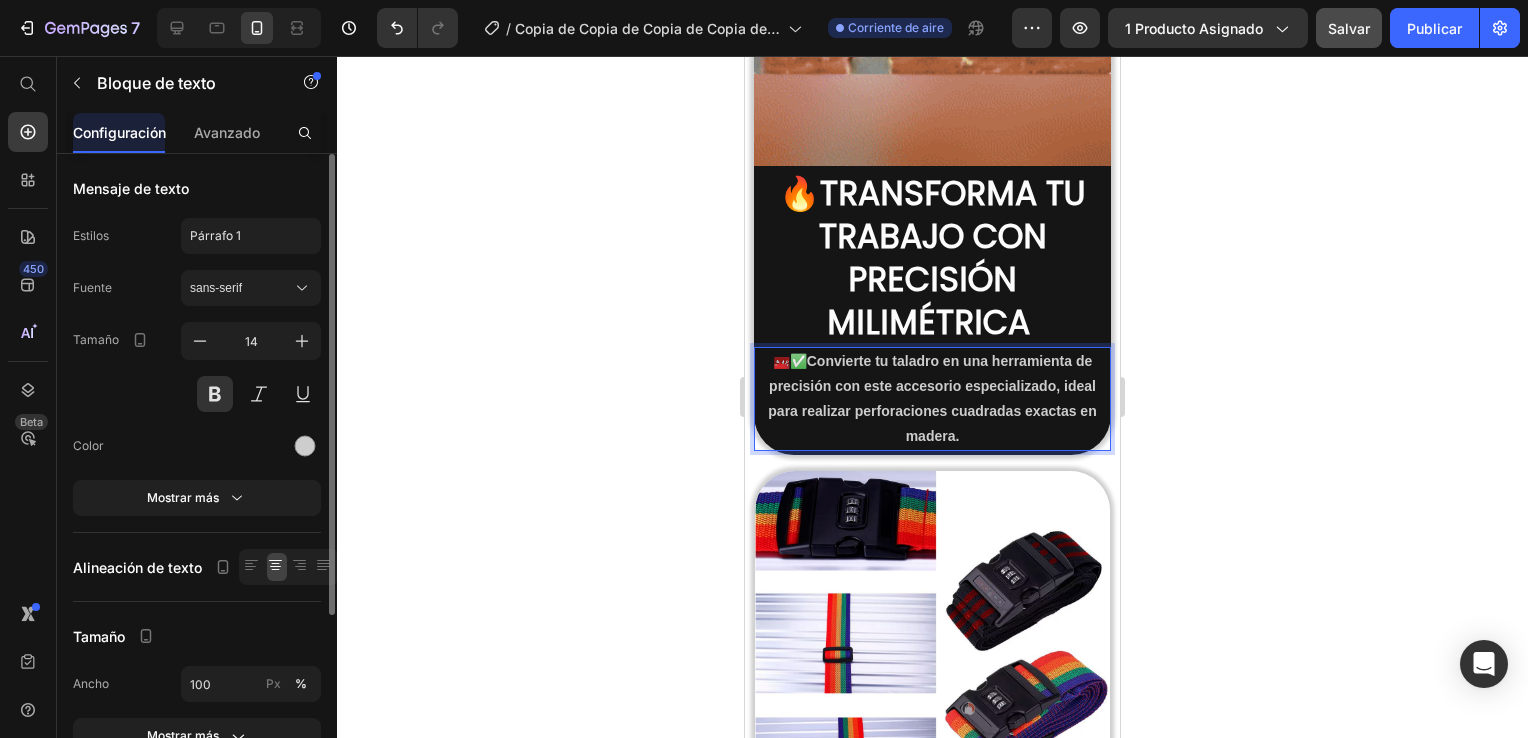scroll, scrollTop: 1496, scrollLeft: 0, axis: vertical 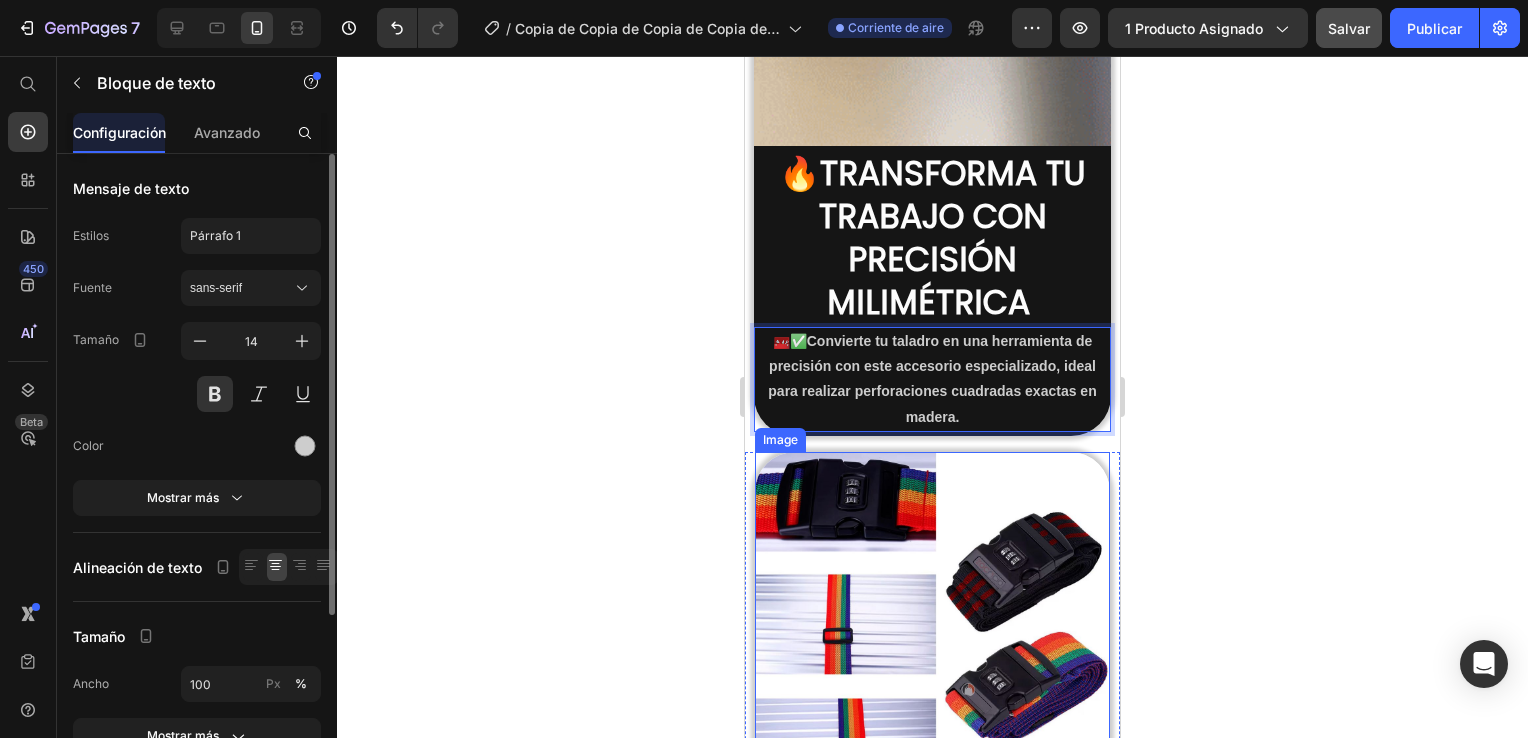 click at bounding box center [932, 629] 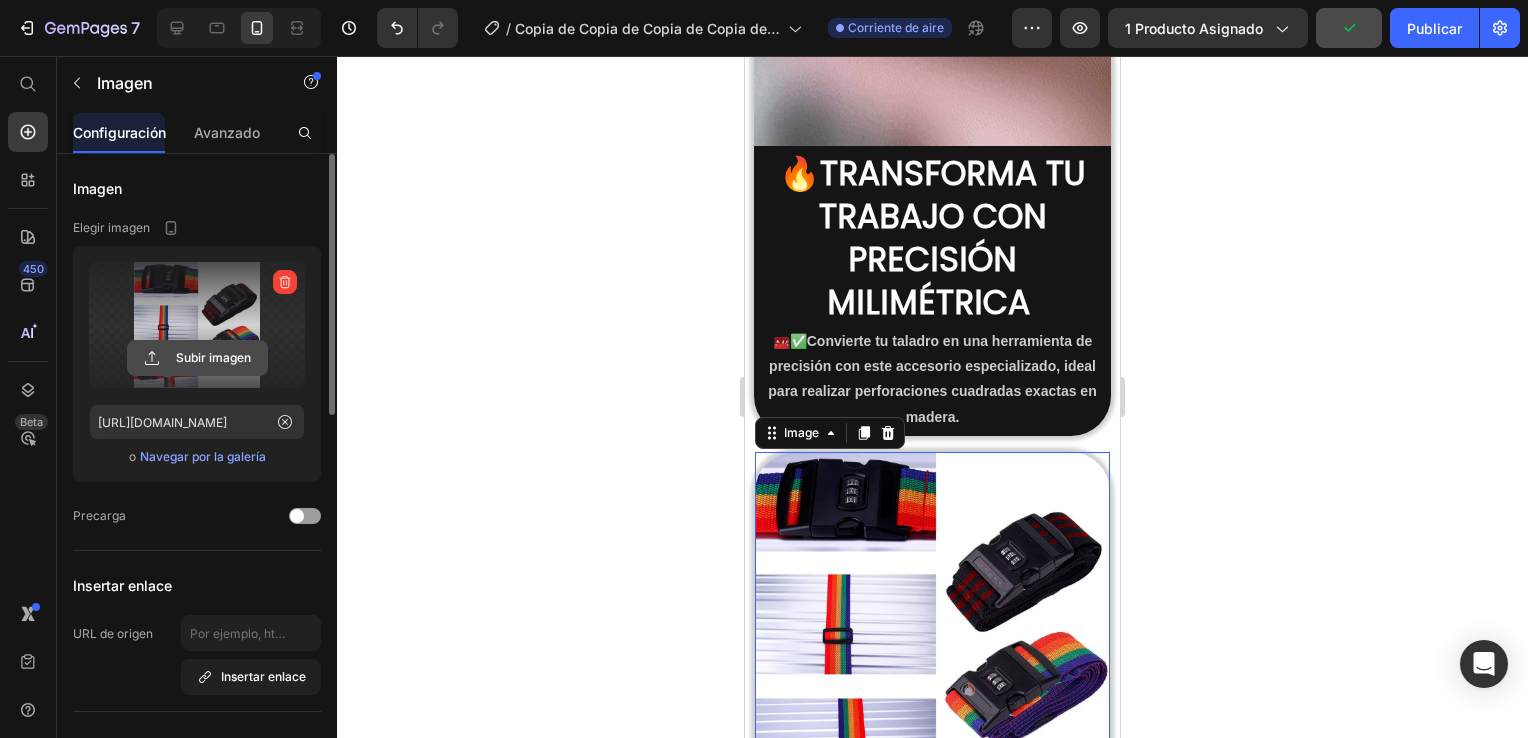 click 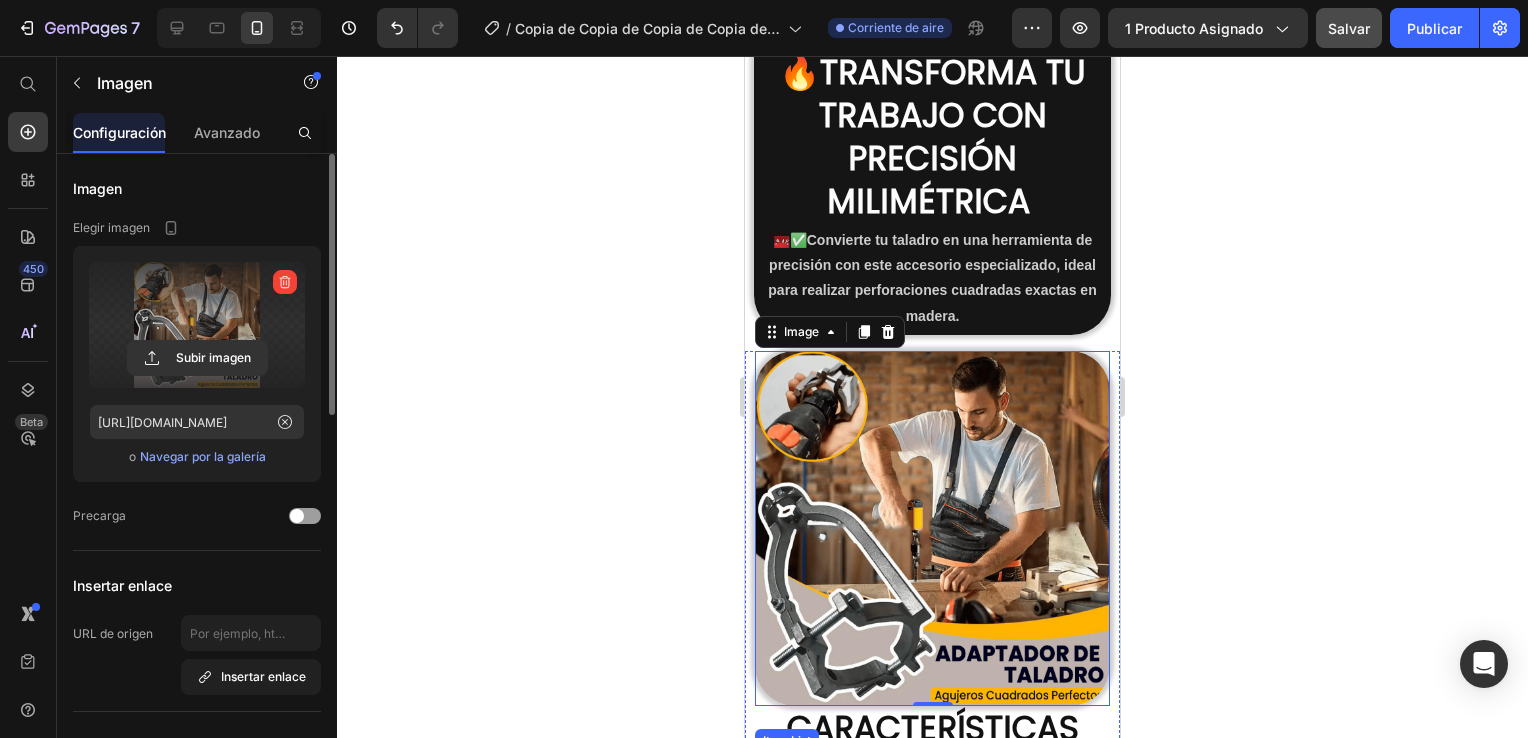 scroll, scrollTop: 1696, scrollLeft: 0, axis: vertical 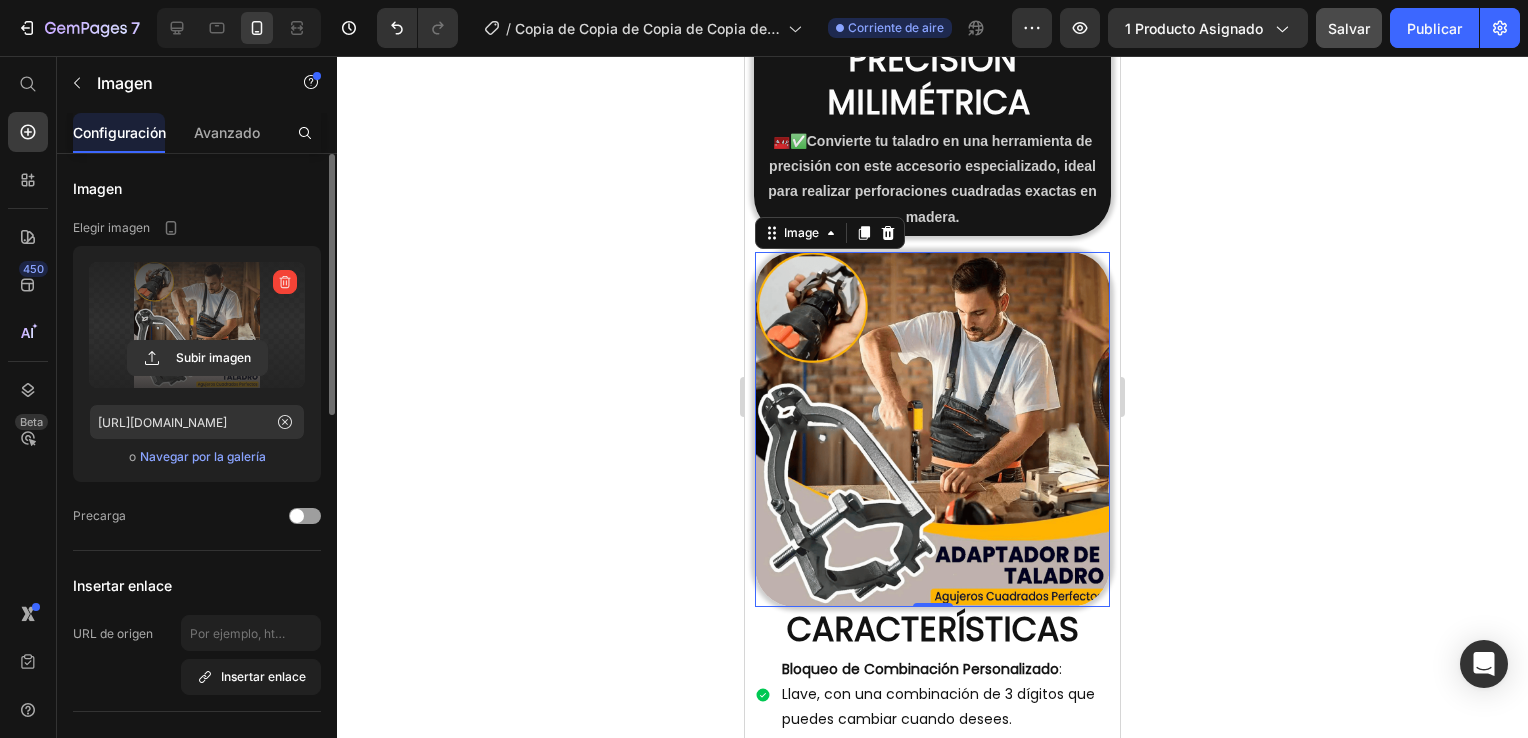 click at bounding box center (932, 429) 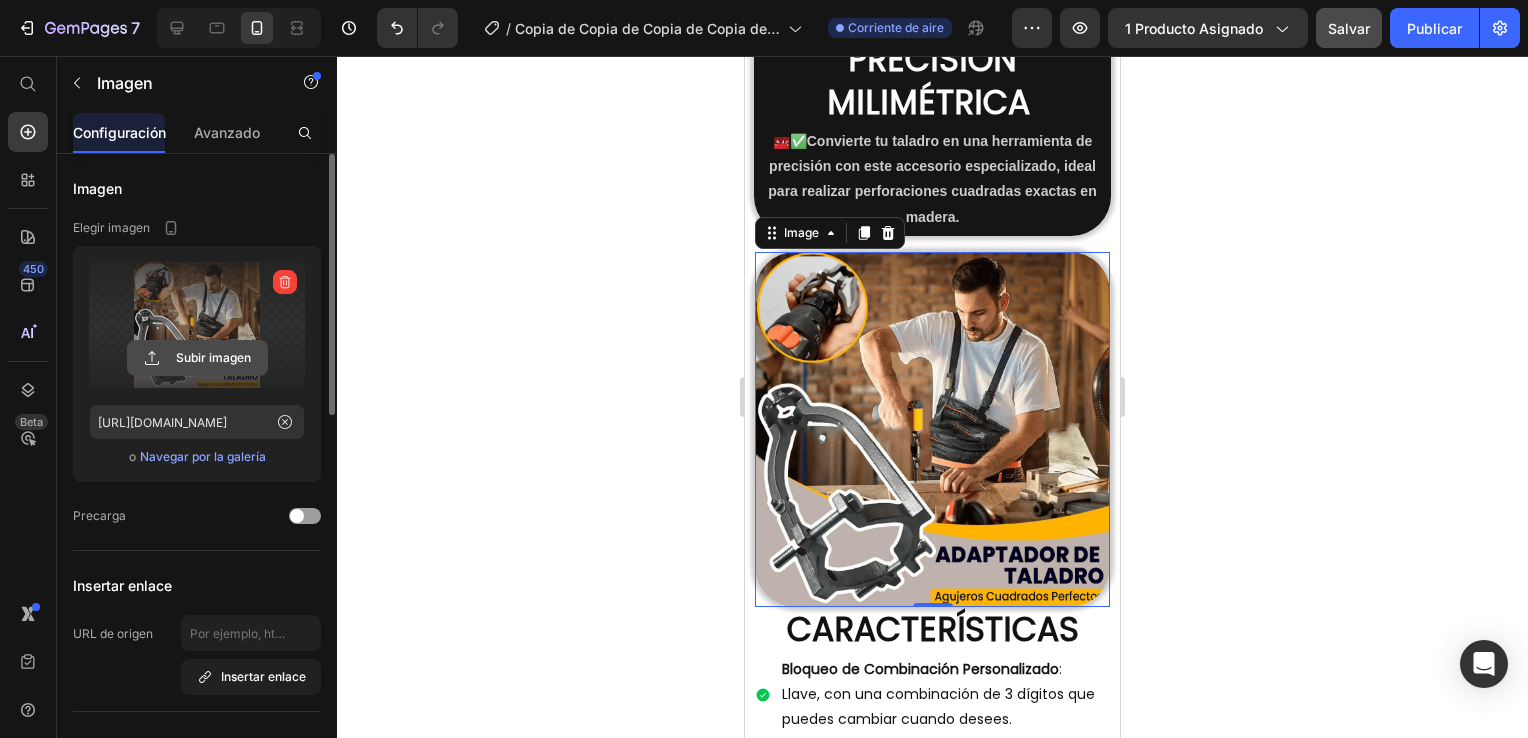 click 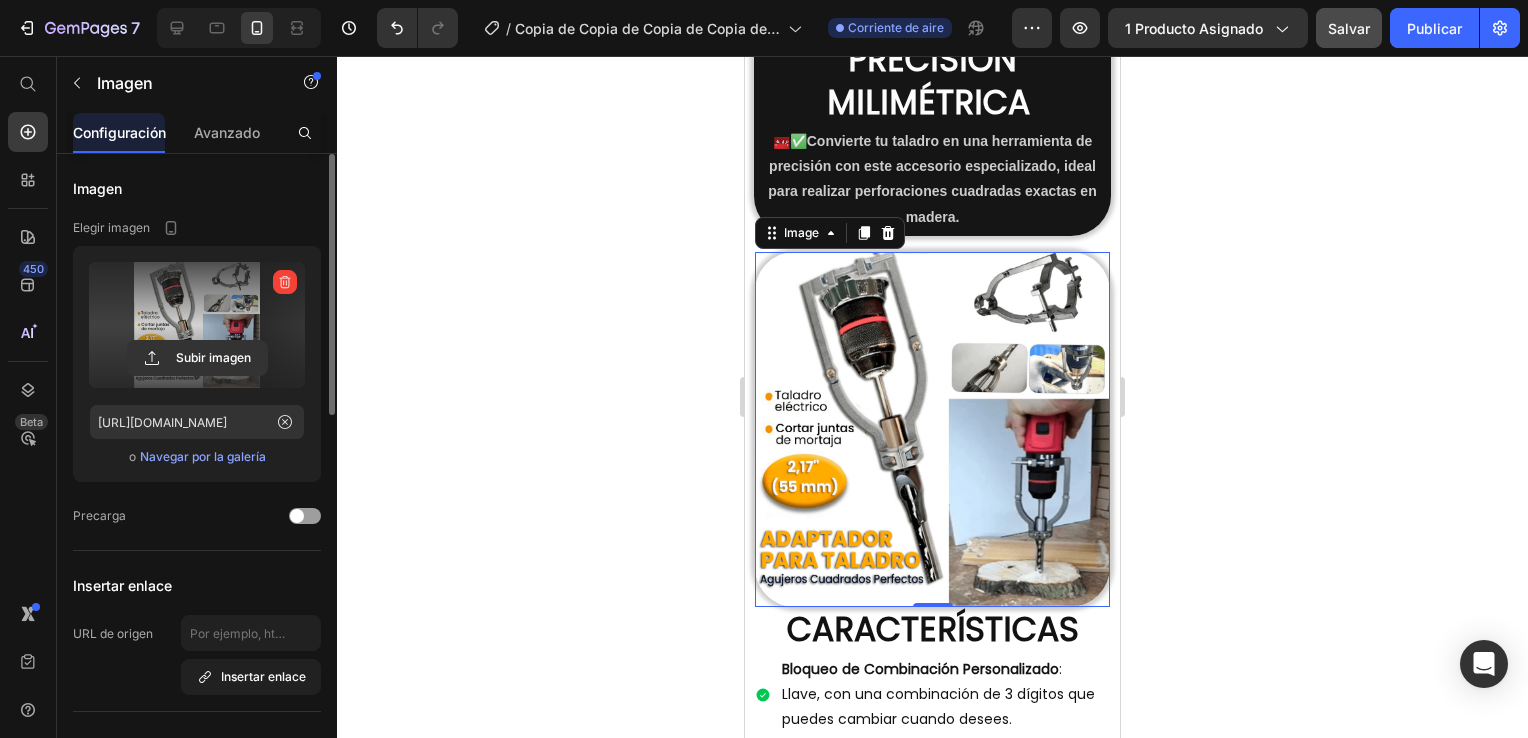 type on "[URL][DOMAIN_NAME]" 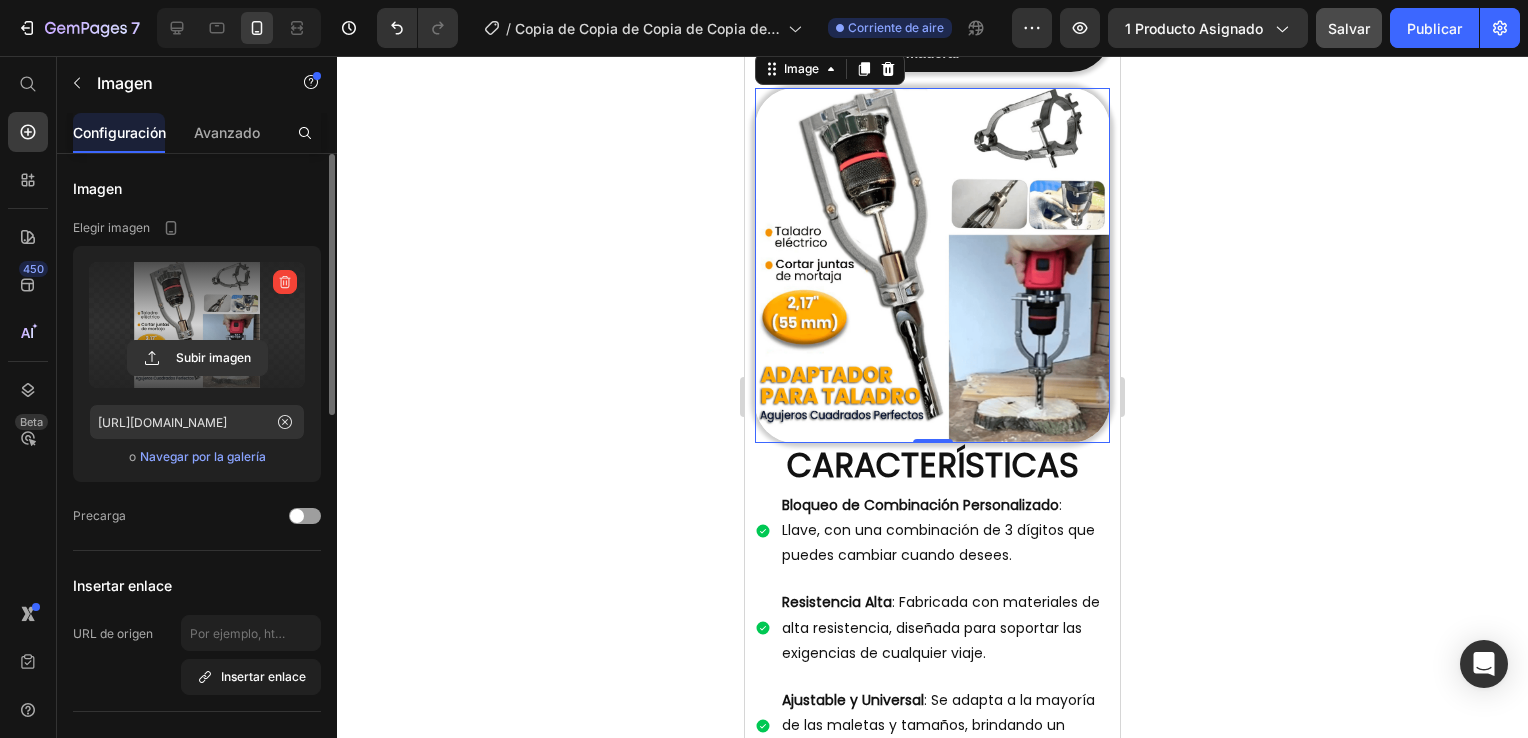 scroll, scrollTop: 1896, scrollLeft: 0, axis: vertical 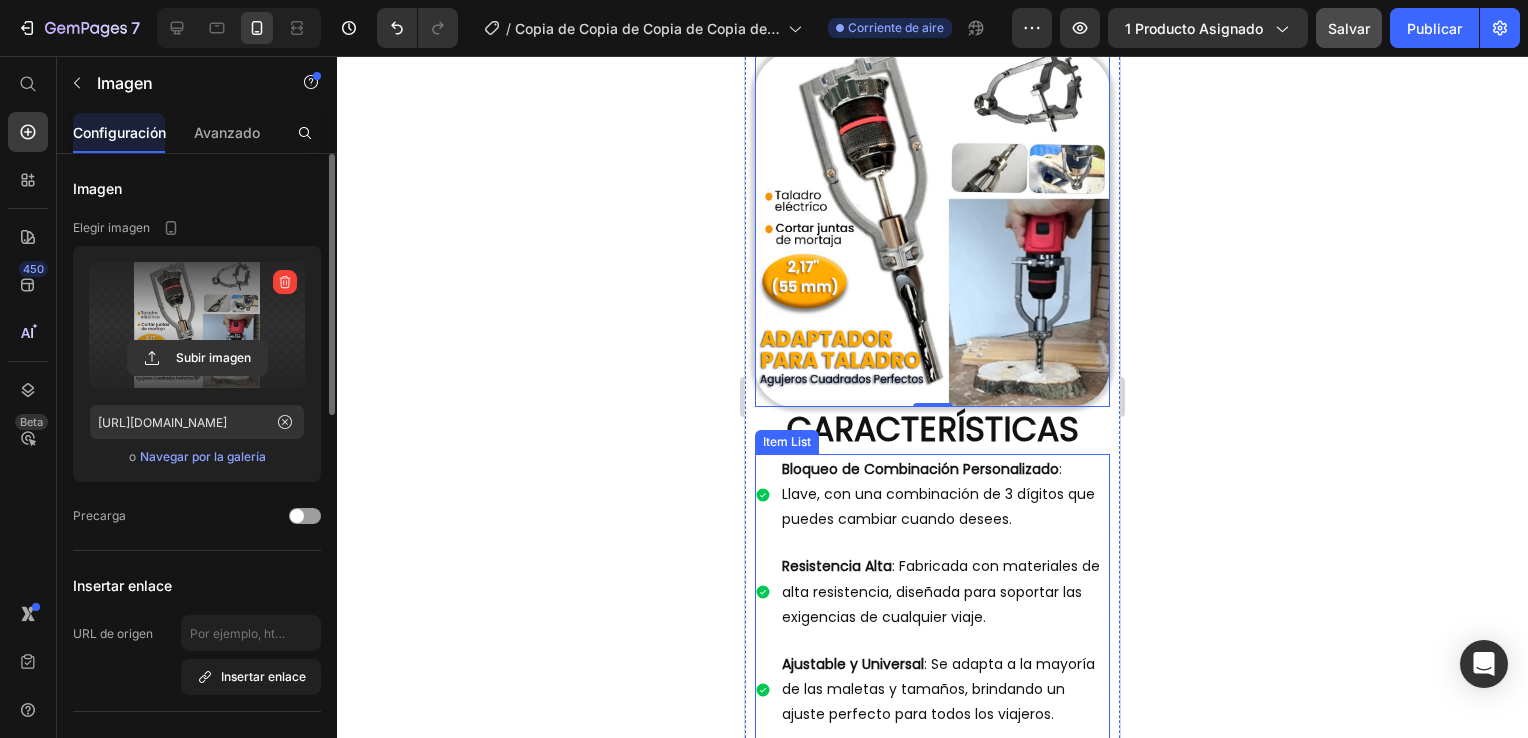click on "Llave, con una combinación de 3 dígitos que puedes cambiar cuando desees." at bounding box center [944, 507] 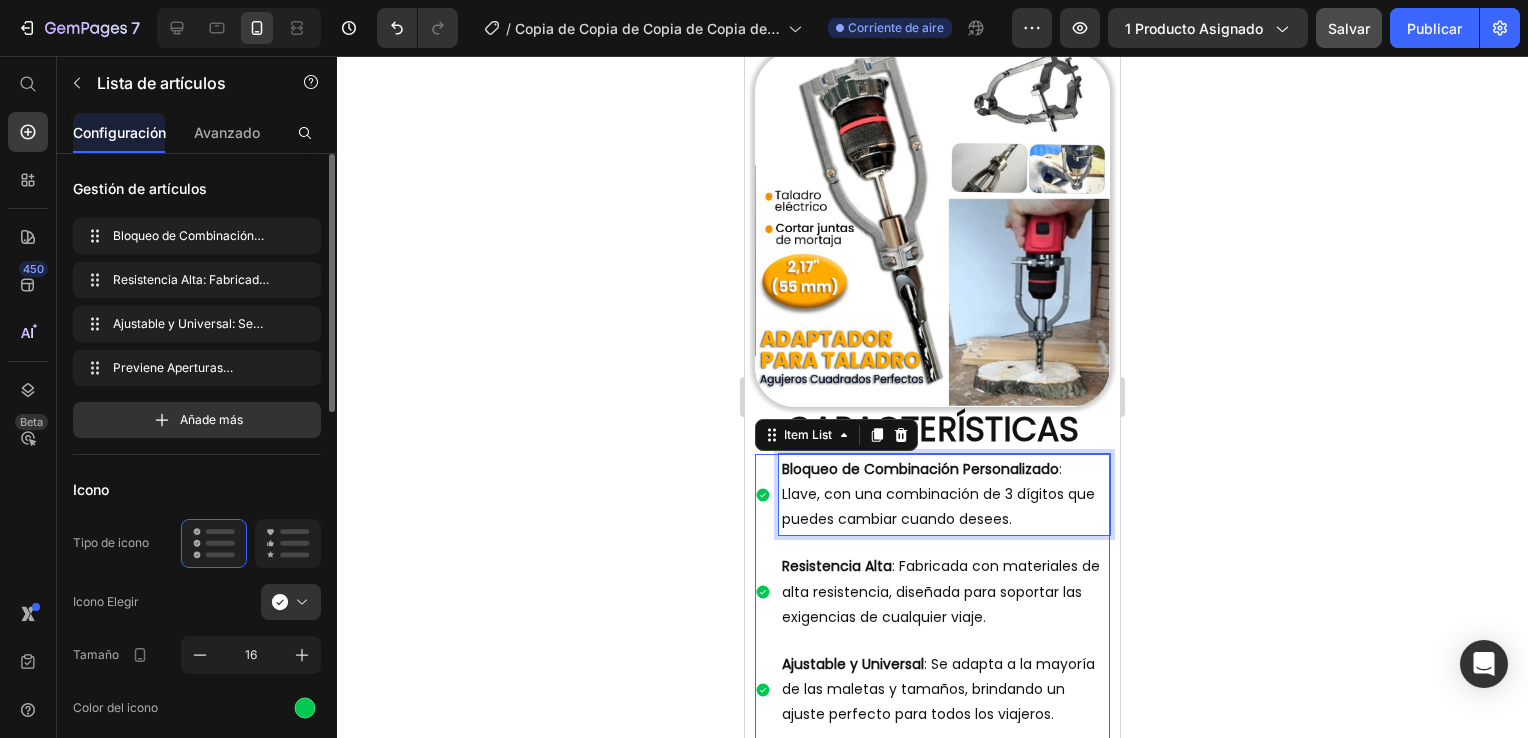 click on "Llave, con una combinación de 3 dígitos que puedes cambiar cuando desees." at bounding box center [944, 507] 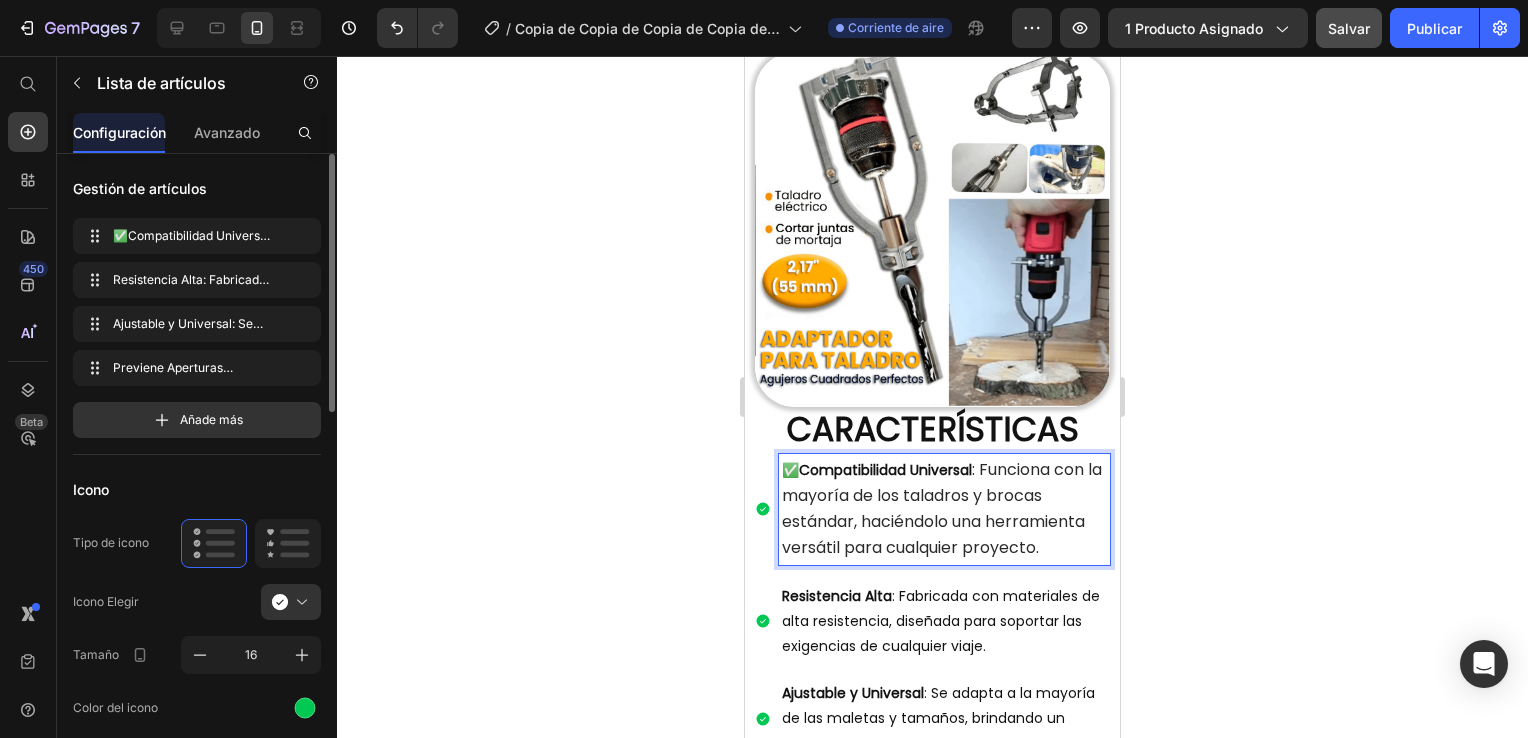 click on "Resistencia Alta : Fabricada con materiales de alta resistencia, diseñada para soportar las exigencias de cualquier viaje." at bounding box center [944, 622] 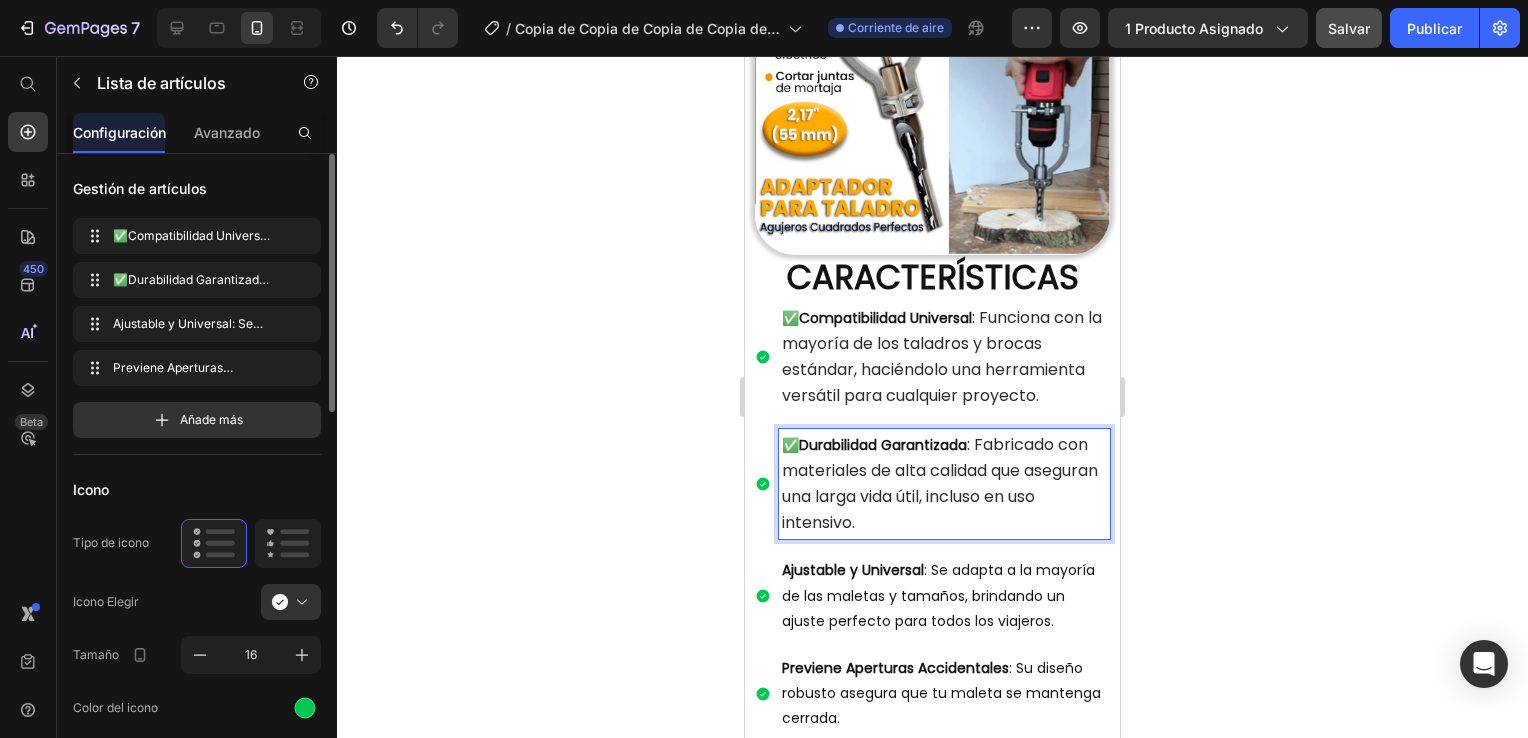 scroll, scrollTop: 2096, scrollLeft: 0, axis: vertical 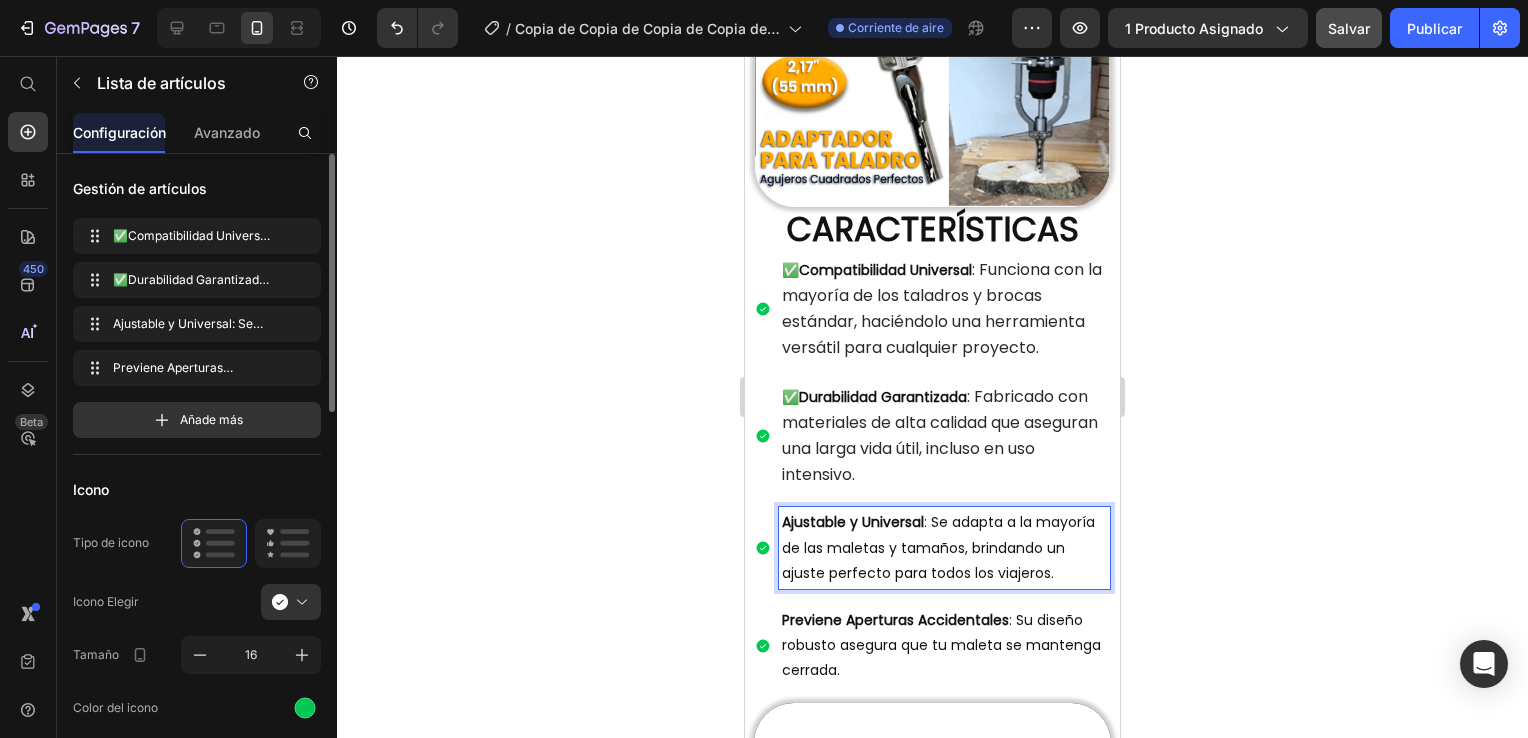 click on "Ajustable y Universal : Se adapta a la mayoría de las maletas y tamaños, brindando un ajuste perfecto para todos los viajeros." at bounding box center (944, 548) 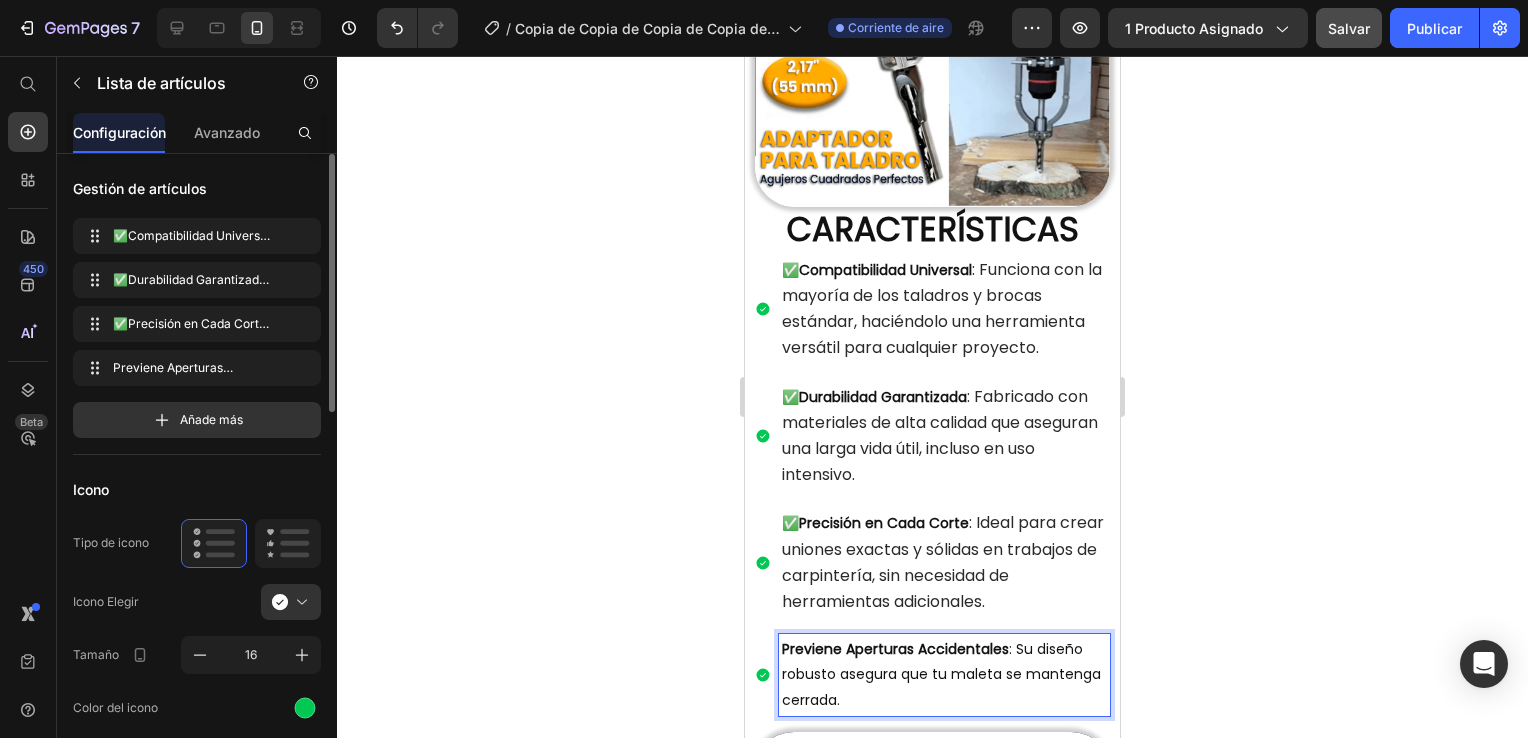 click on "Previene Aperturas Accidentales : Su diseño robusto asegura que tu maleta se mantenga cerrada." at bounding box center (944, 675) 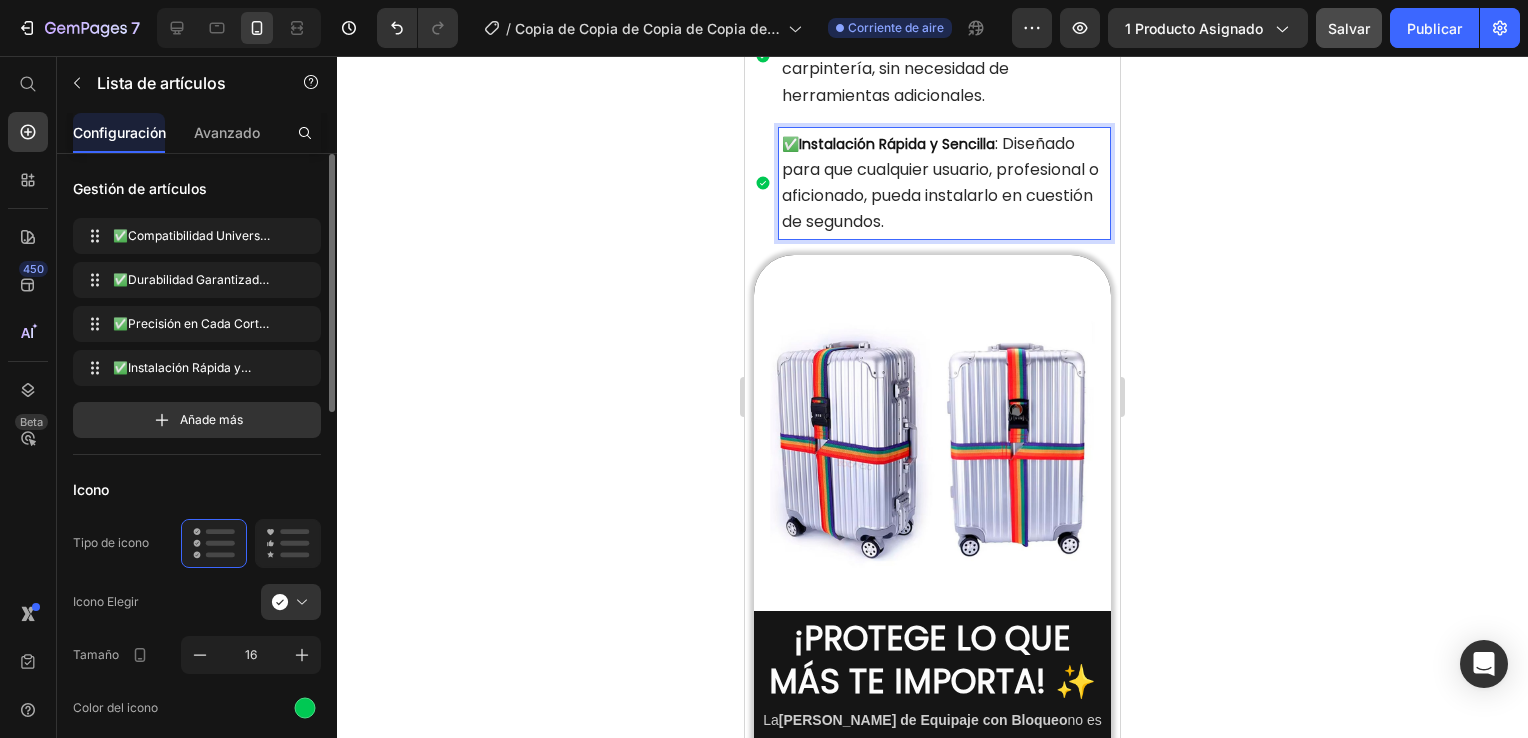 scroll, scrollTop: 2698, scrollLeft: 0, axis: vertical 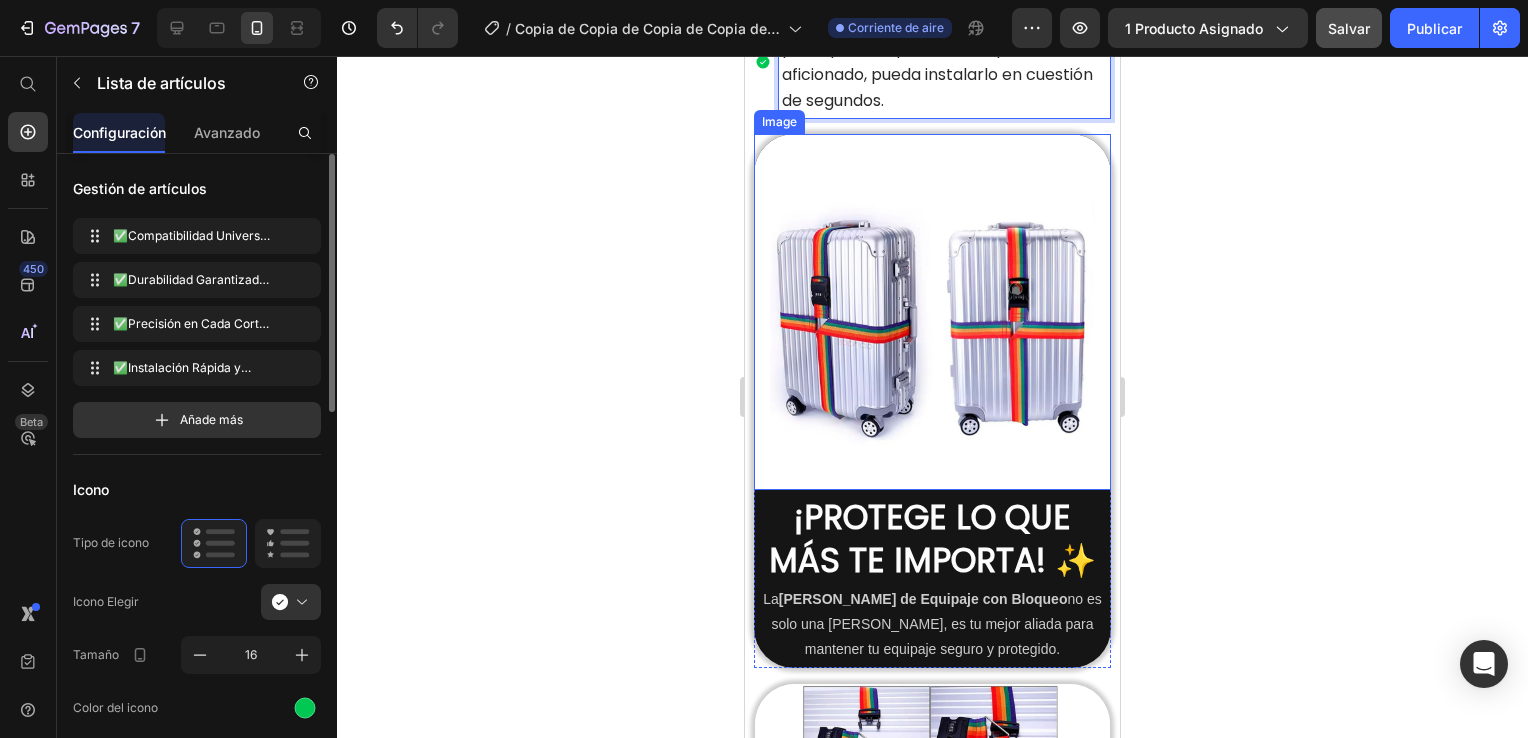 click at bounding box center (932, 312) 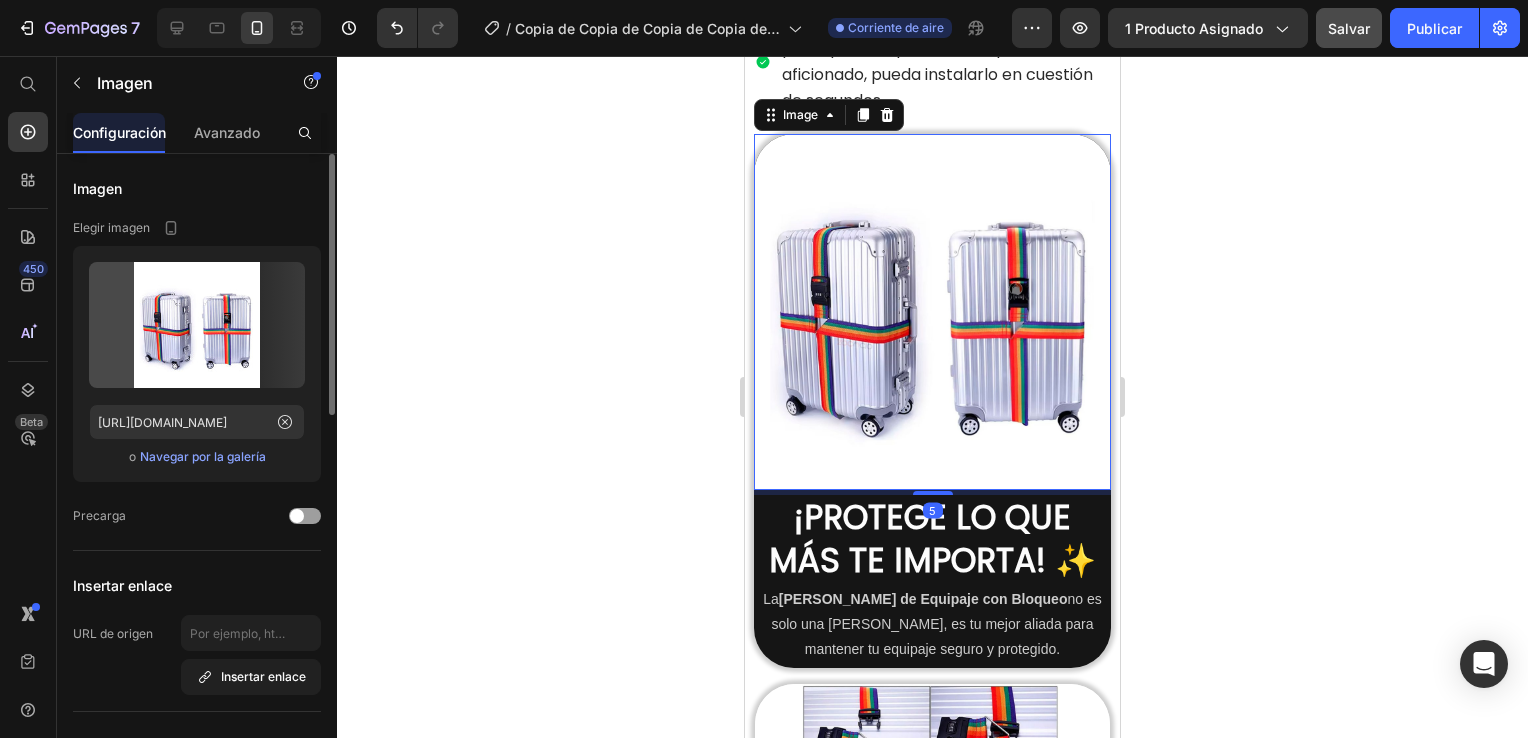 scroll, scrollTop: 0, scrollLeft: 0, axis: both 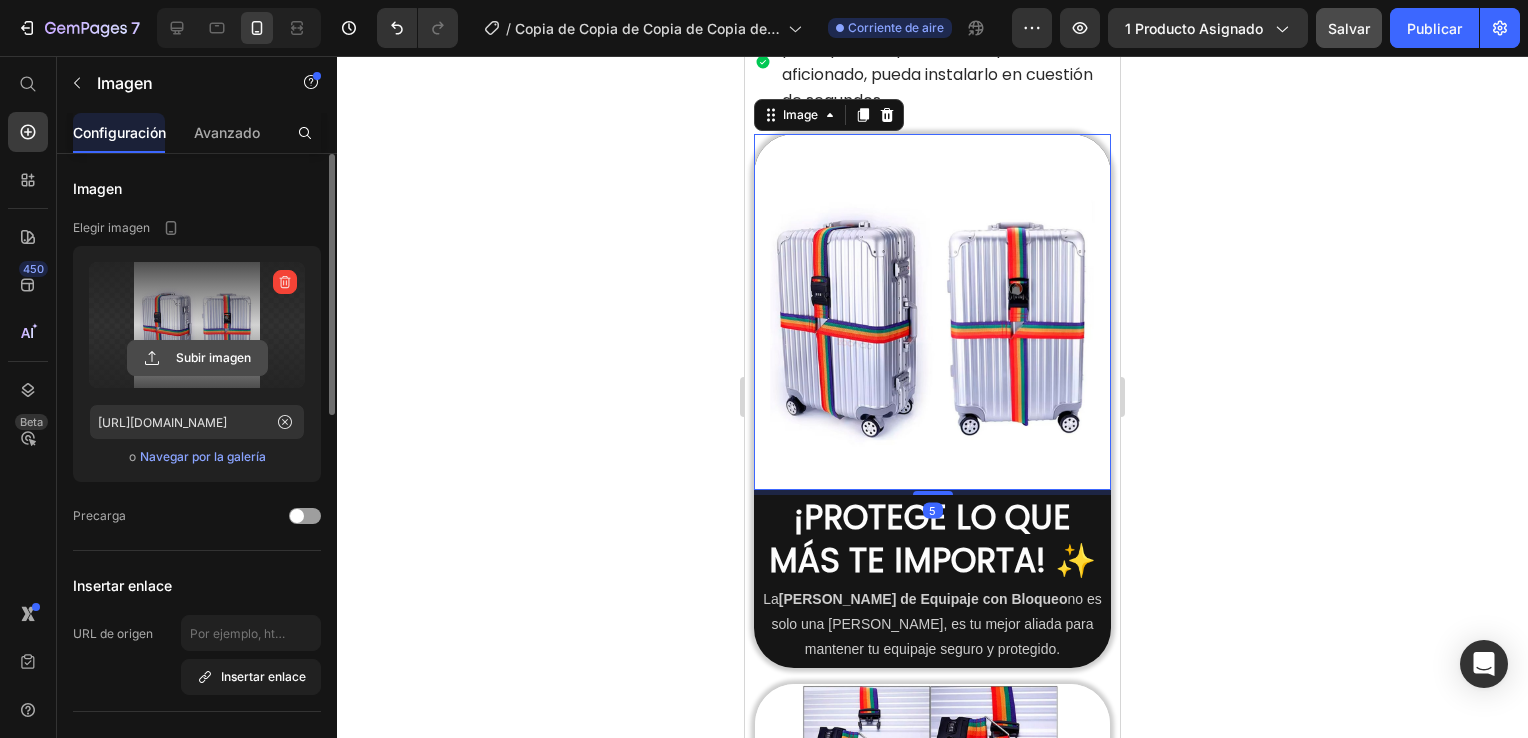 click 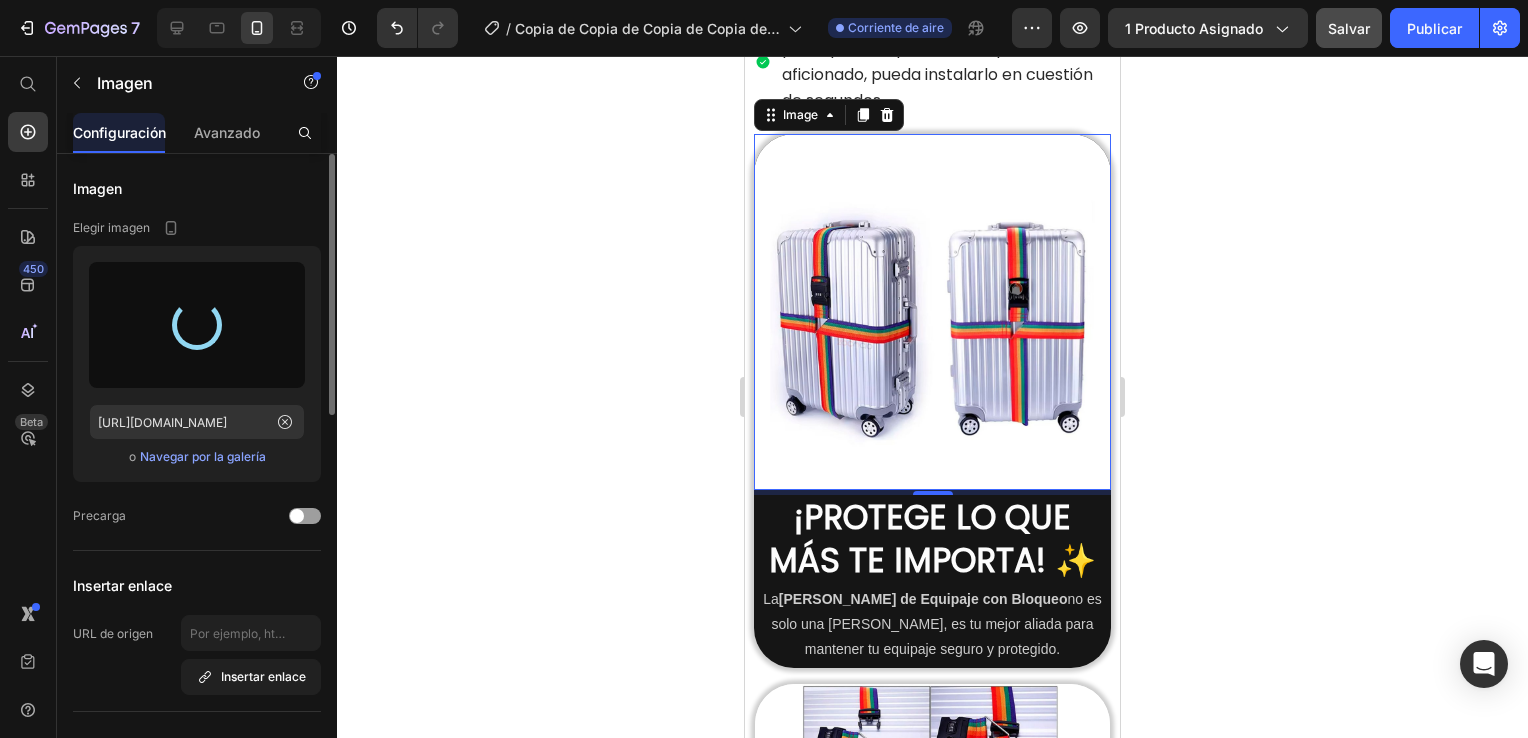 type on "[URL][DOMAIN_NAME]" 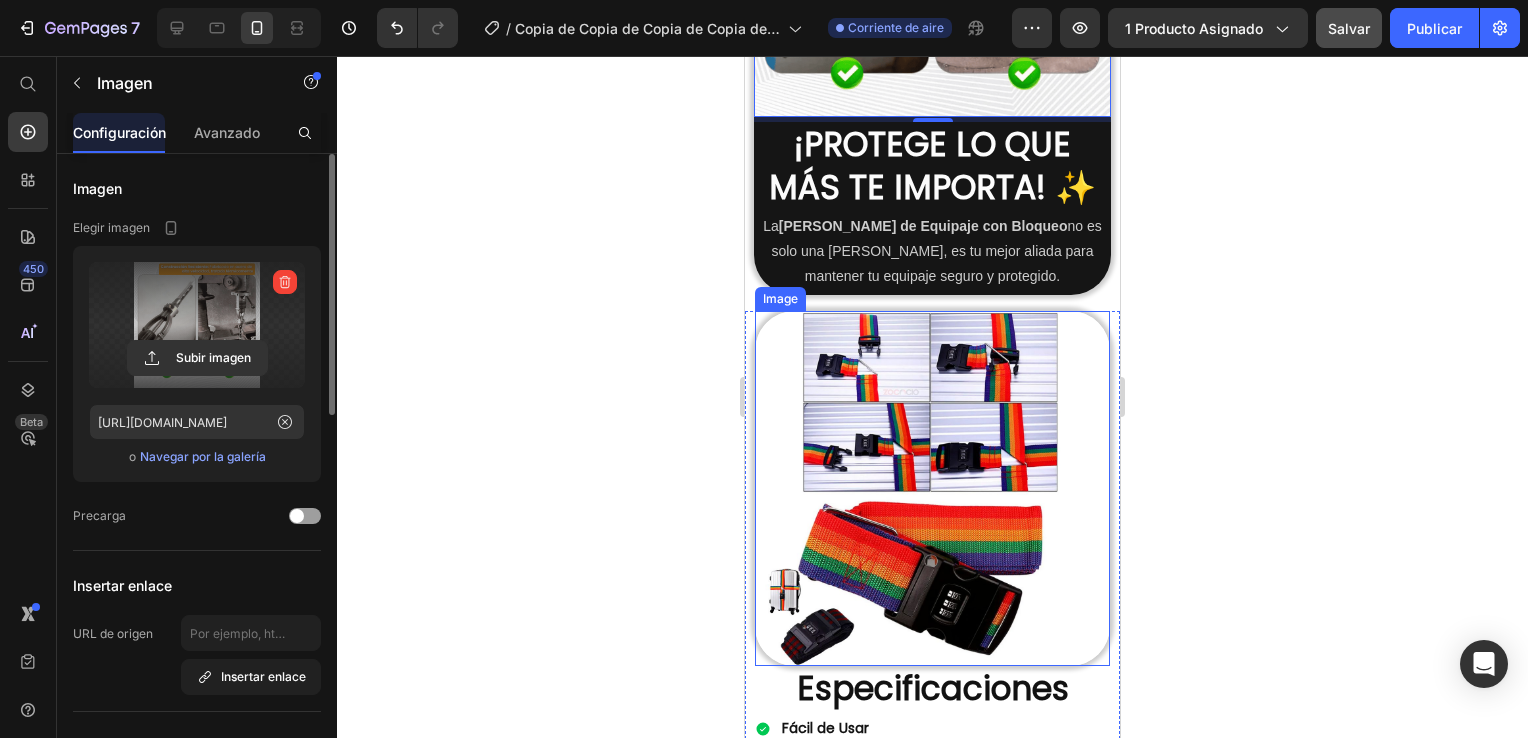 scroll, scrollTop: 3198, scrollLeft: 0, axis: vertical 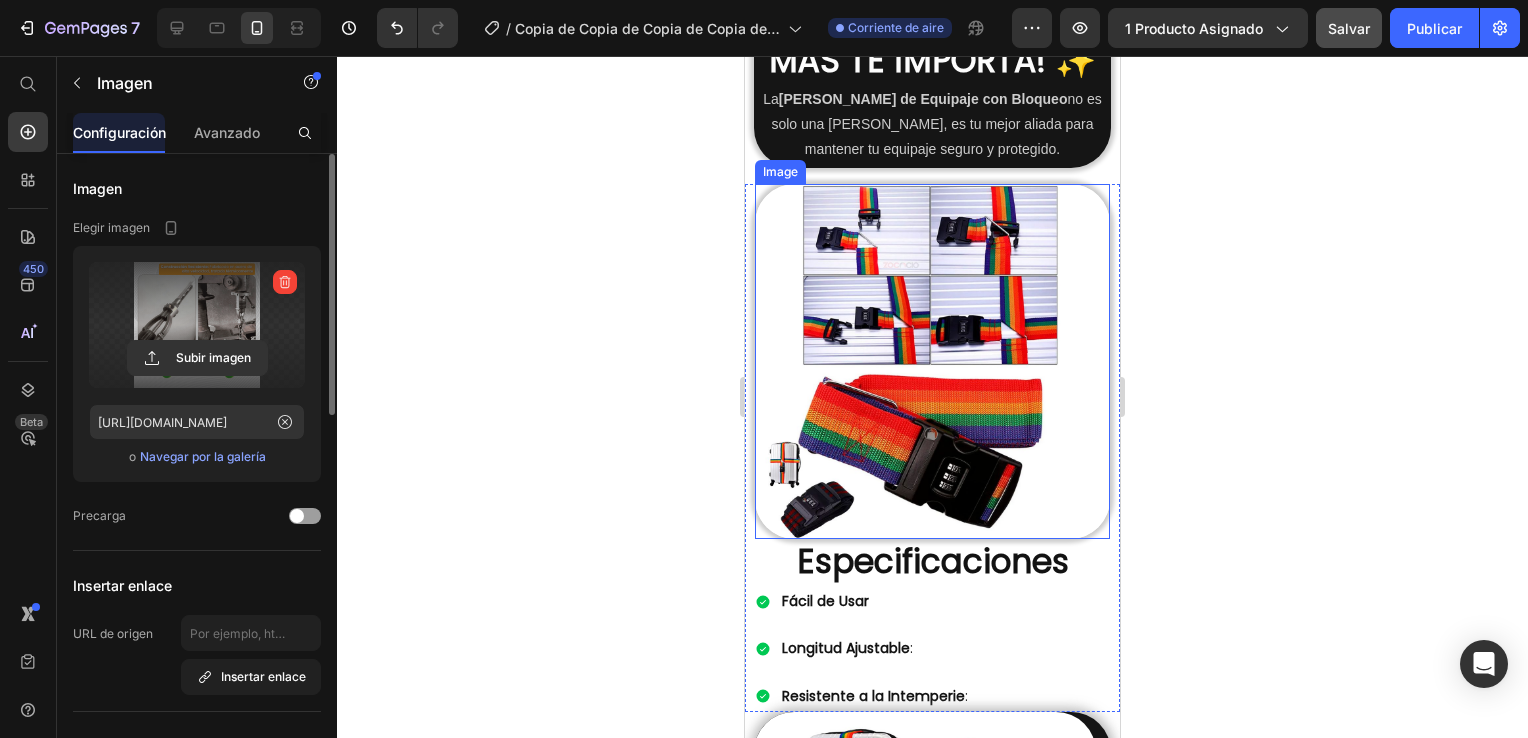 click at bounding box center (932, 361) 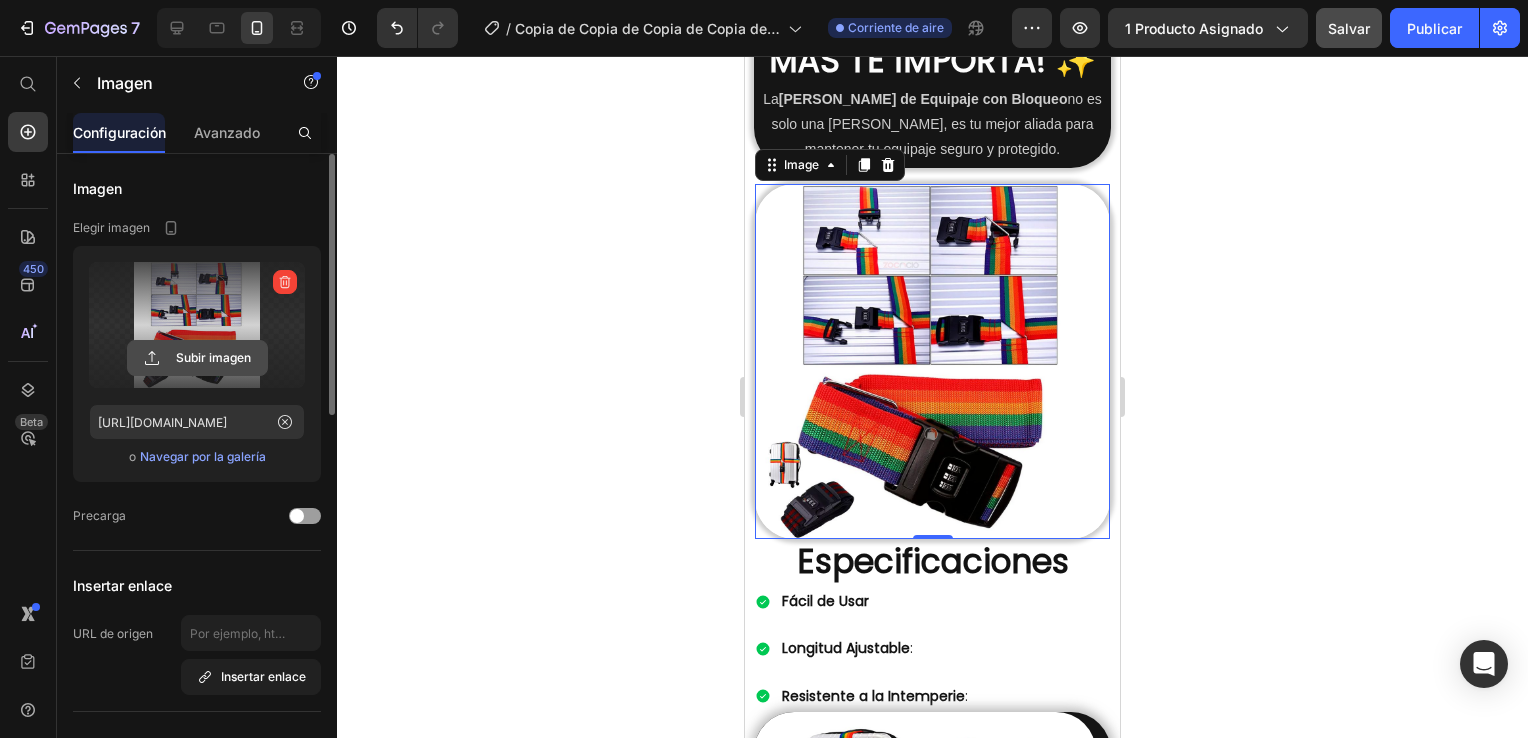 click 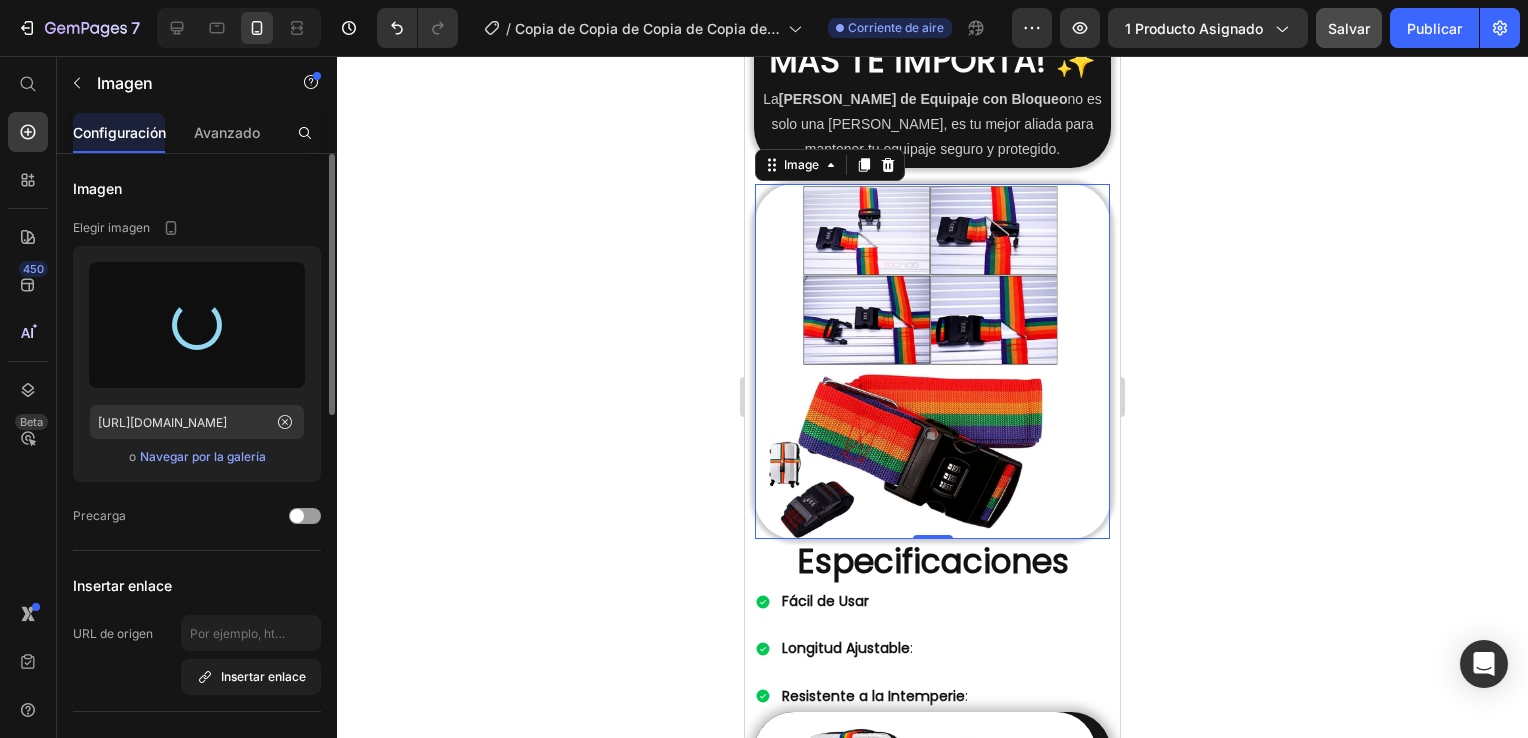 type on "[URL][DOMAIN_NAME]" 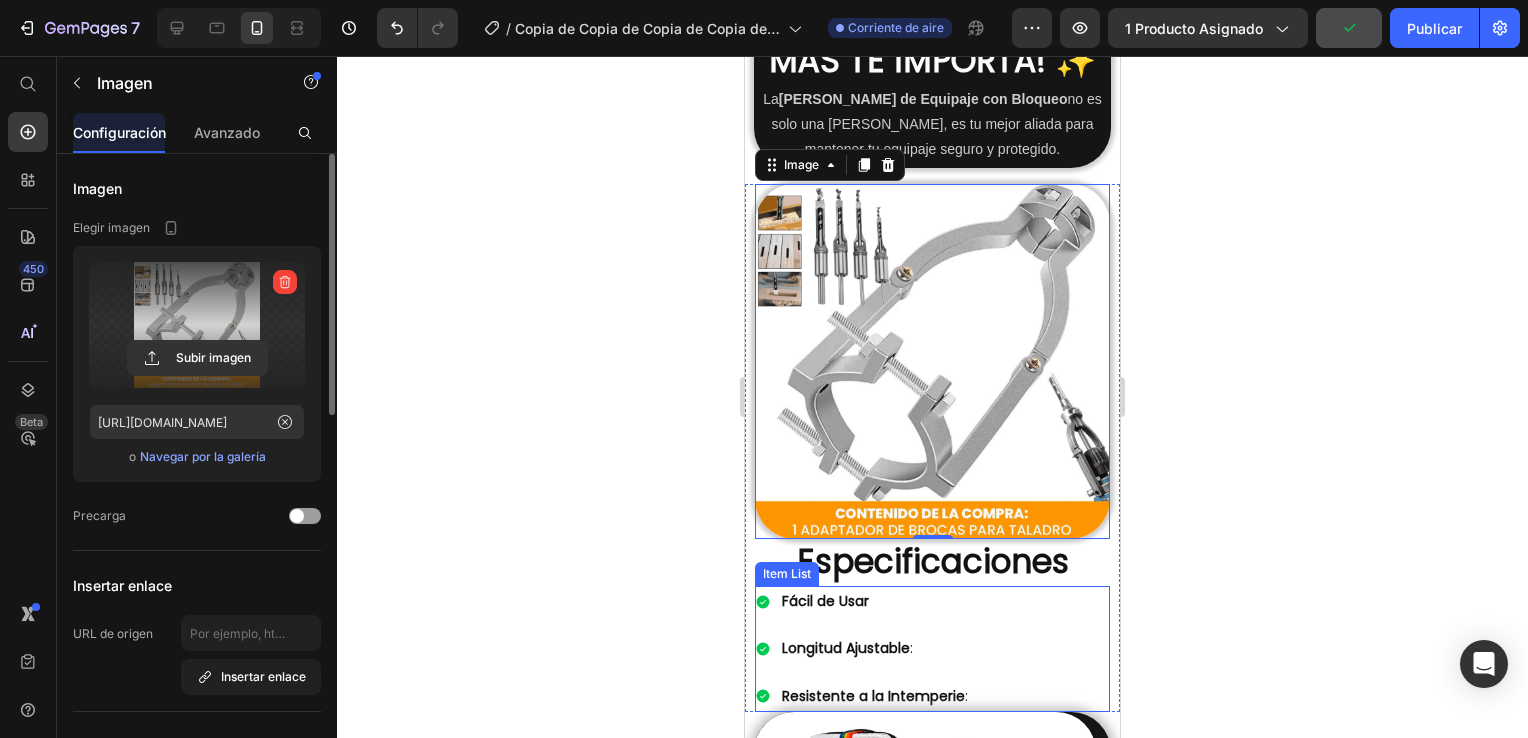 click on "Fácil de Usar" at bounding box center [875, 601] 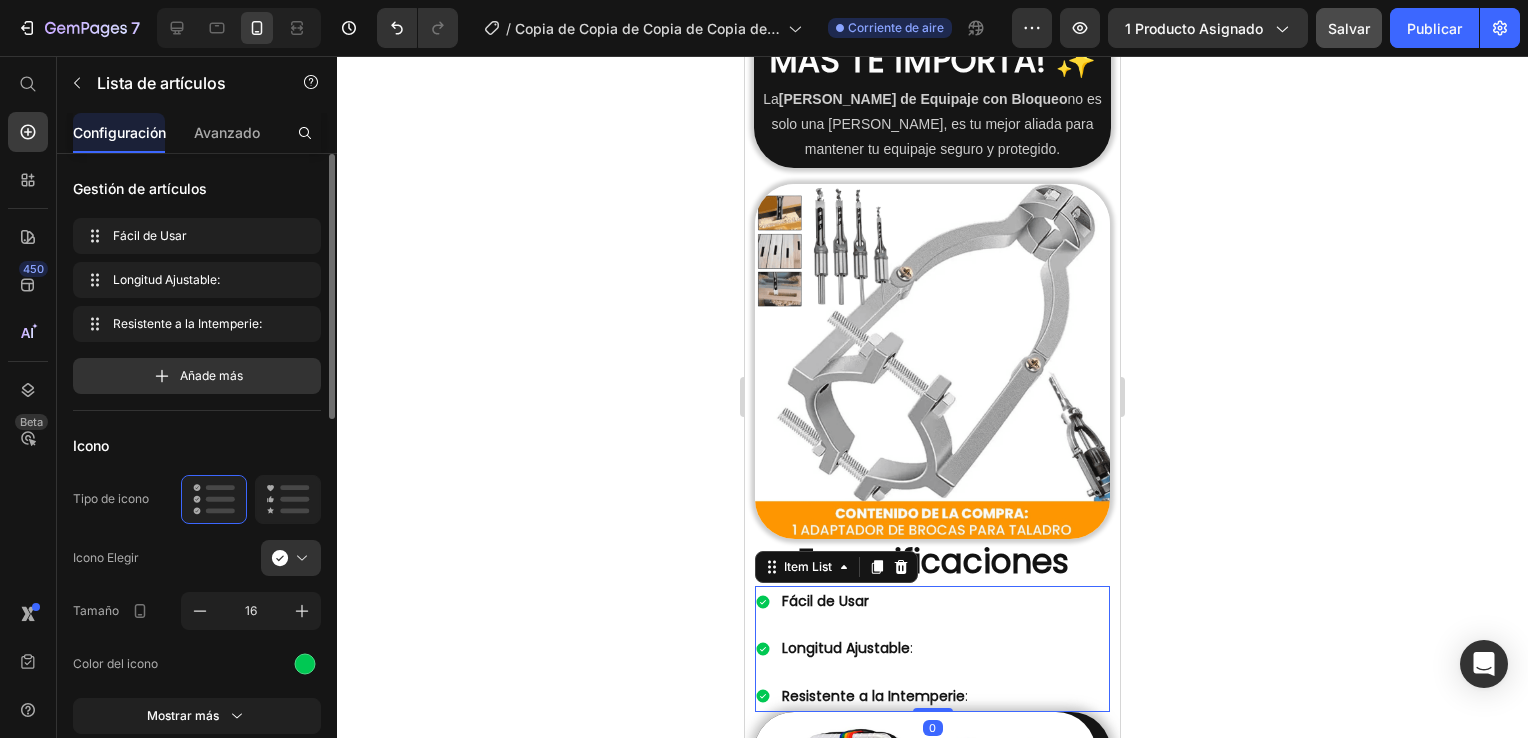 click on "Fácil de Usar" at bounding box center [875, 601] 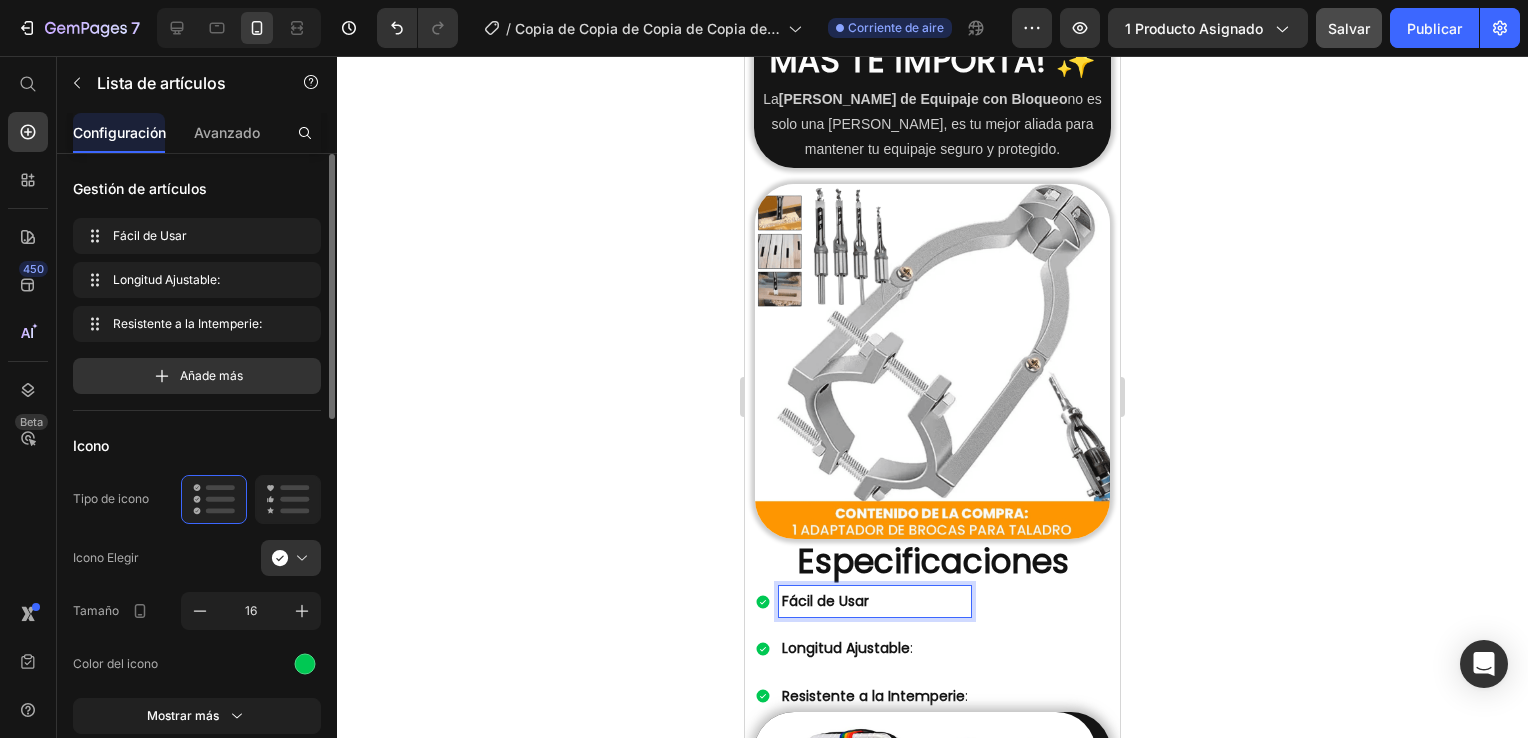 click on "Fácil de Usar" at bounding box center (875, 601) 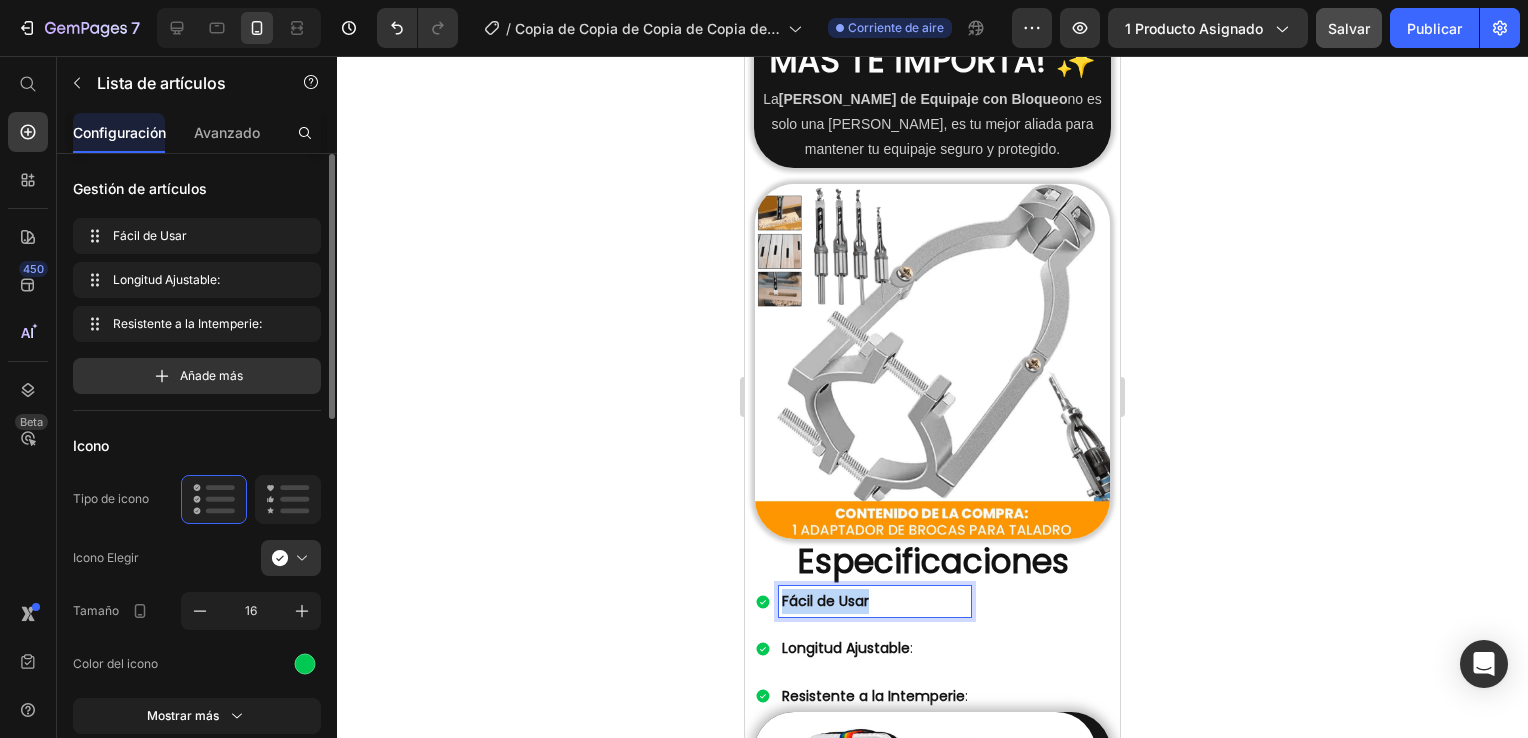 click on "Fácil de Usar" at bounding box center [875, 601] 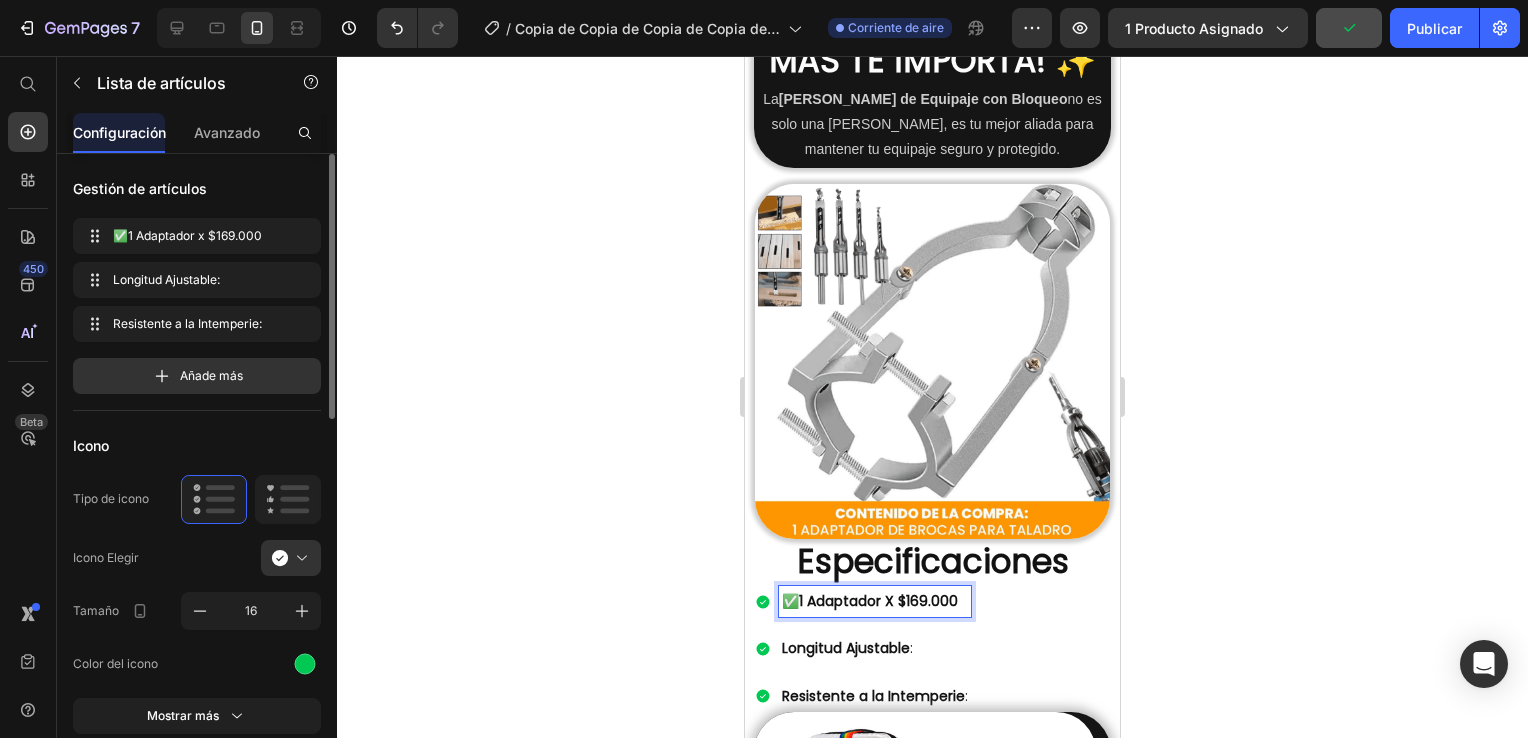 click on "Longitud Ajustable :" at bounding box center [875, 648] 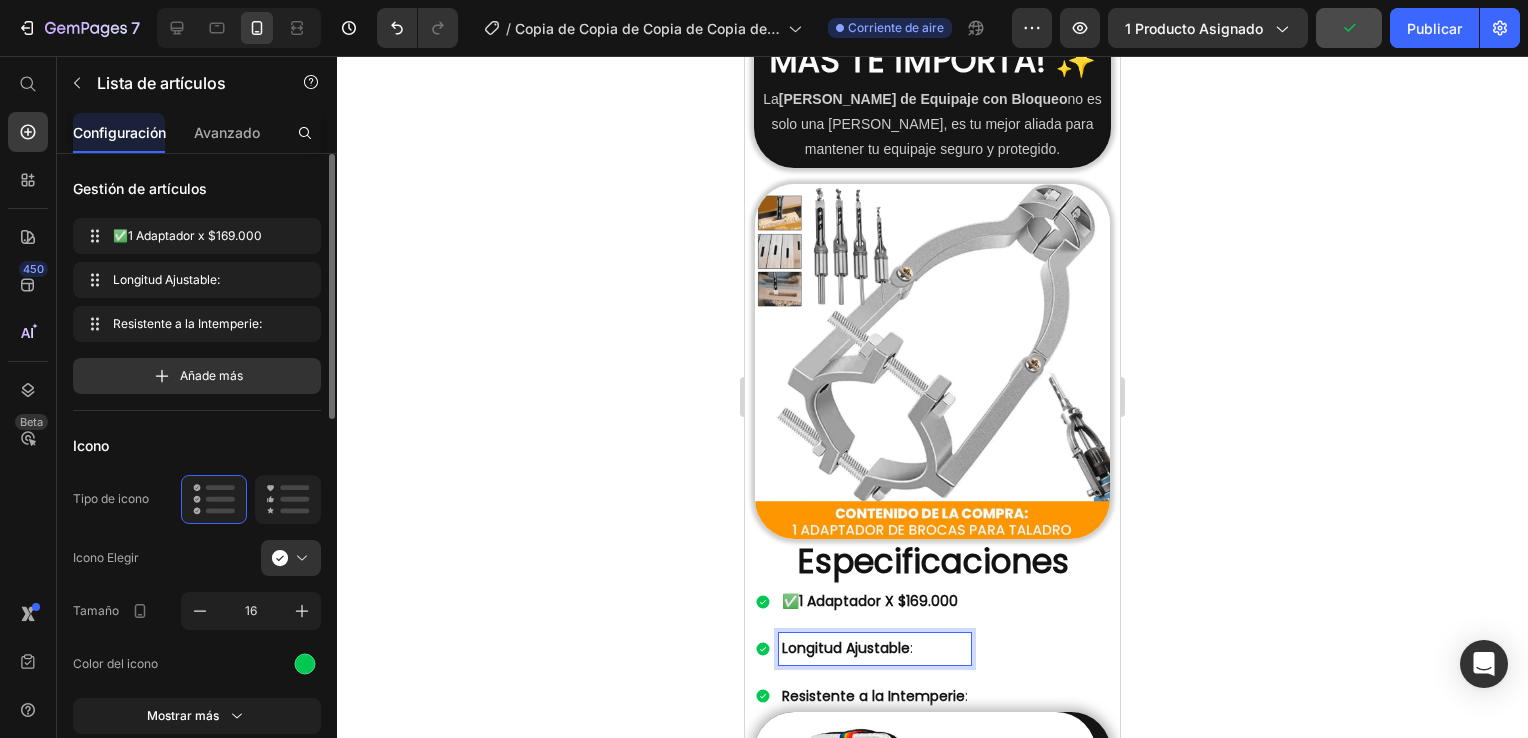 click on "Longitud Ajustable :" at bounding box center [875, 648] 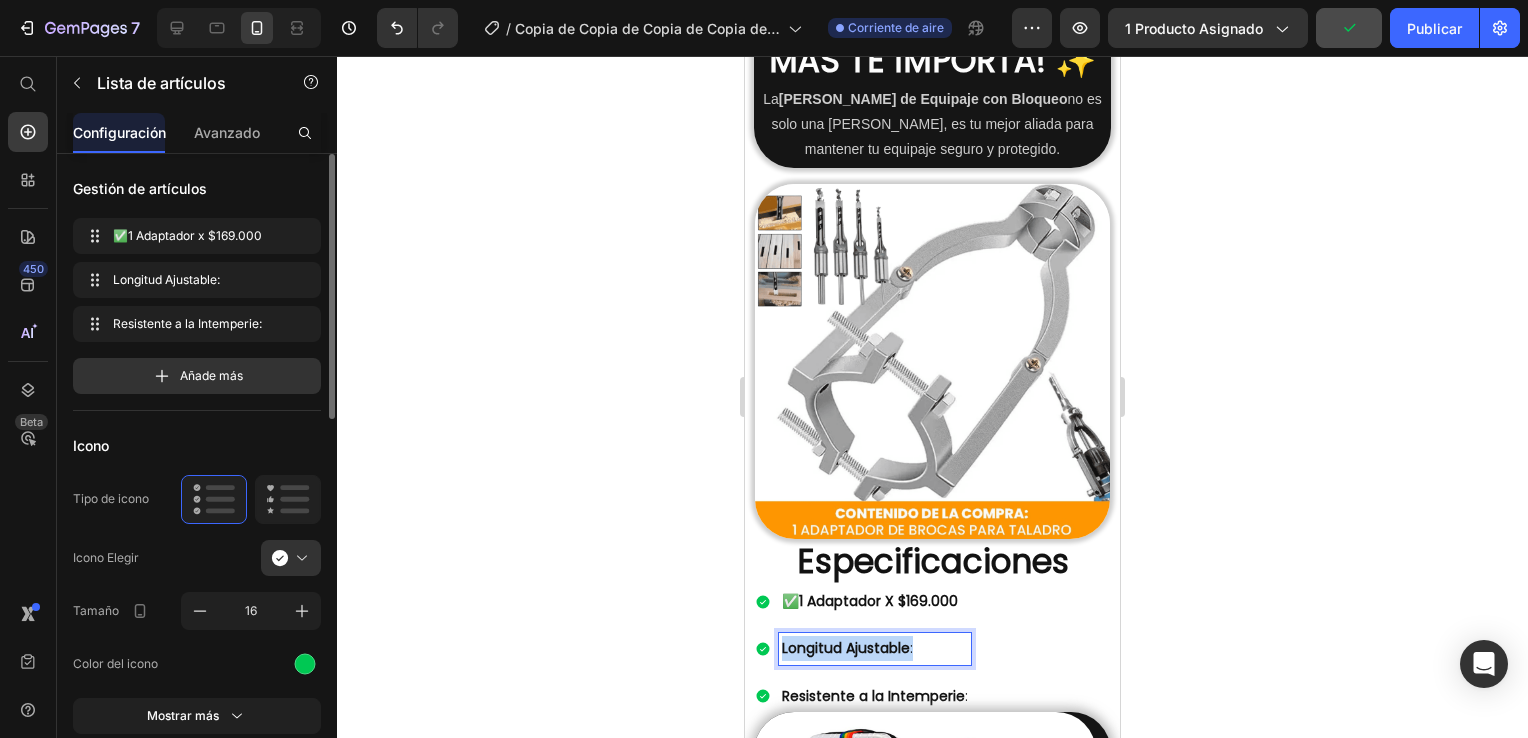 click on "Longitud Ajustable :" at bounding box center (875, 648) 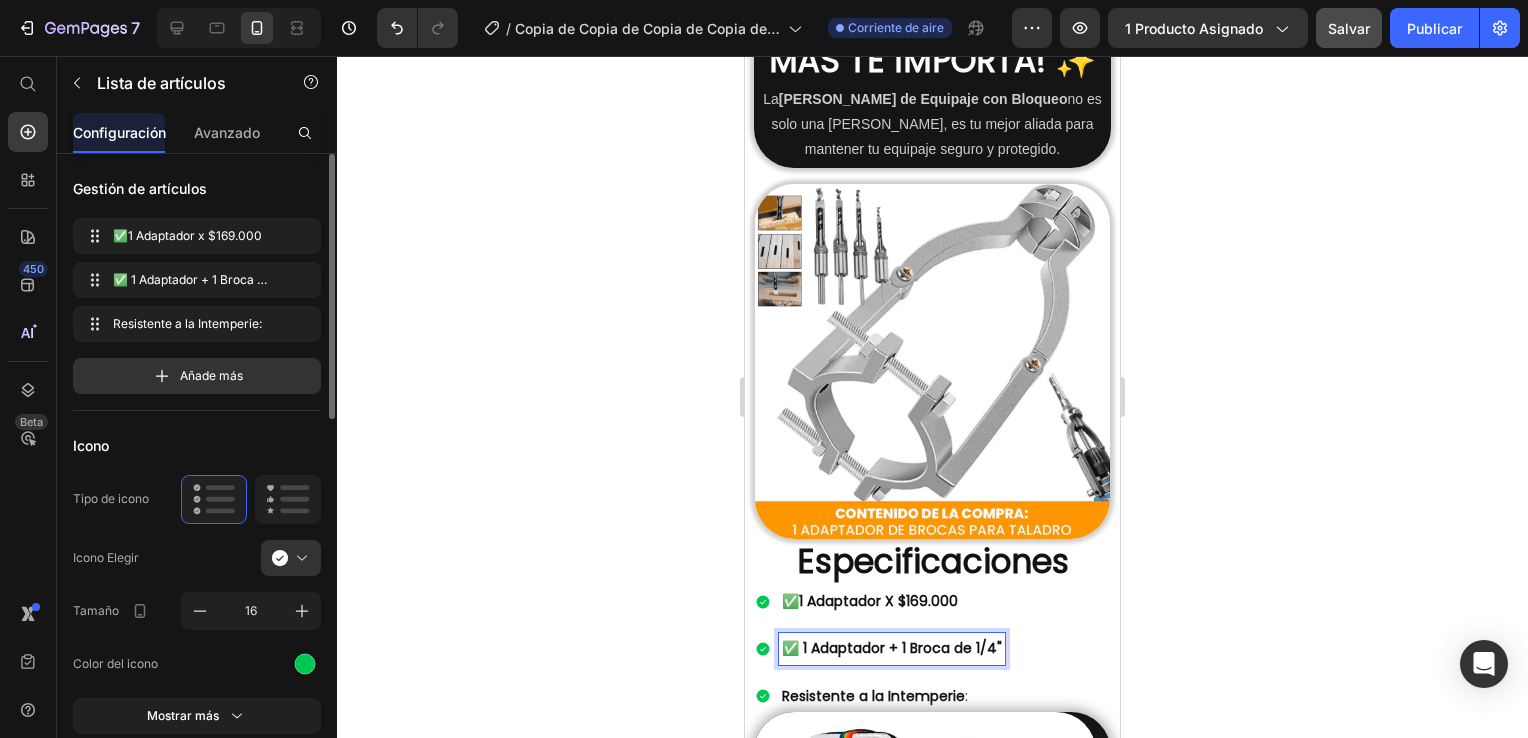 click on "✅1 Adaptador X $169.000" at bounding box center [892, 601] 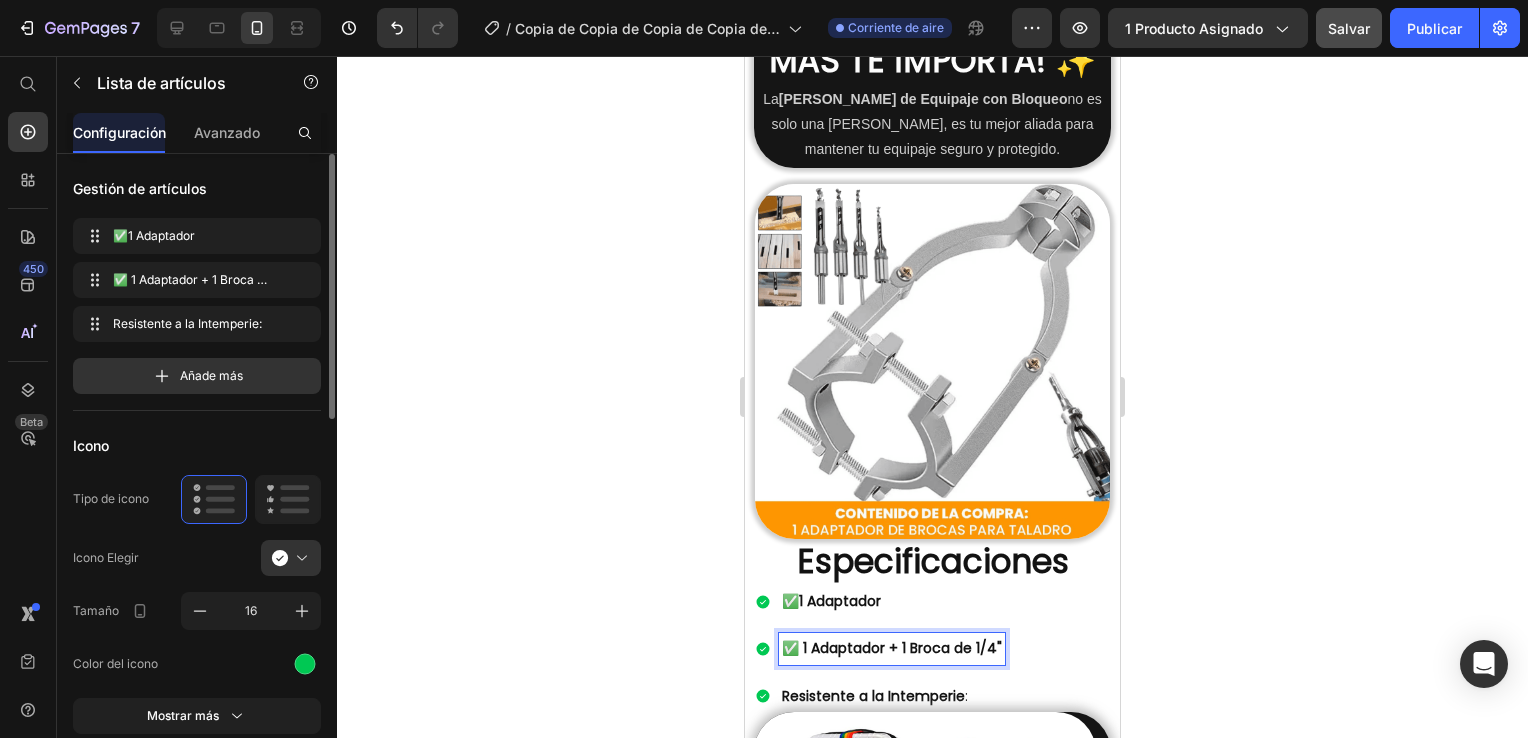 click on "✅ 1 Adaptador + 1 Broca de 1/4"" at bounding box center [892, 648] 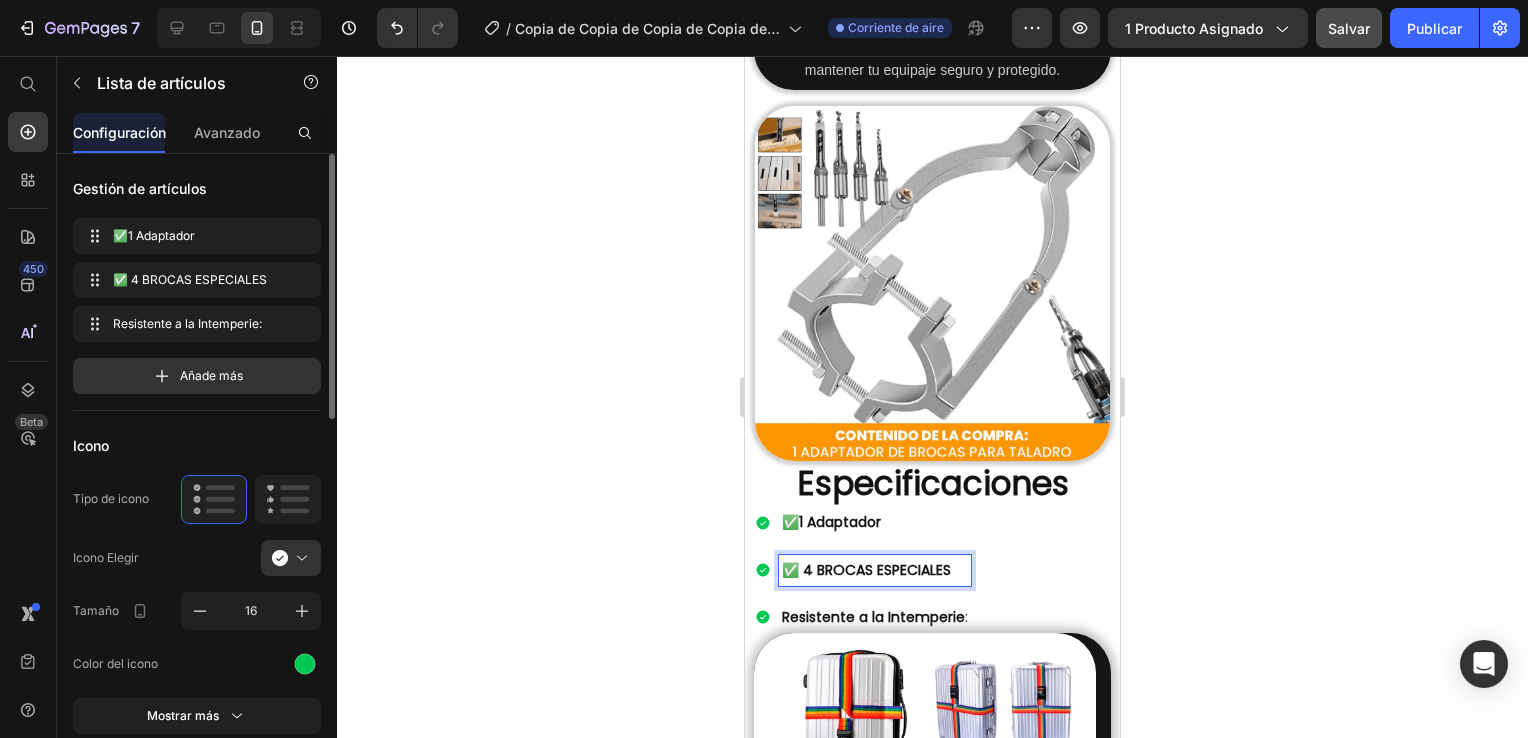 scroll, scrollTop: 3398, scrollLeft: 0, axis: vertical 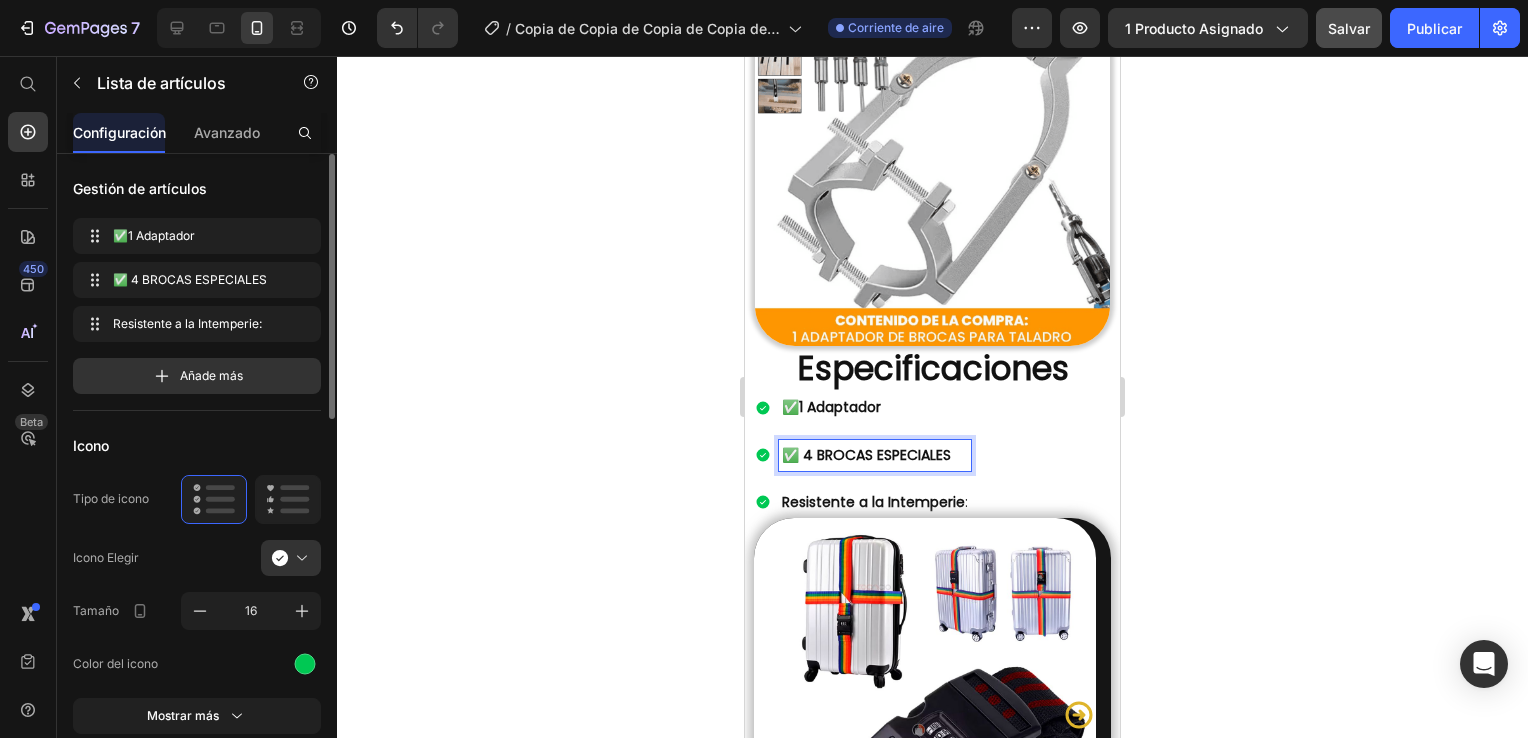 click on "Resistente a la Intemperie" at bounding box center (873, 502) 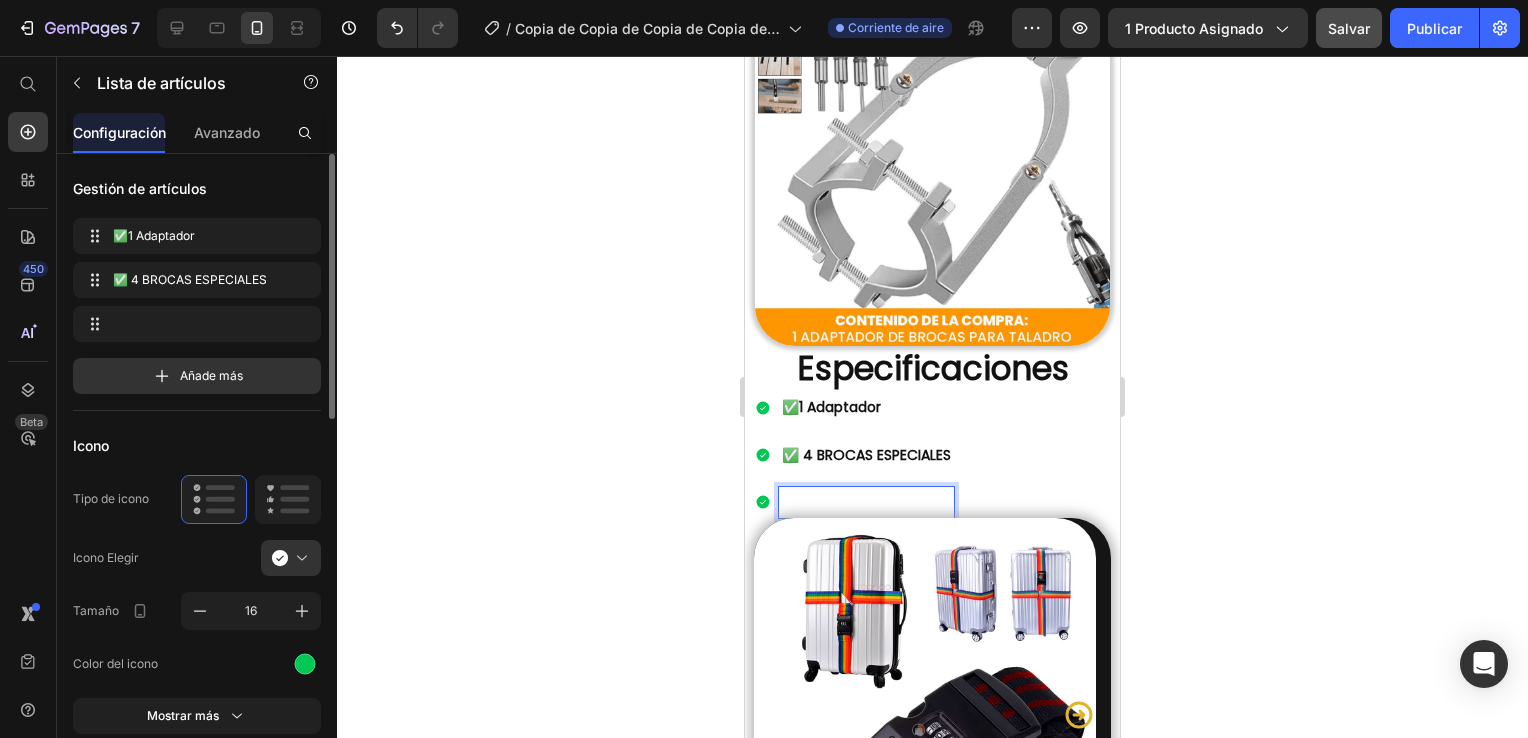 scroll, scrollTop: 3598, scrollLeft: 0, axis: vertical 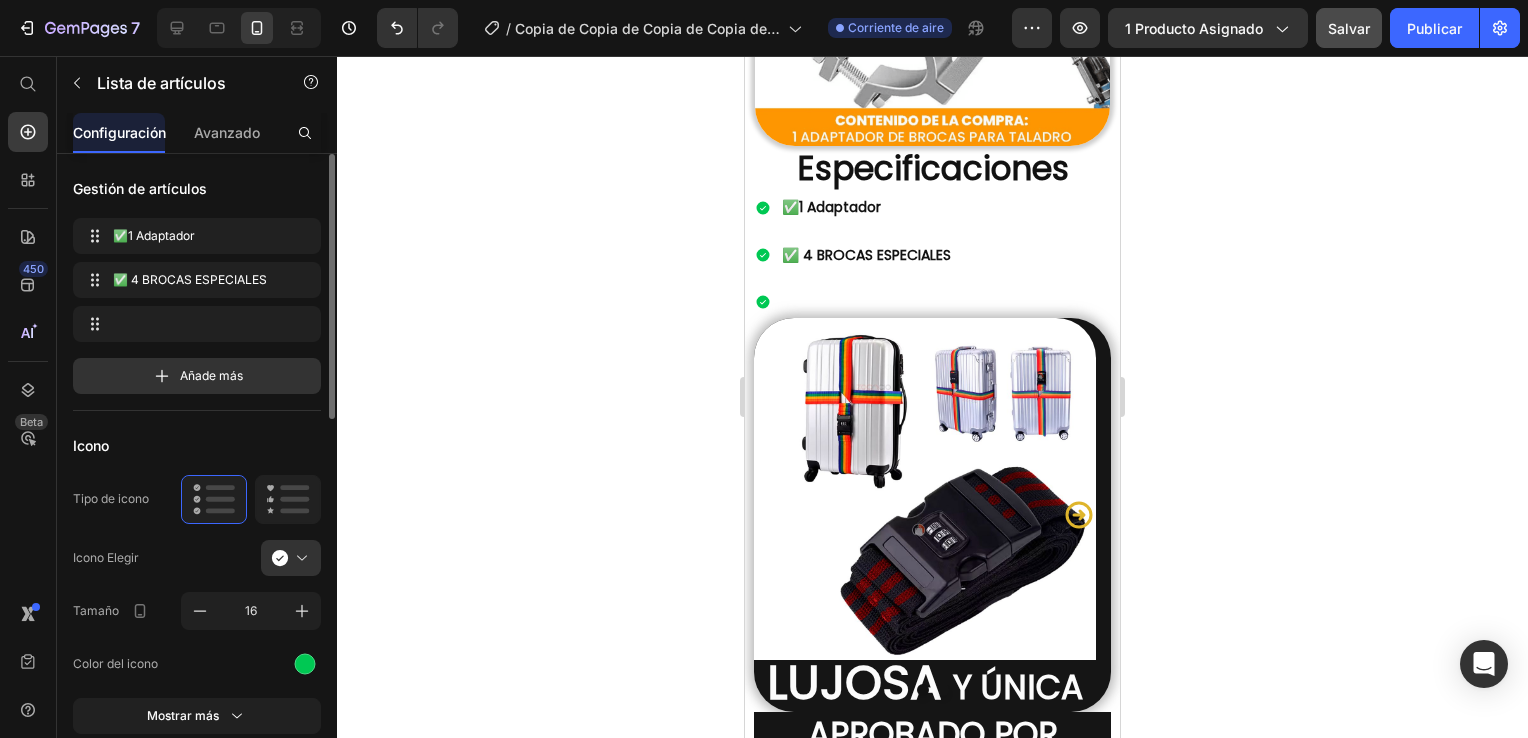 click on "✅1 Adaptador  ✅ 4 BROCAS ESPECIALES" at bounding box center (932, 255) 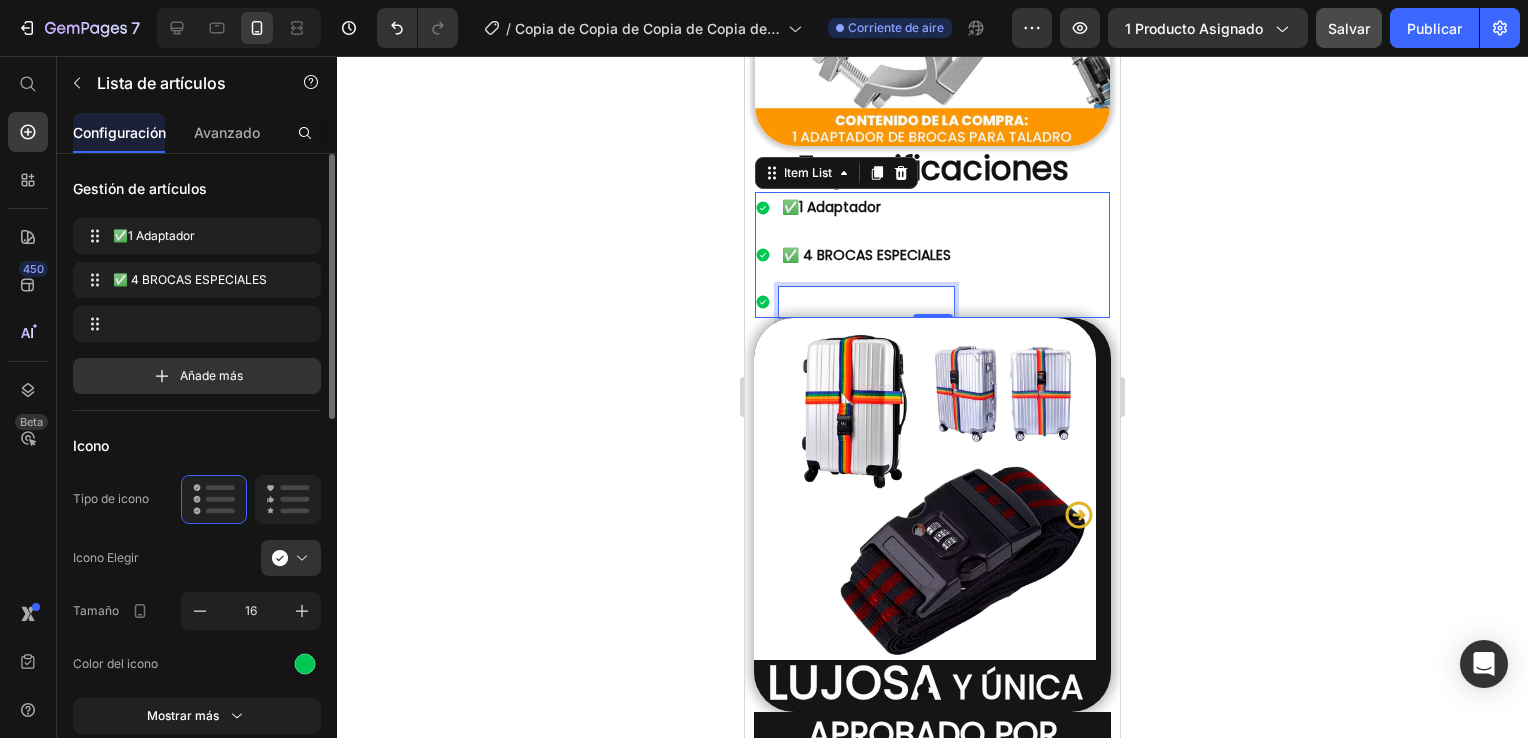 click at bounding box center [866, 302] 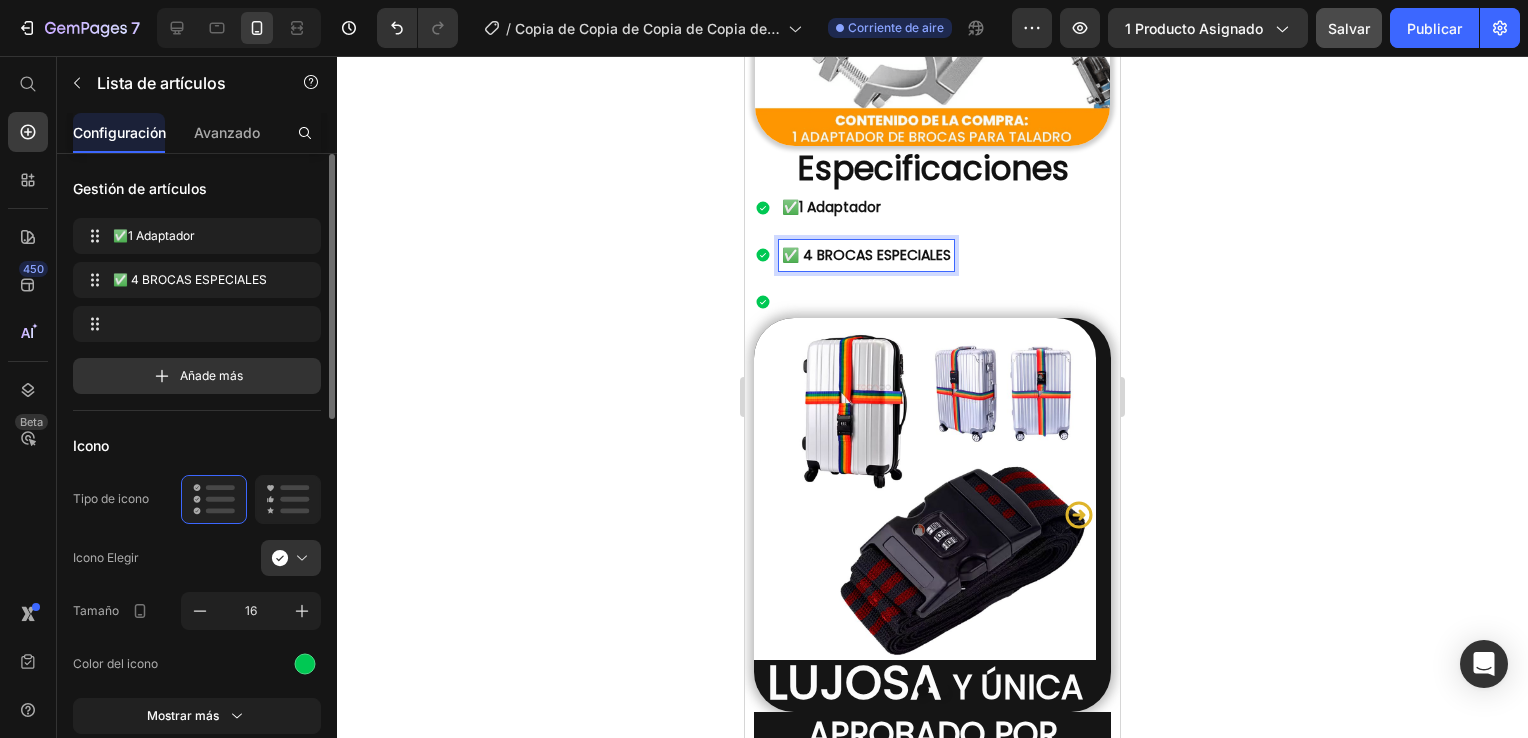 click on "✅ 4 BROCAS ESPECIALES" at bounding box center (866, 255) 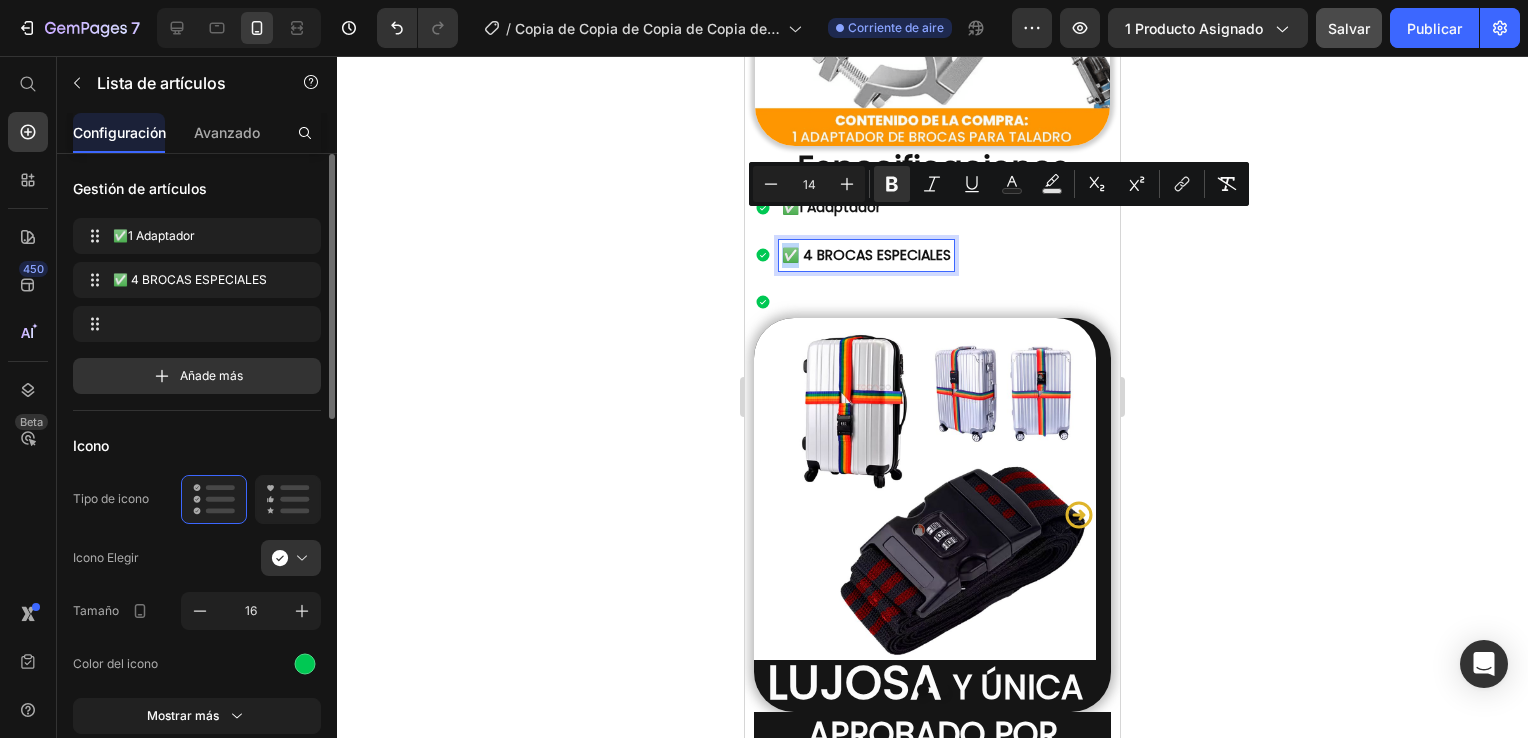copy on "✅" 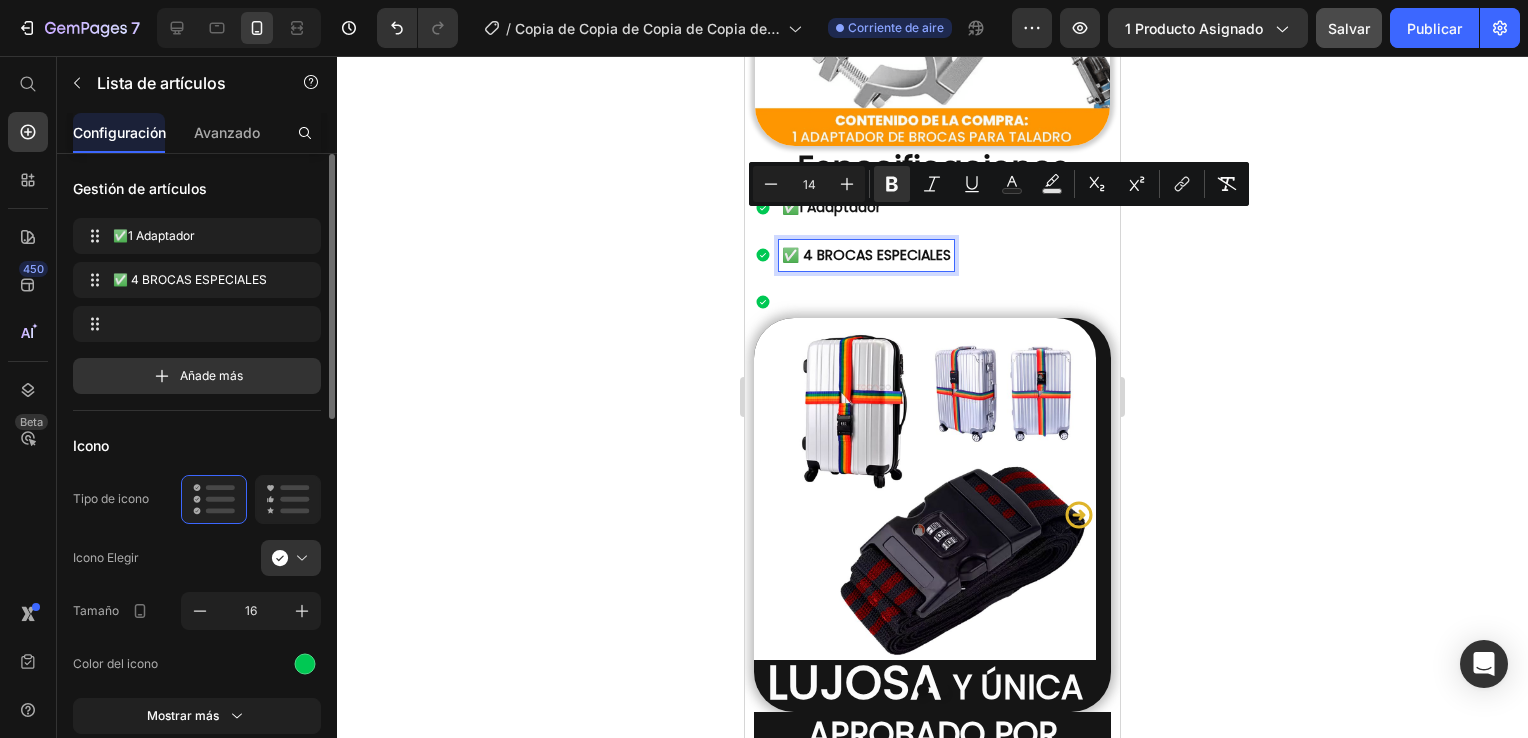 click at bounding box center (866, 302) 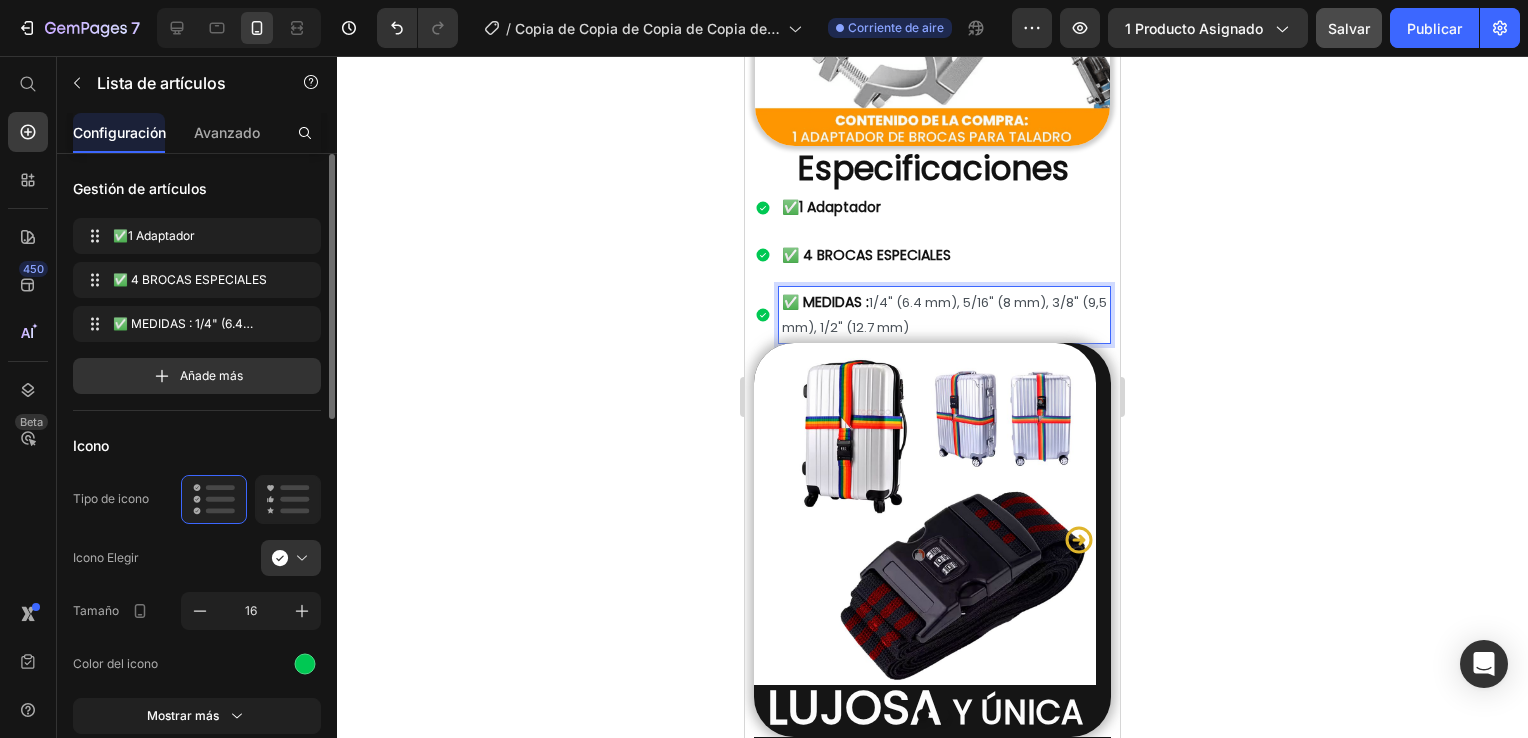 click on "✅ MEDIDAS :  1/4" (6.4 mm), 5/16" (8 mm), 3/8" (9,5 mm), 1/2" (12.7 mm)" at bounding box center [944, 315] 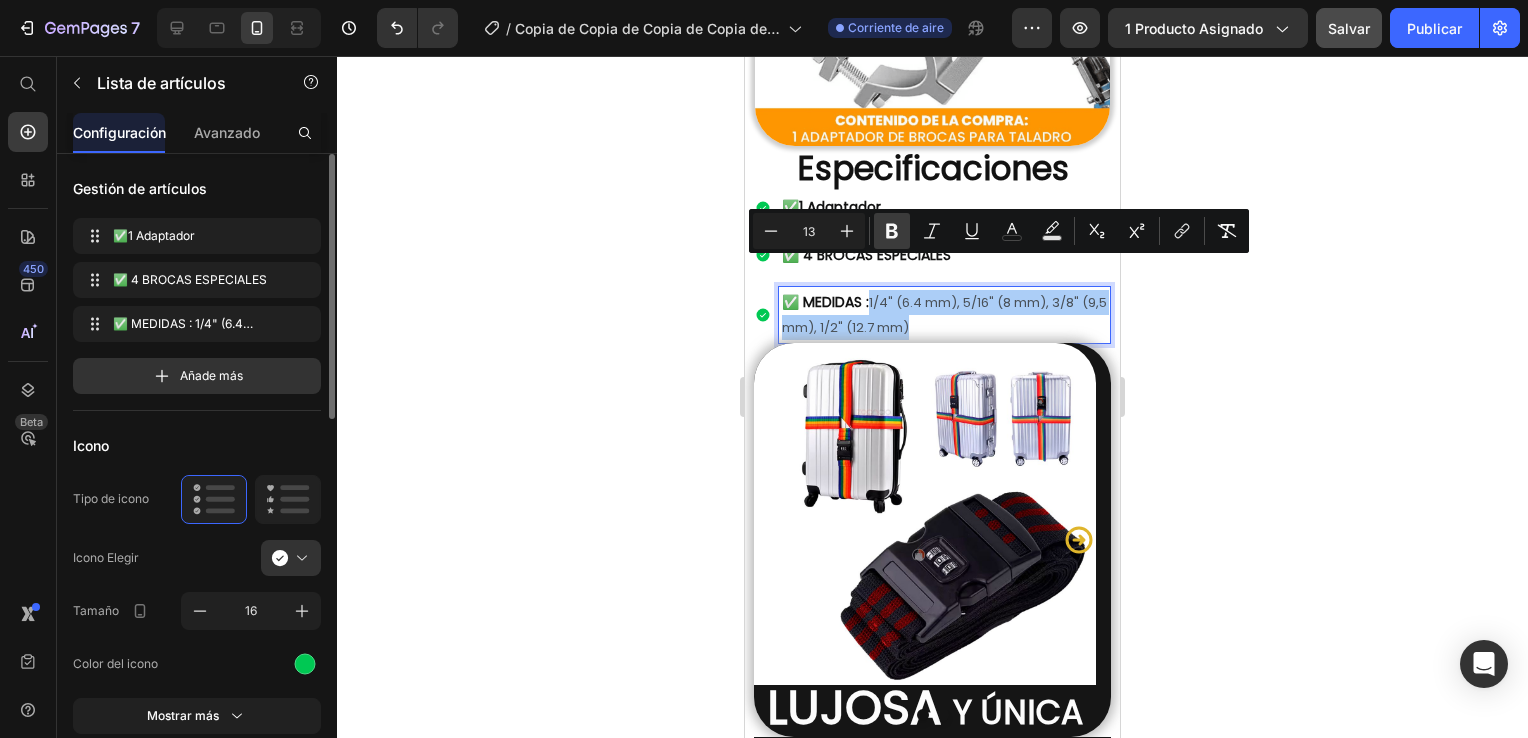 click on "Bold" at bounding box center (892, 231) 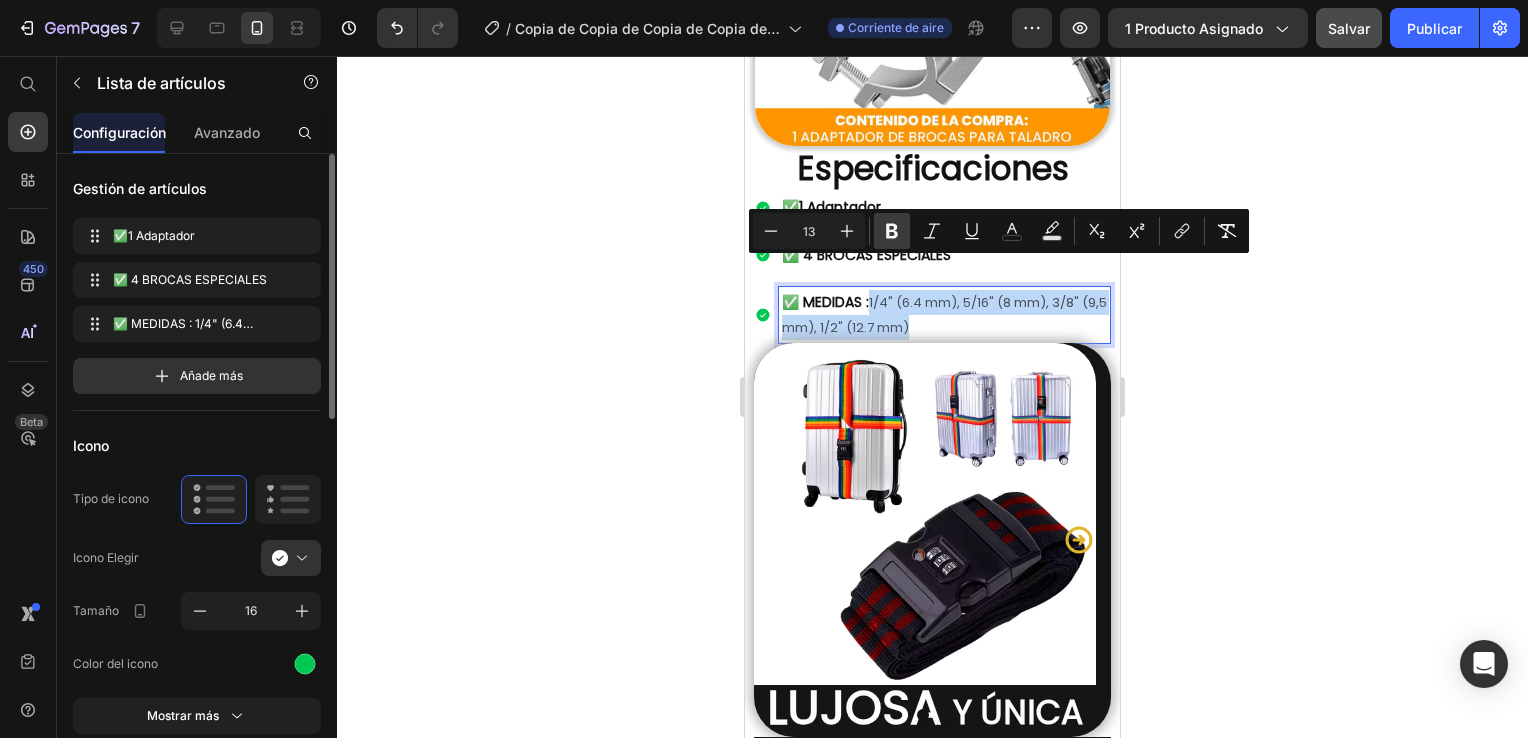 type on "14" 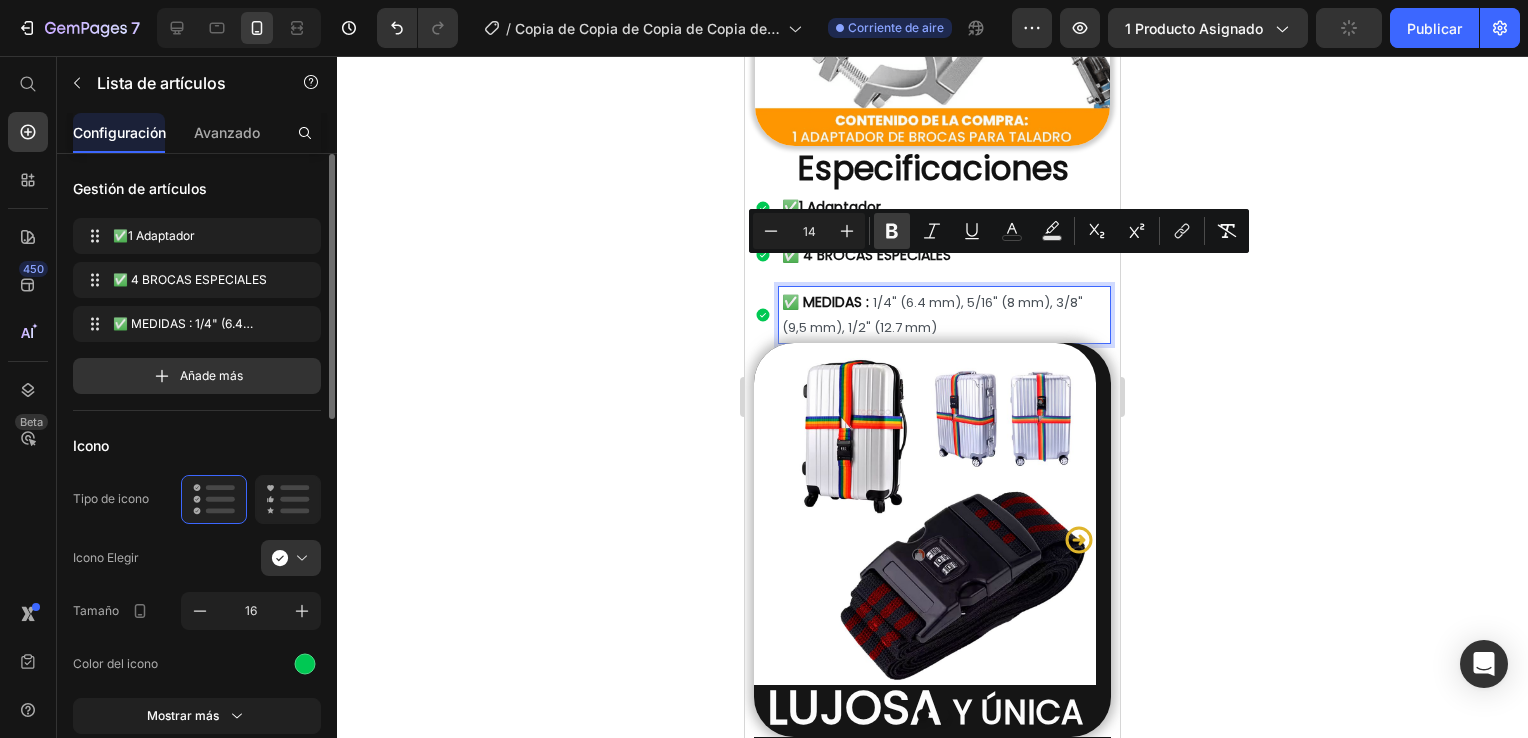 click on "Audaz" at bounding box center (892, 231) 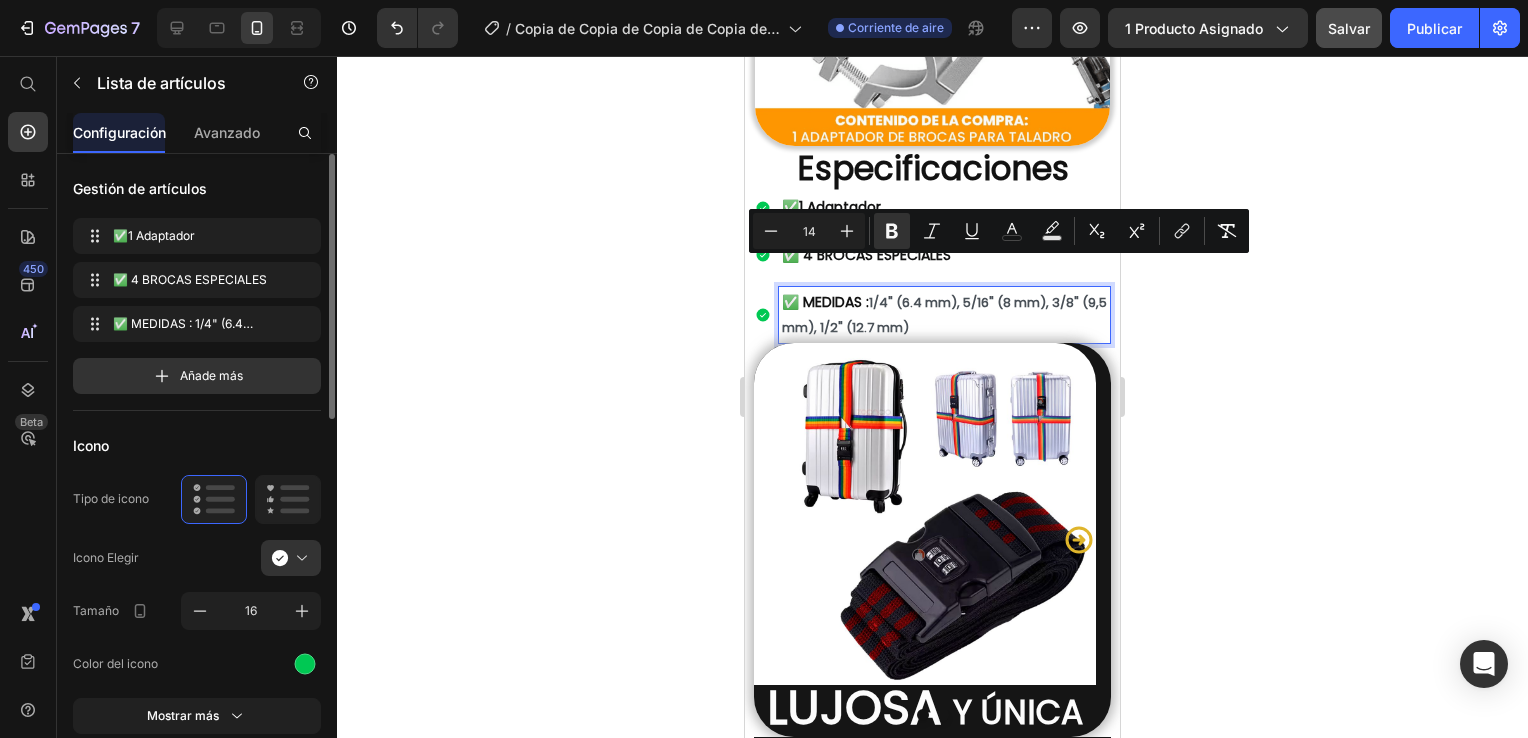 click on "✅ MEDIDAS :  1/4" (6.4 mm), 5/16" (8 mm), 3/8" (9,5 mm), 1/2" (12.7 mm)" at bounding box center [944, 315] 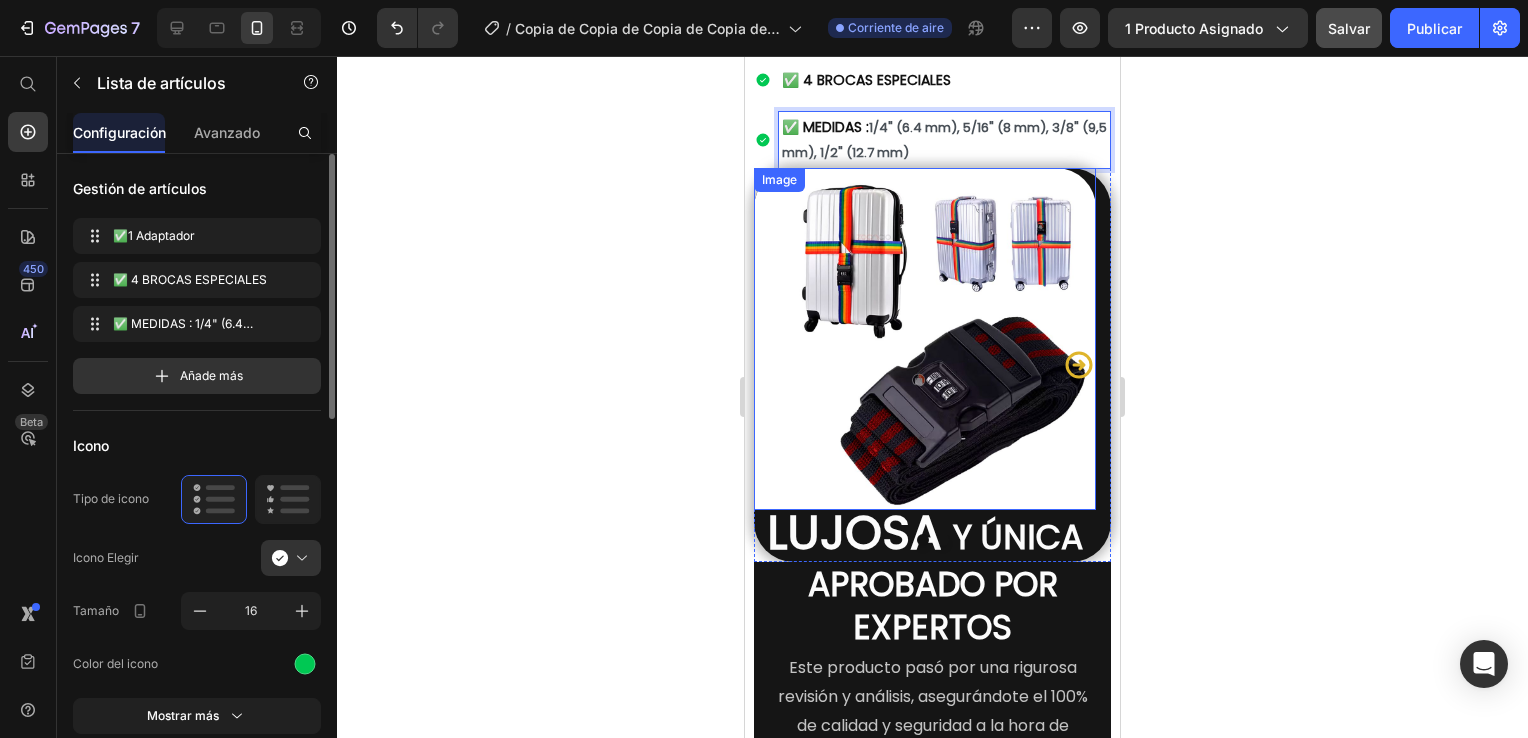 scroll, scrollTop: 3798, scrollLeft: 0, axis: vertical 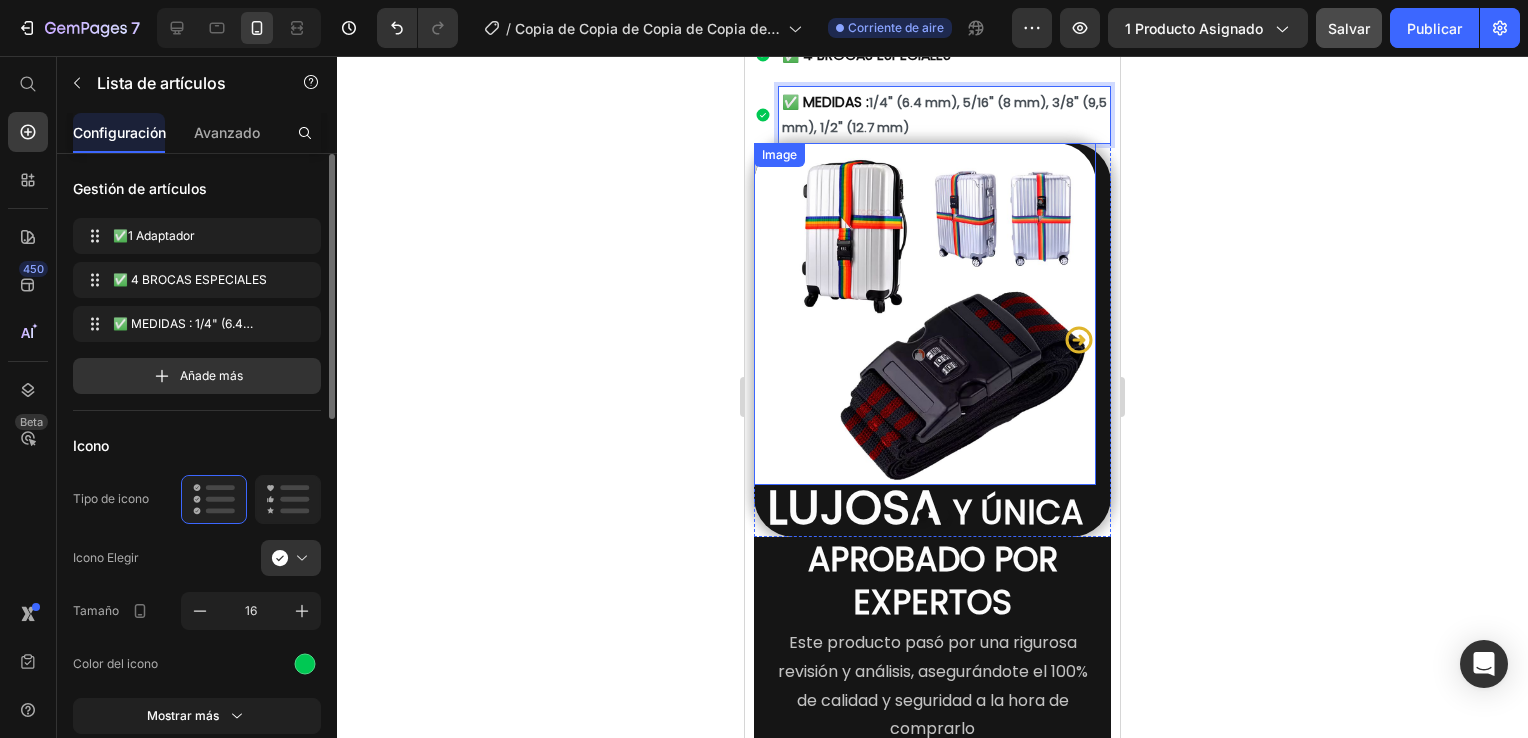 click at bounding box center (925, 314) 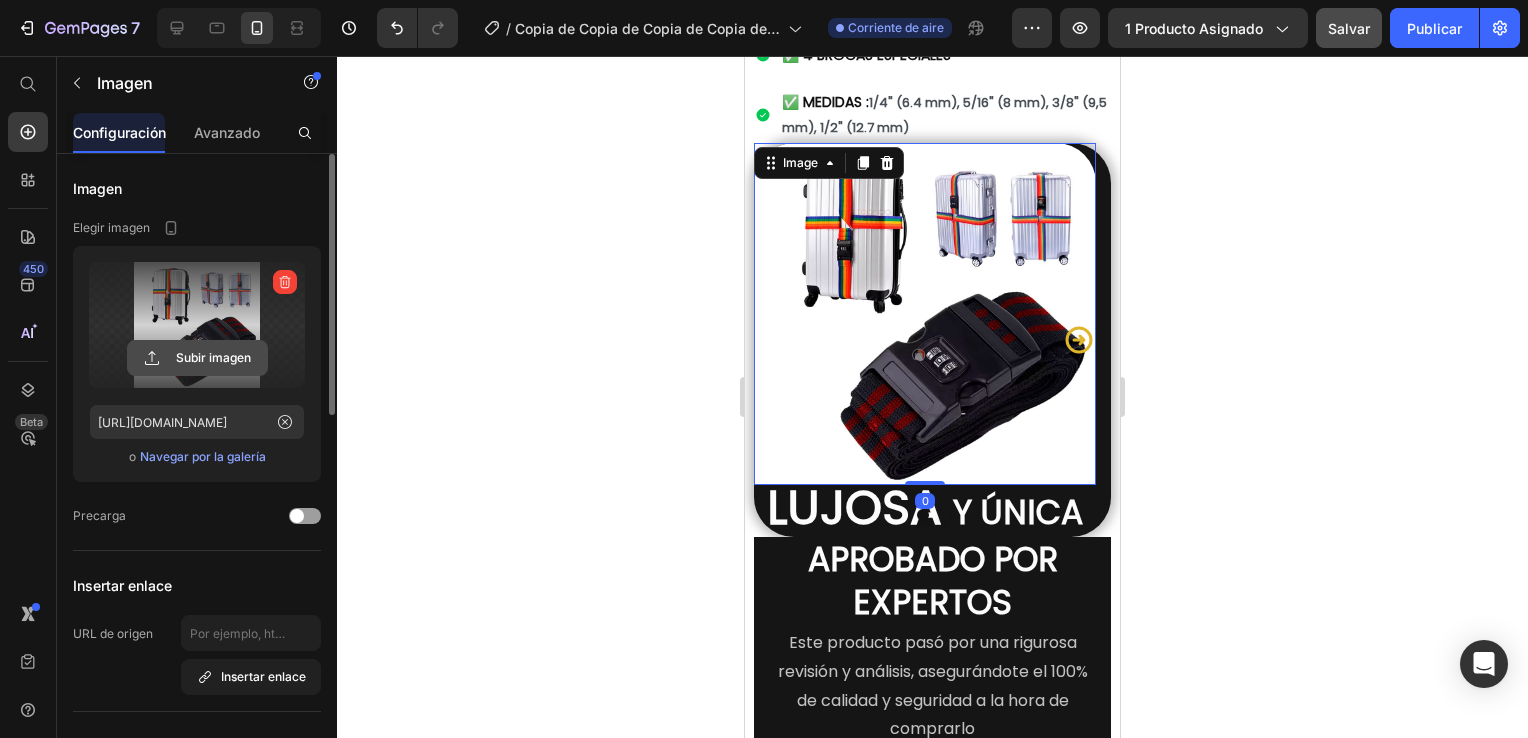 click 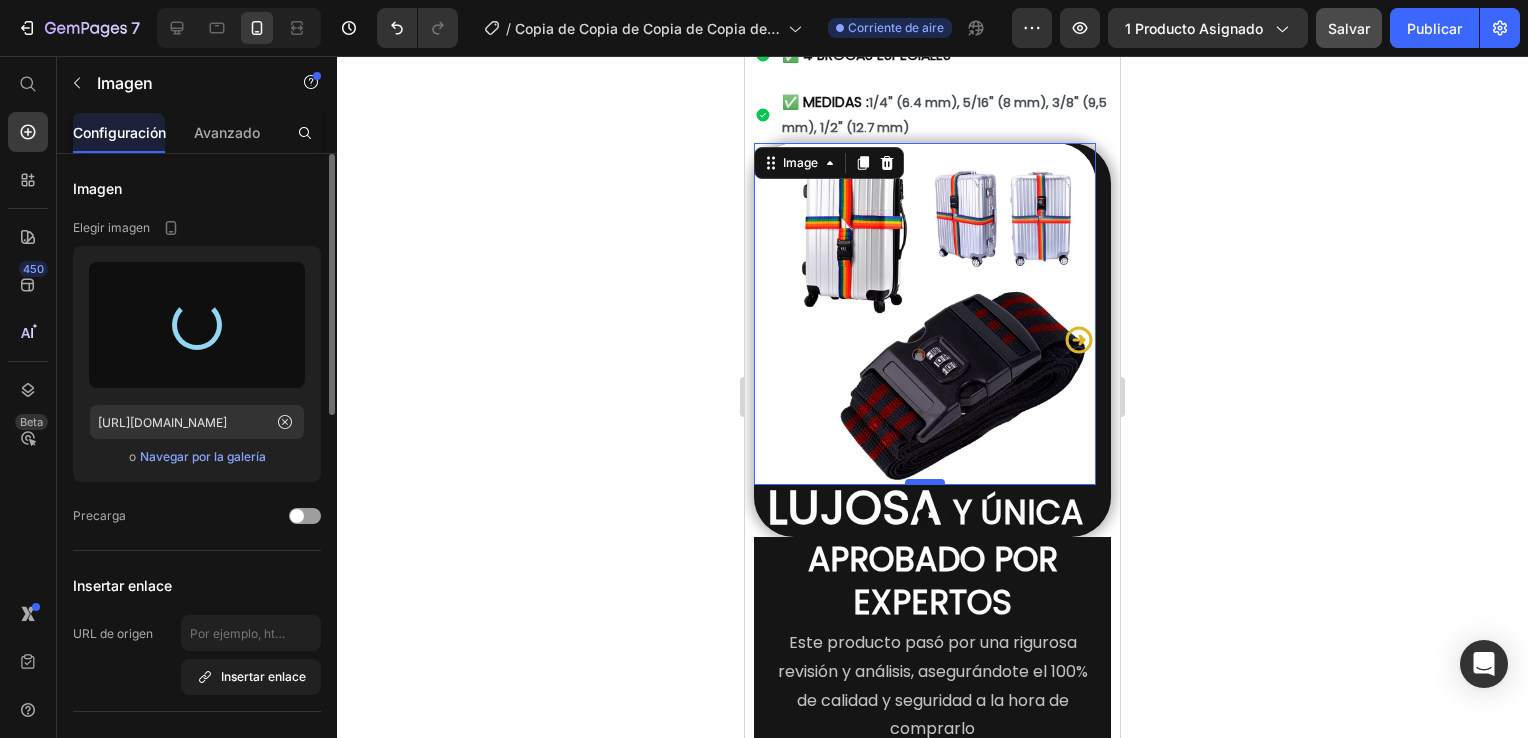 type on "[URL][DOMAIN_NAME]" 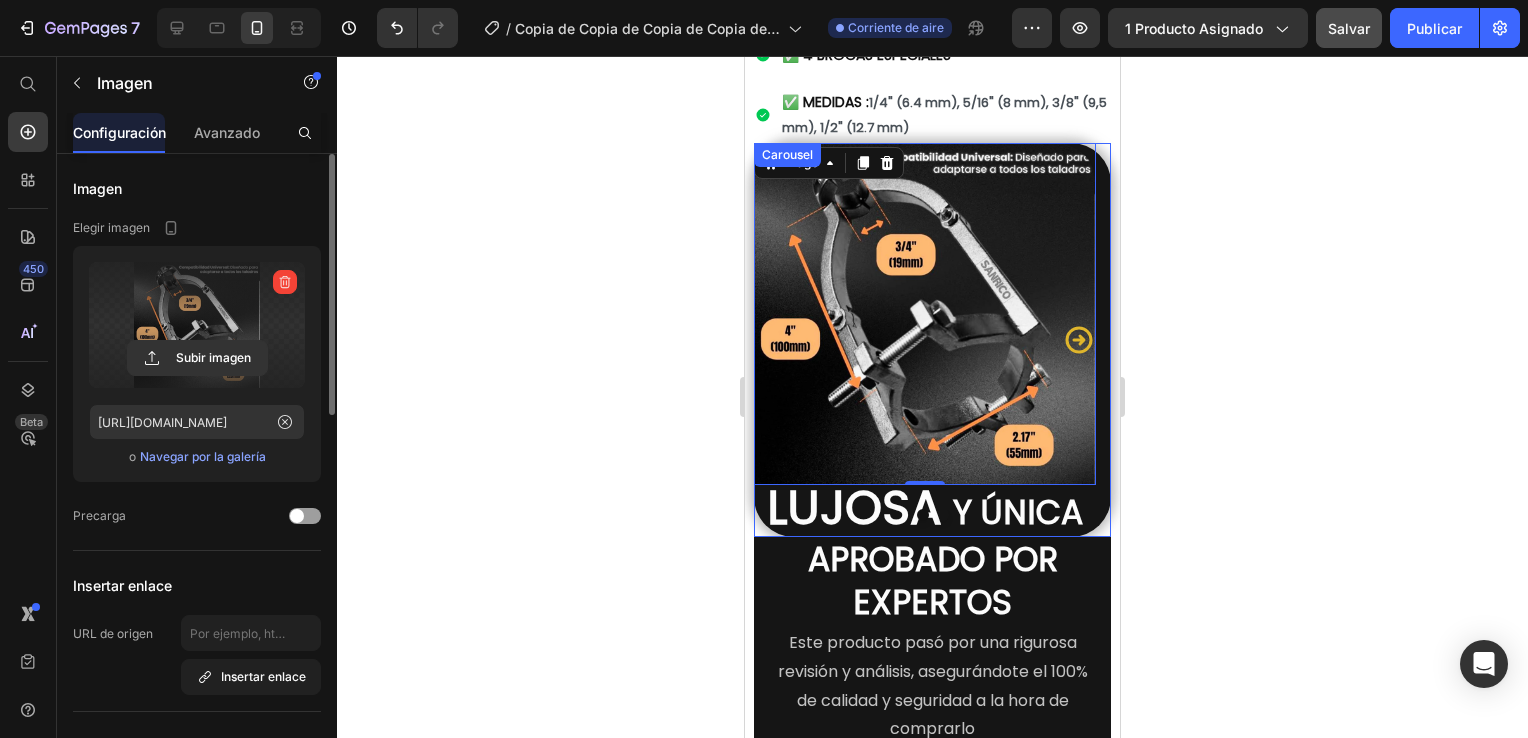 click 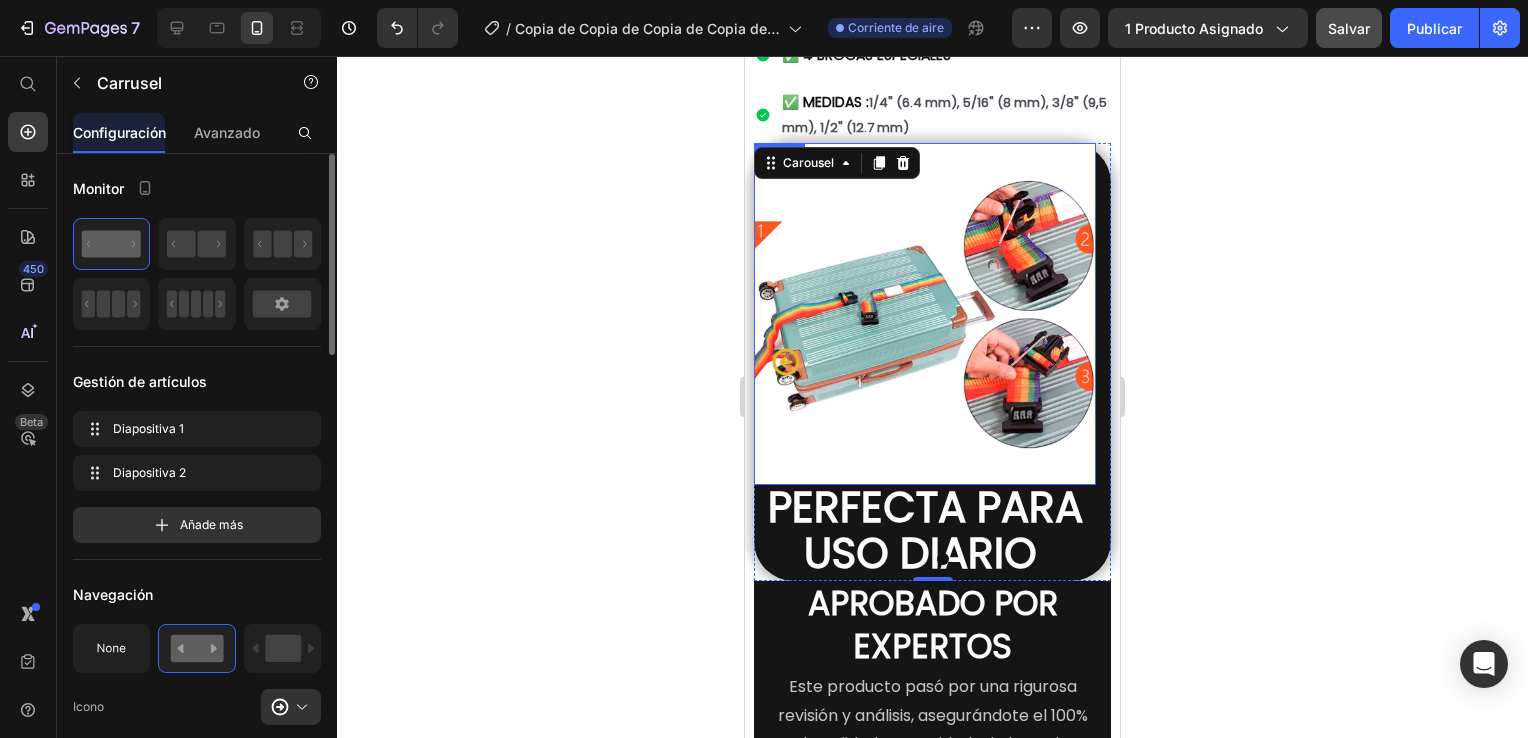 click at bounding box center [925, 314] 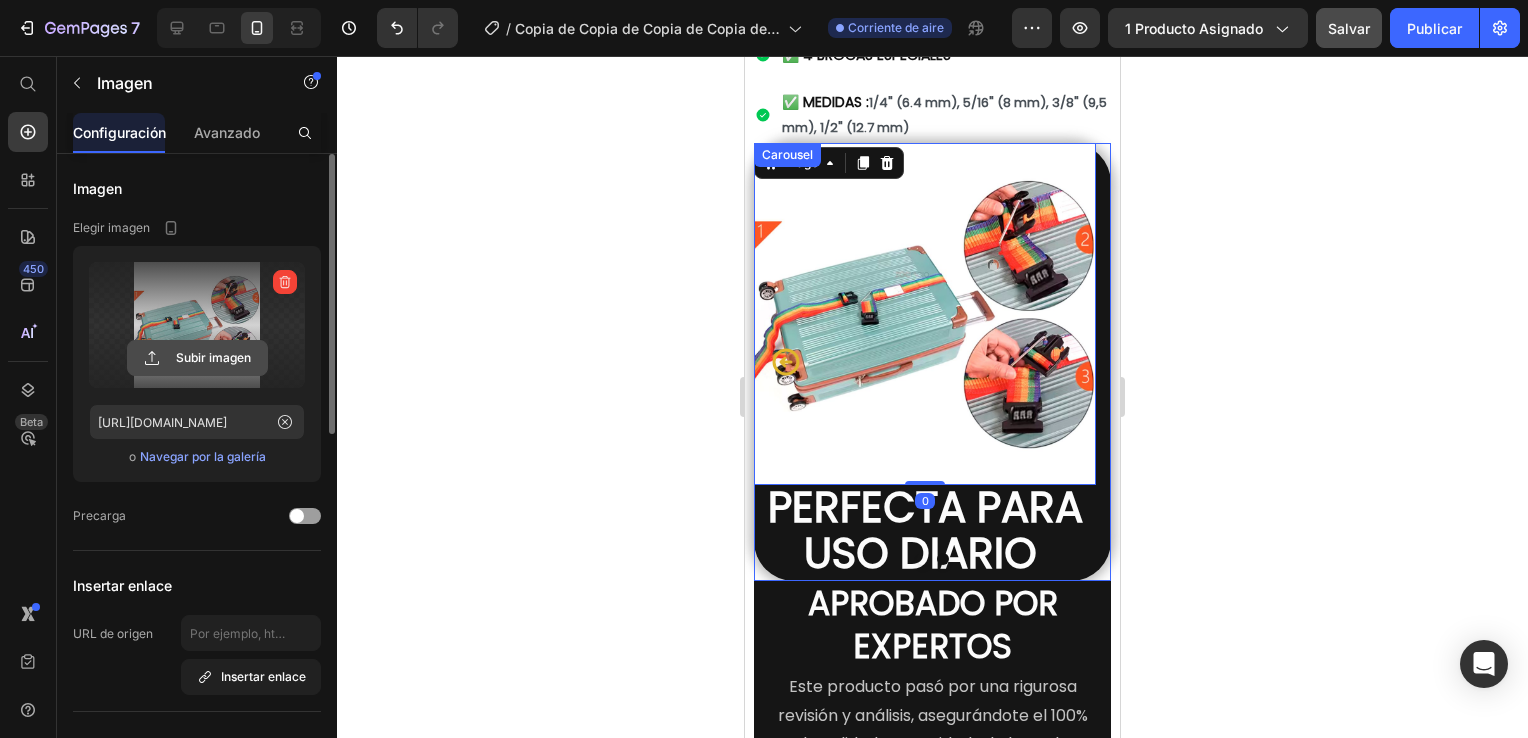 click 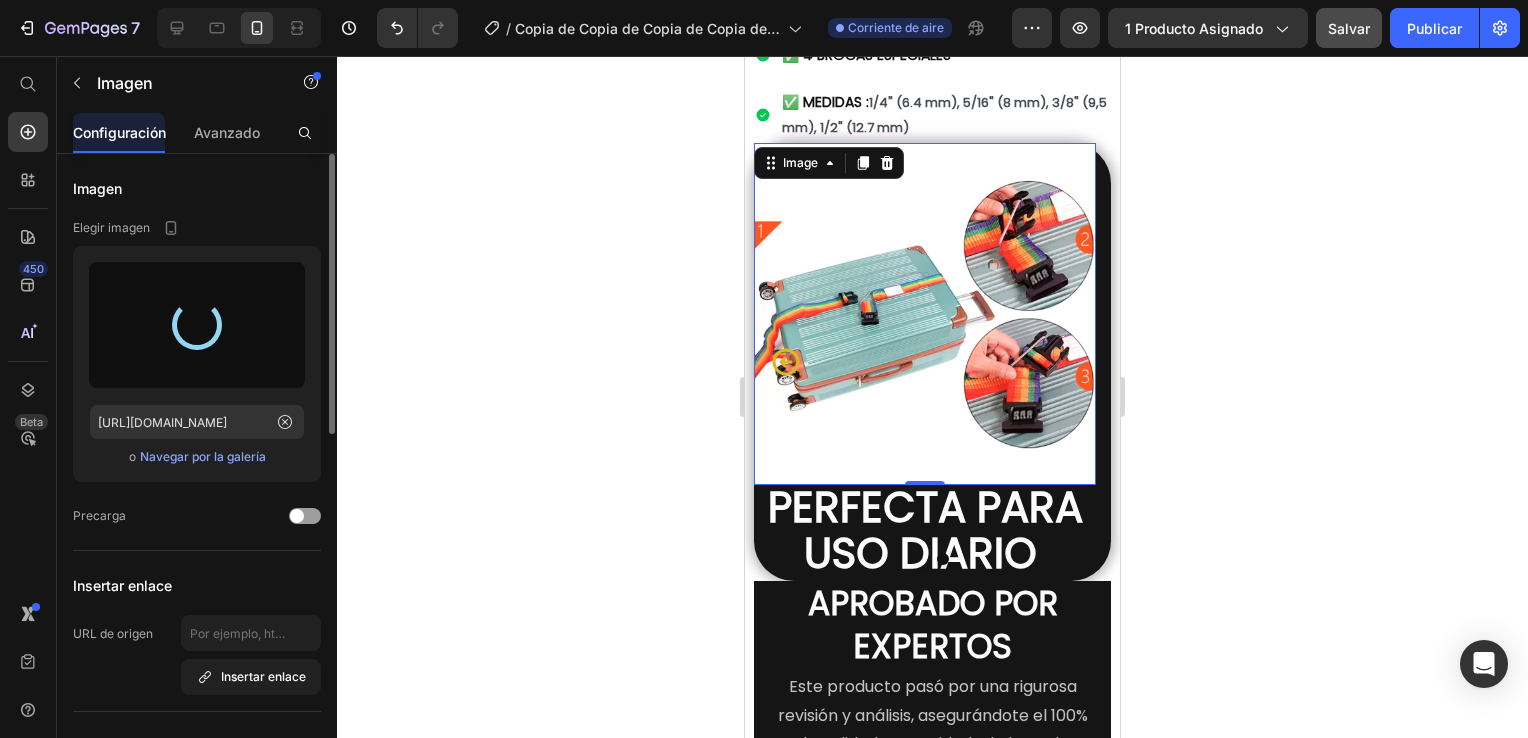 type on "[URL][DOMAIN_NAME]" 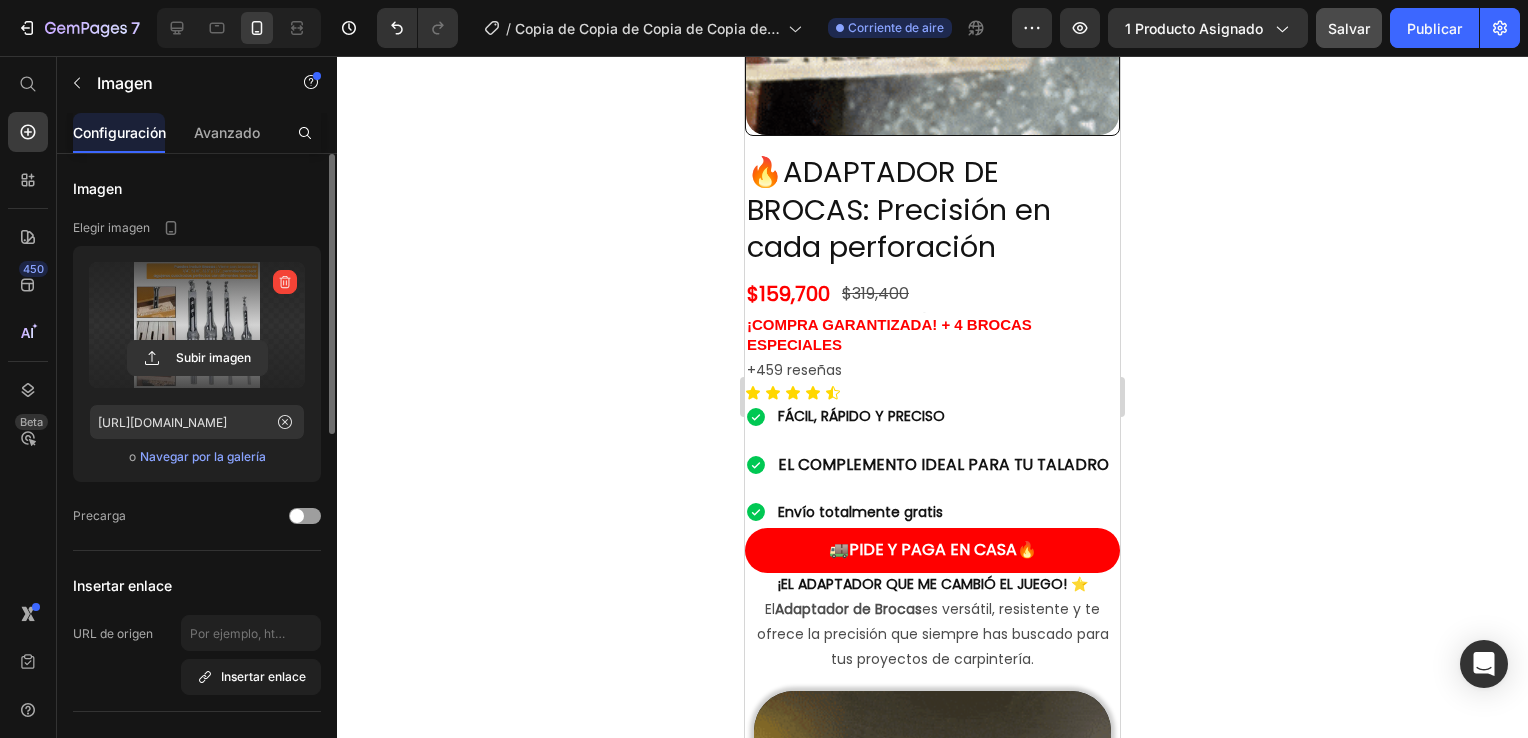 scroll, scrollTop: 0, scrollLeft: 0, axis: both 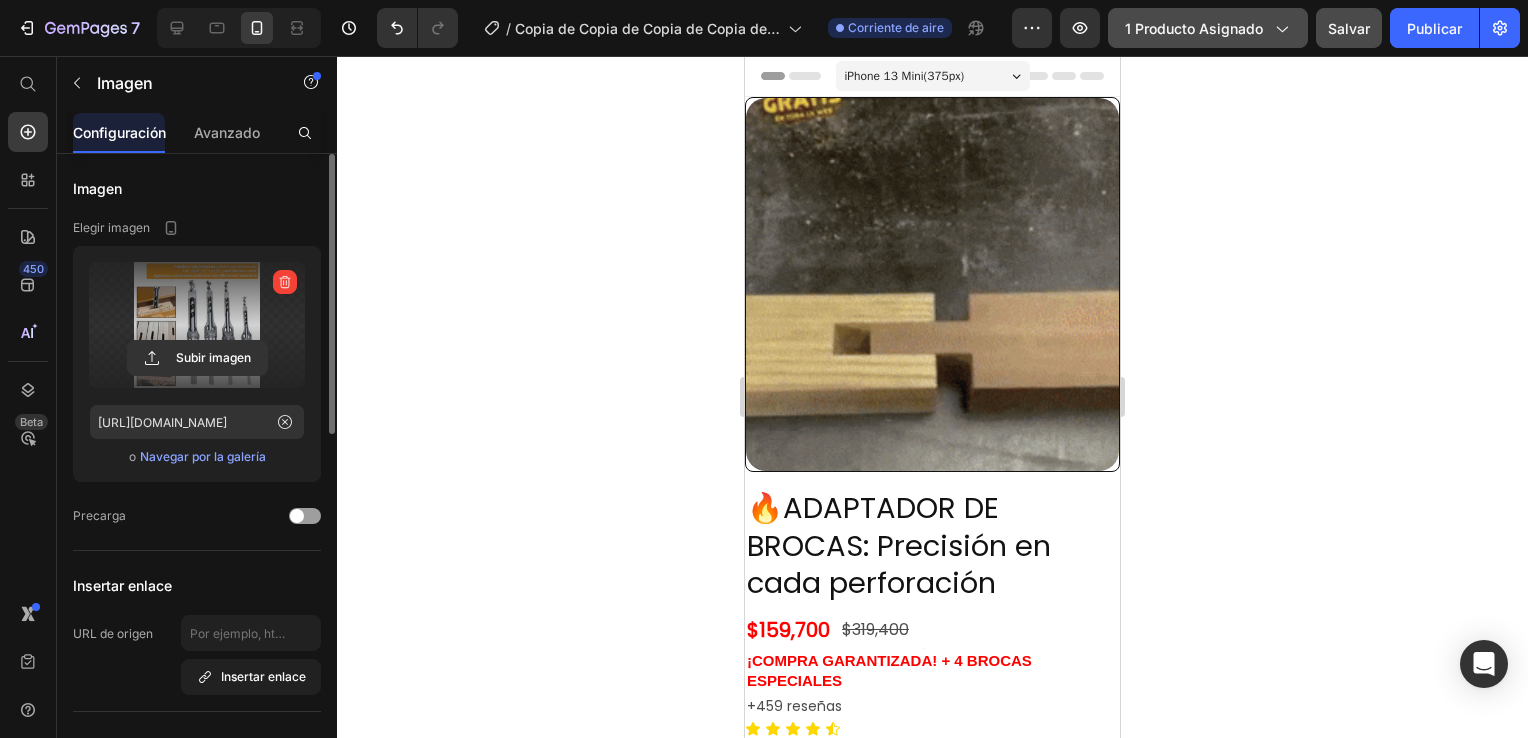 click on "1 producto asignado" 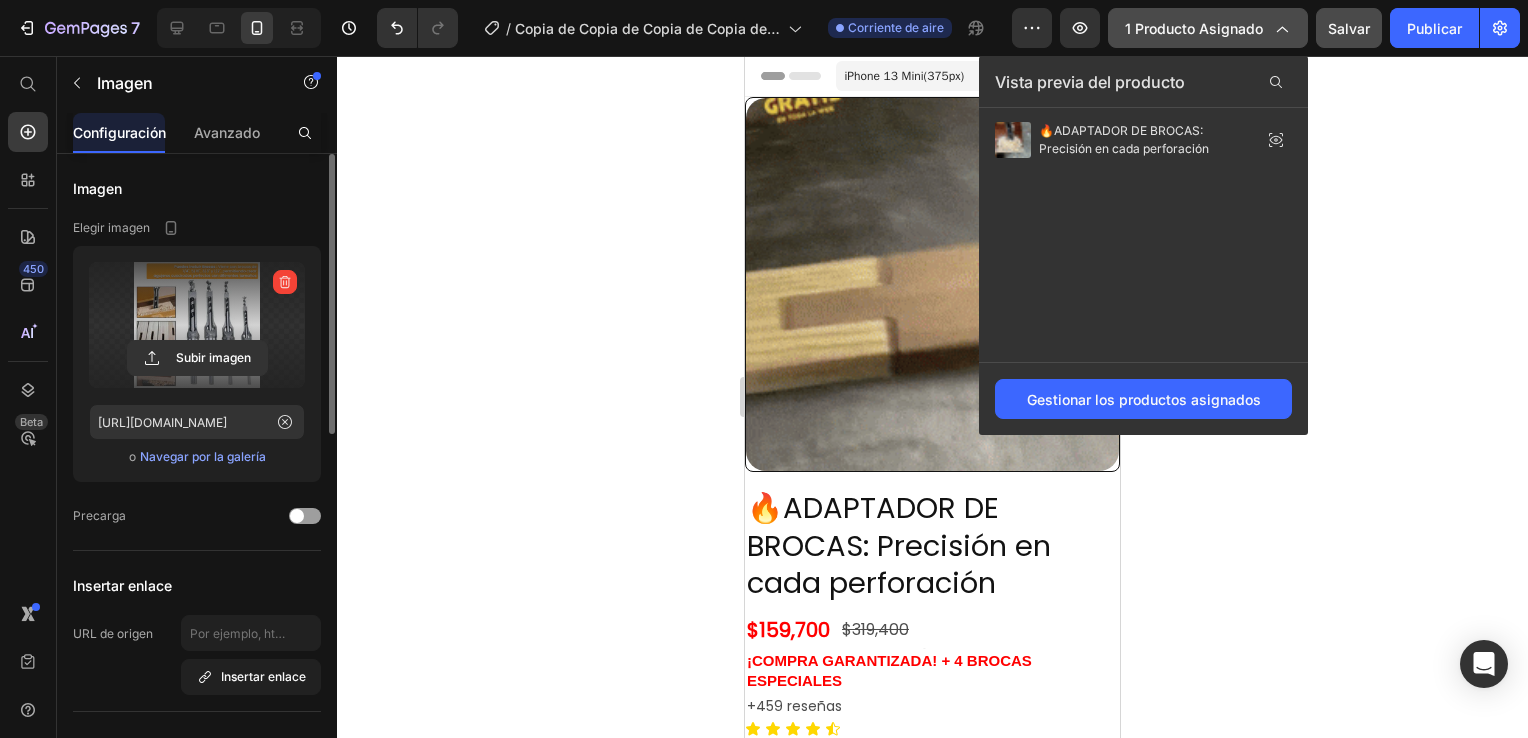 click on "1 producto asignado" 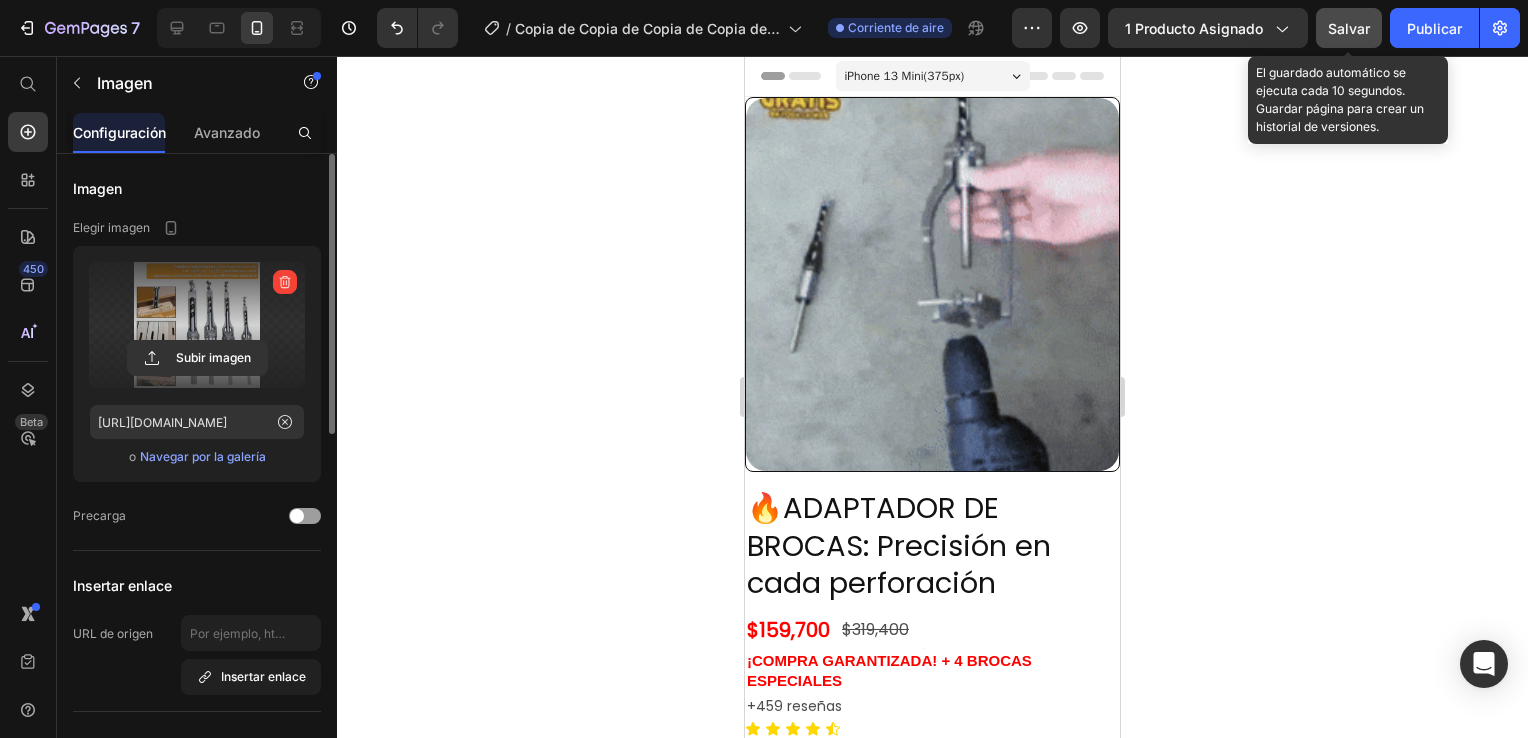 click on "Salvar" 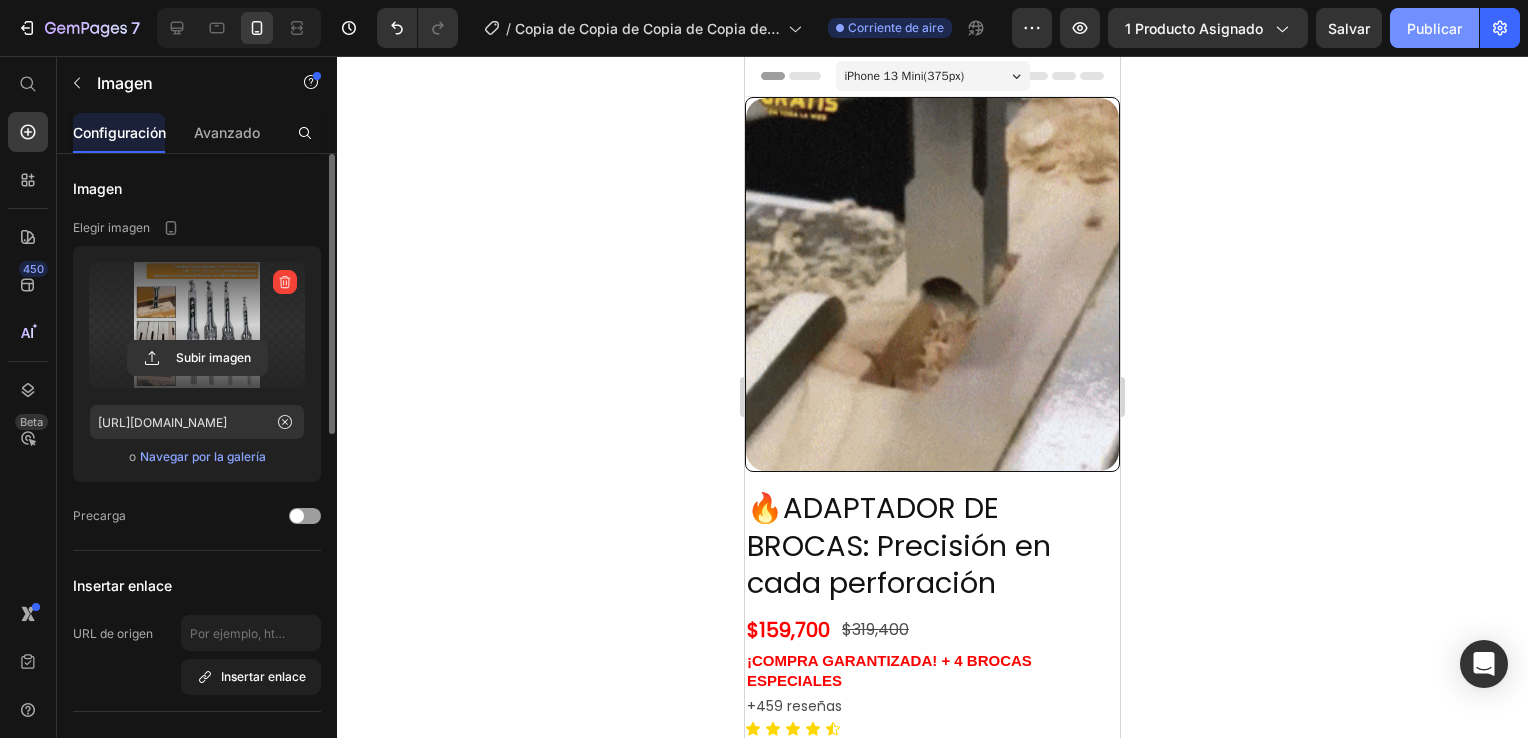 click on "Publicar" 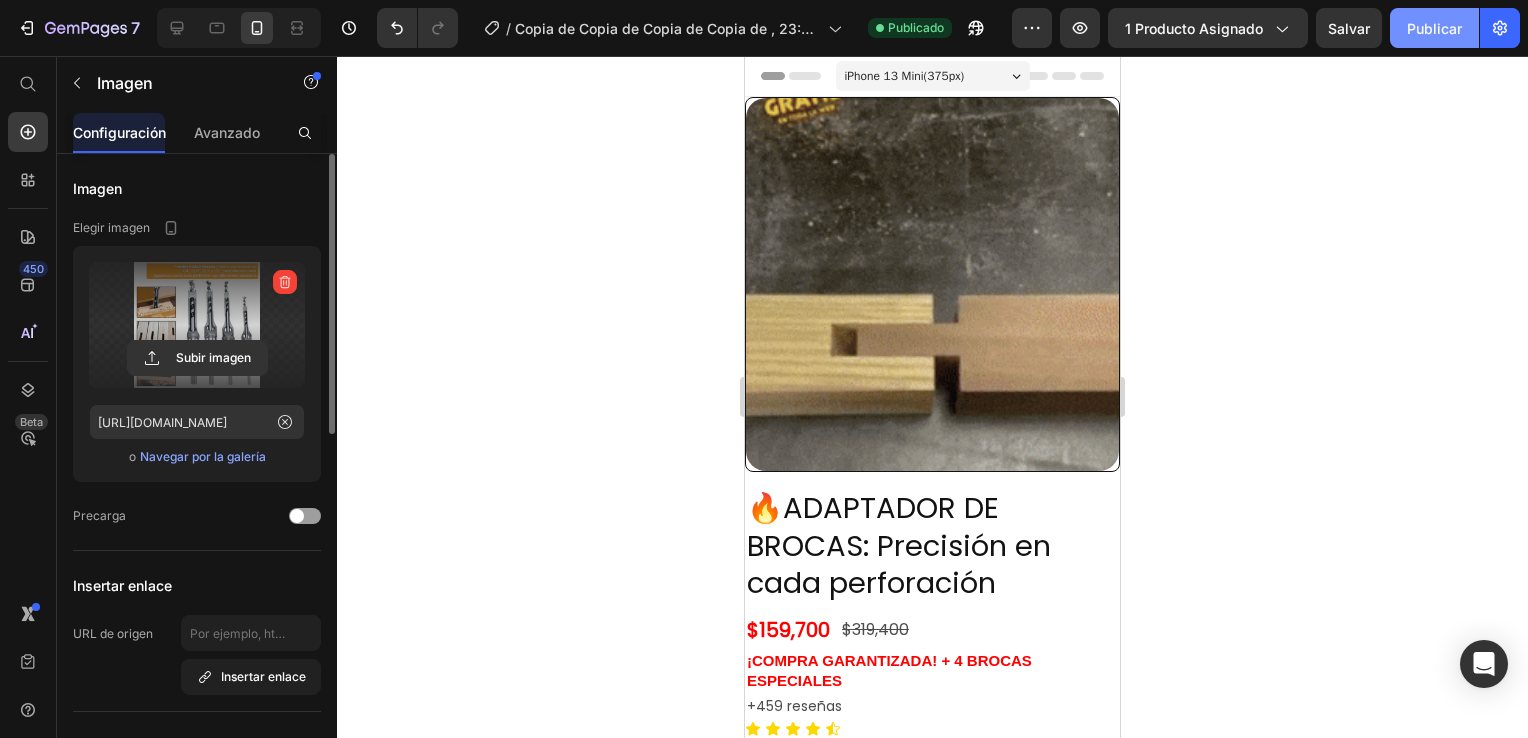 click on "Publicar" 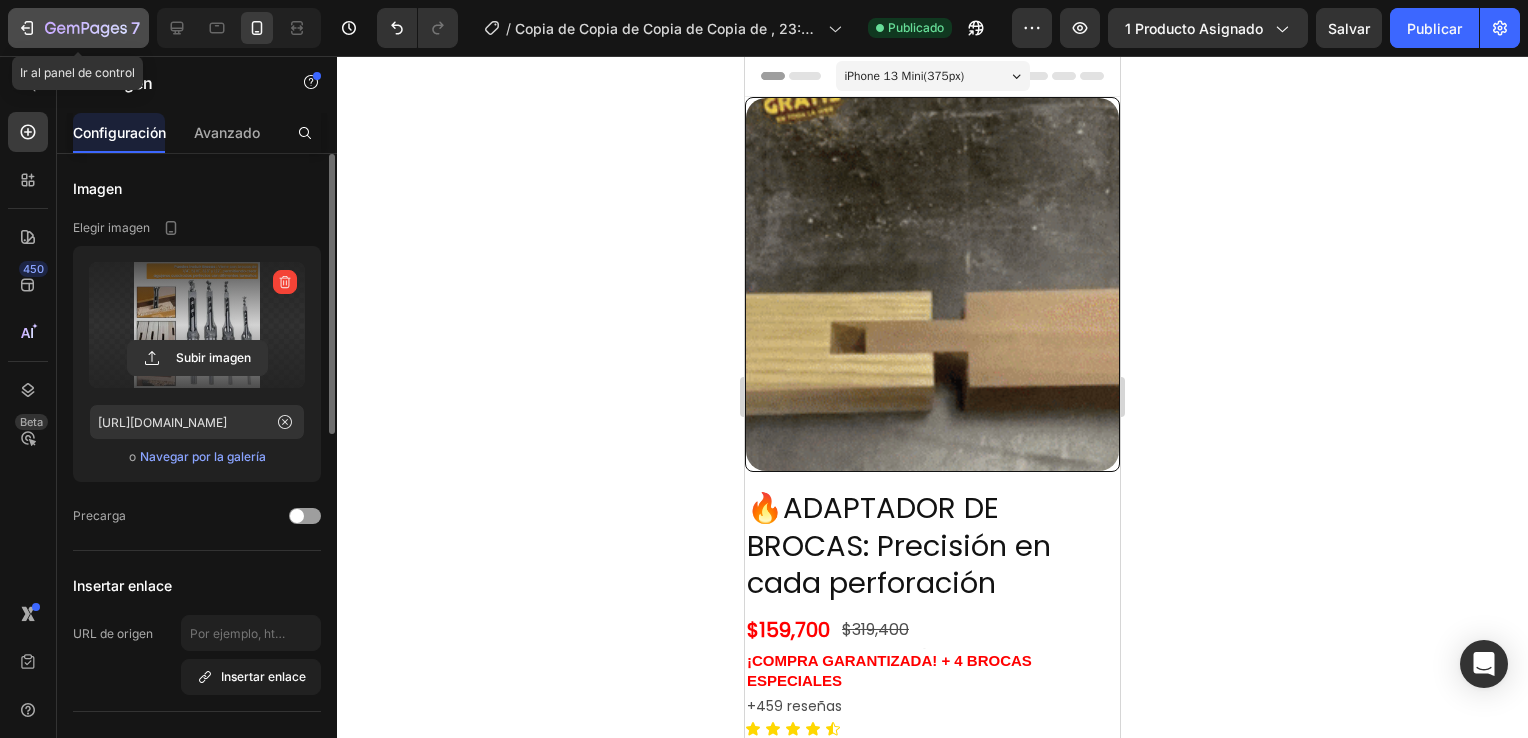 click 